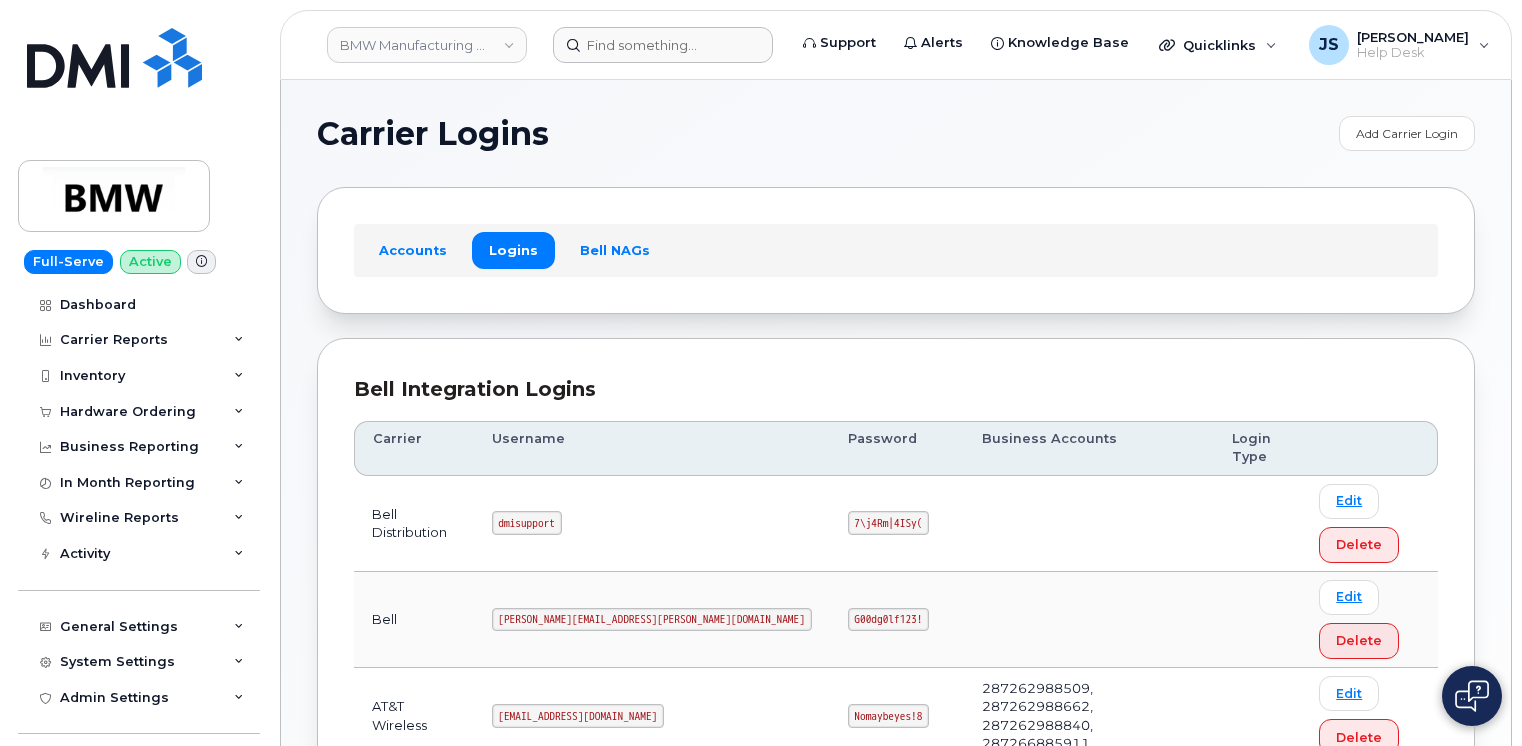 scroll, scrollTop: 567, scrollLeft: 0, axis: vertical 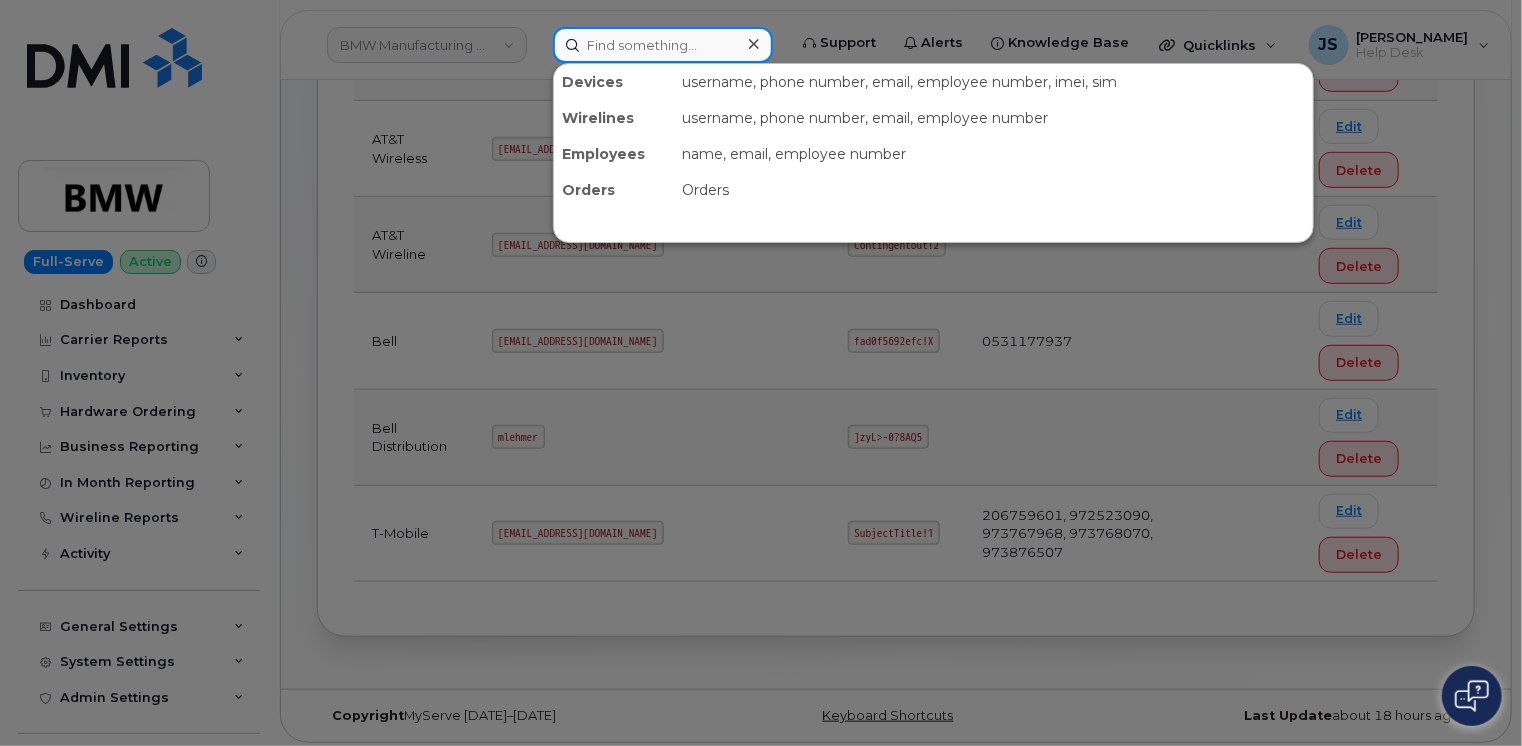 click at bounding box center [663, 45] 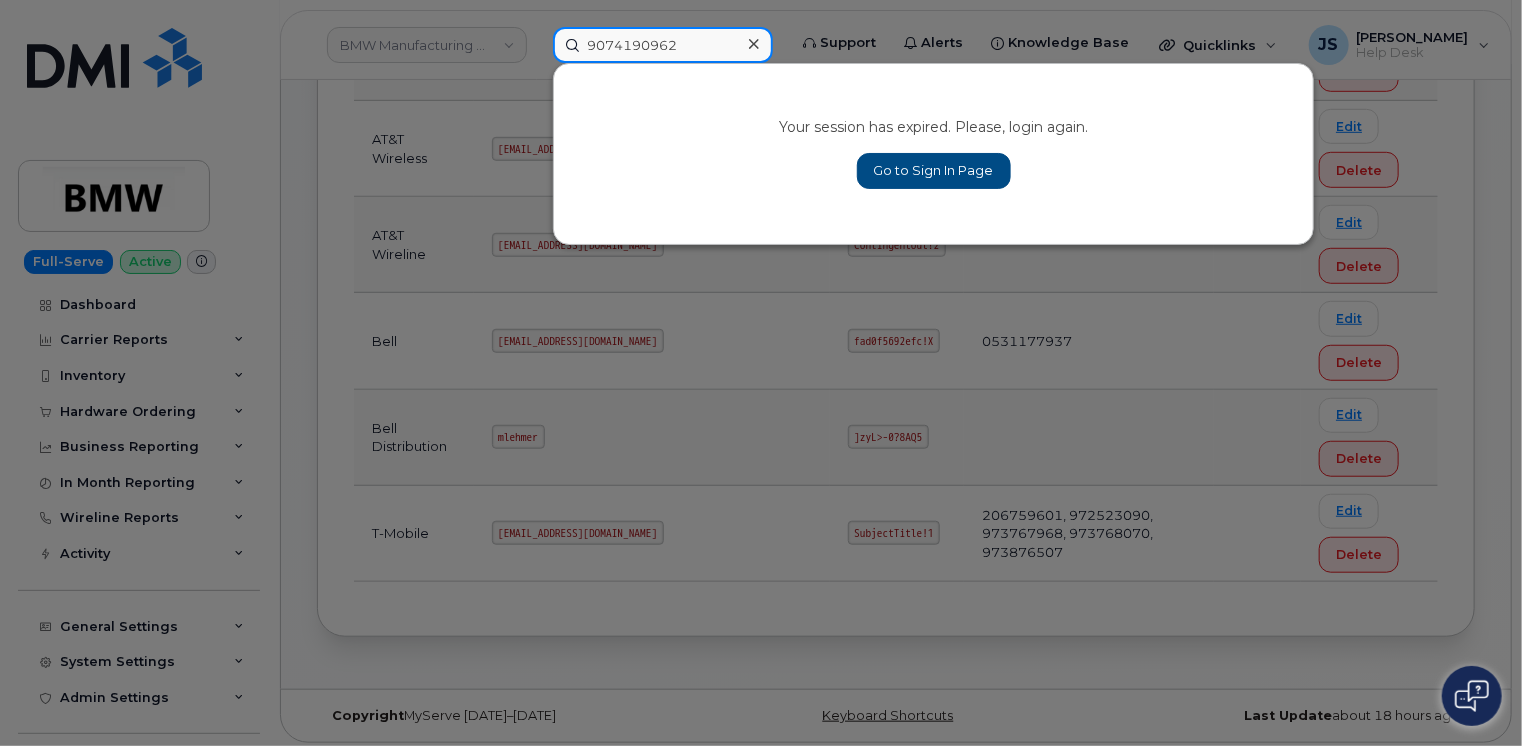 type on "9074190962" 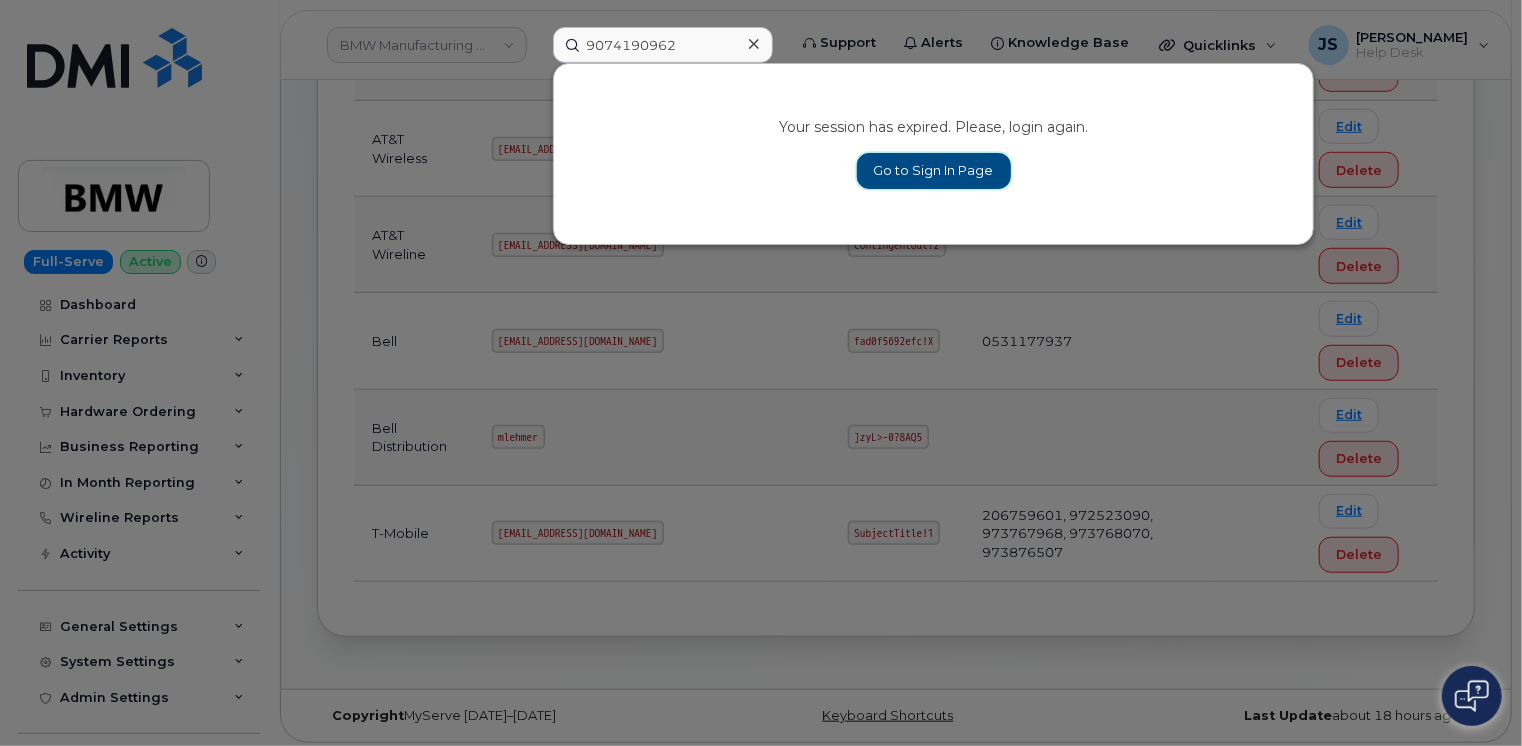 click on "Go to Sign In Page" at bounding box center [934, 171] 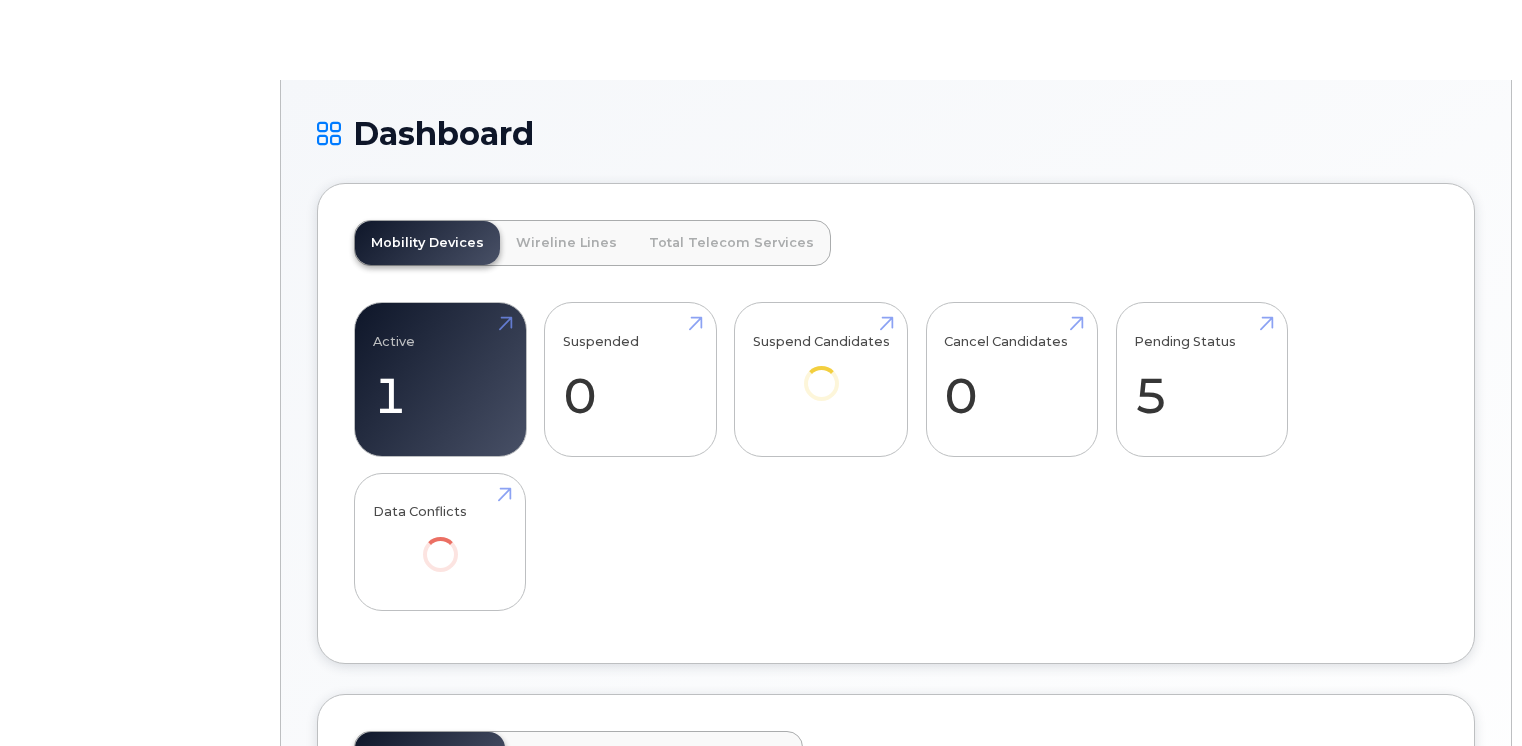 scroll, scrollTop: 0, scrollLeft: 0, axis: both 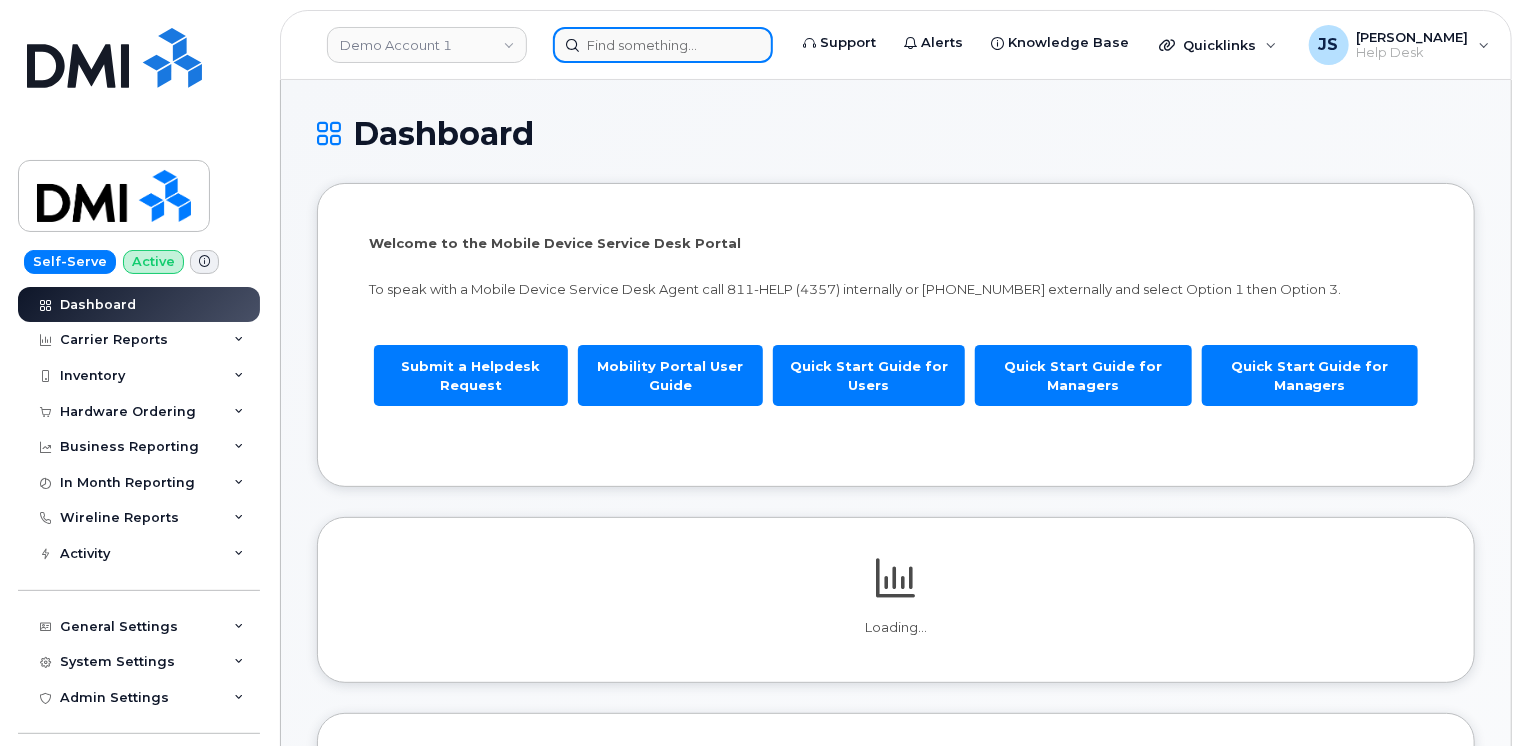click at bounding box center [663, 45] 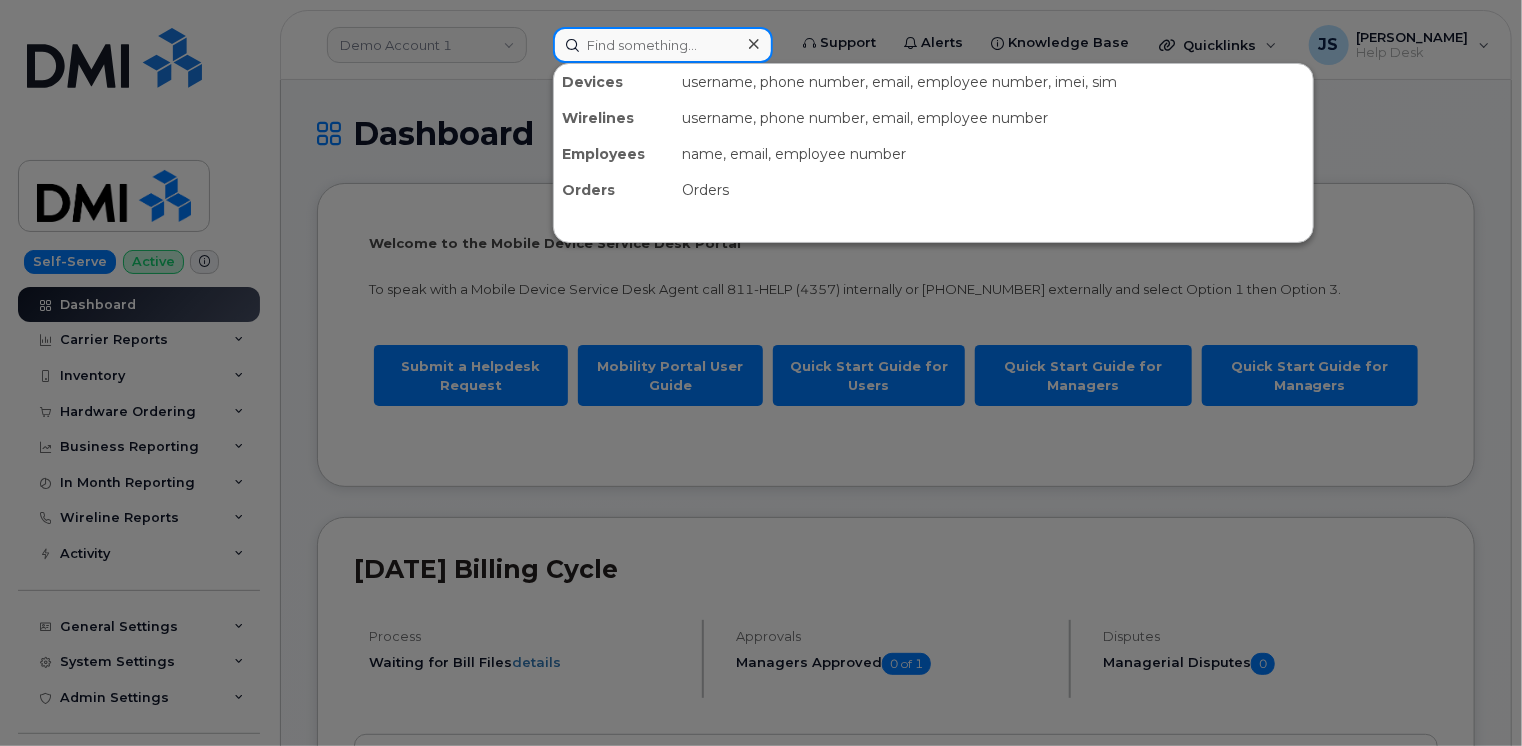 paste on "9074190962" 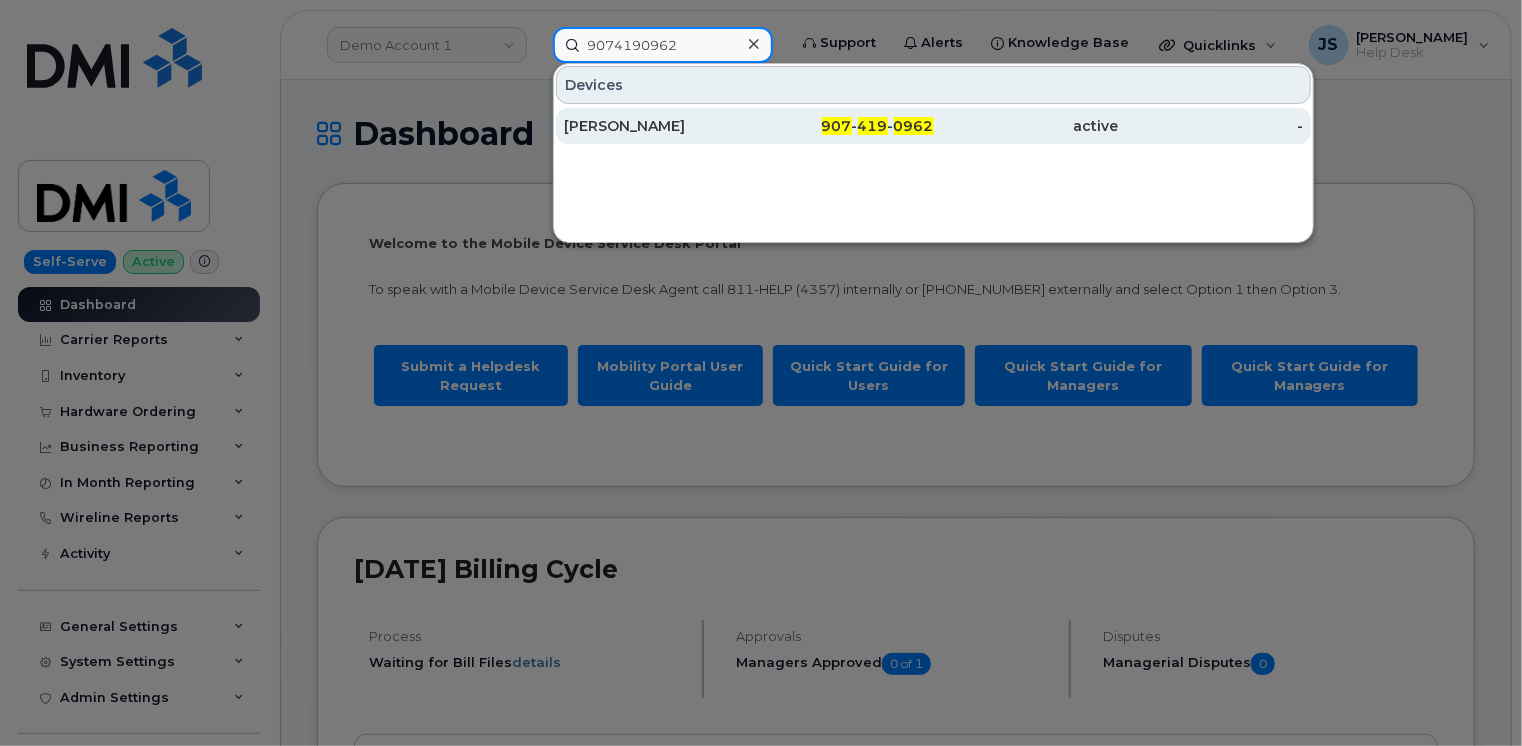 type on "9074190962" 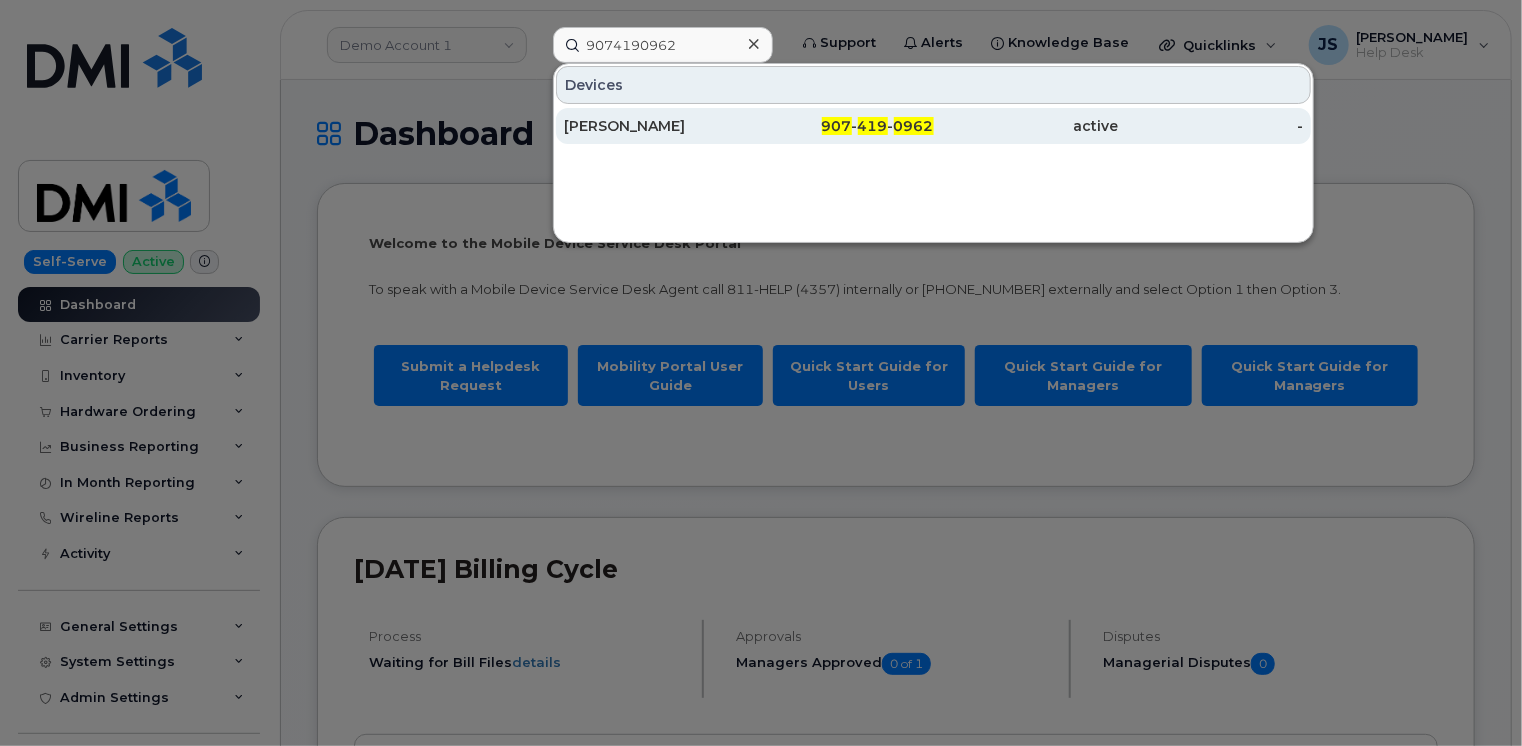 click on "[PERSON_NAME]" at bounding box center [656, 126] 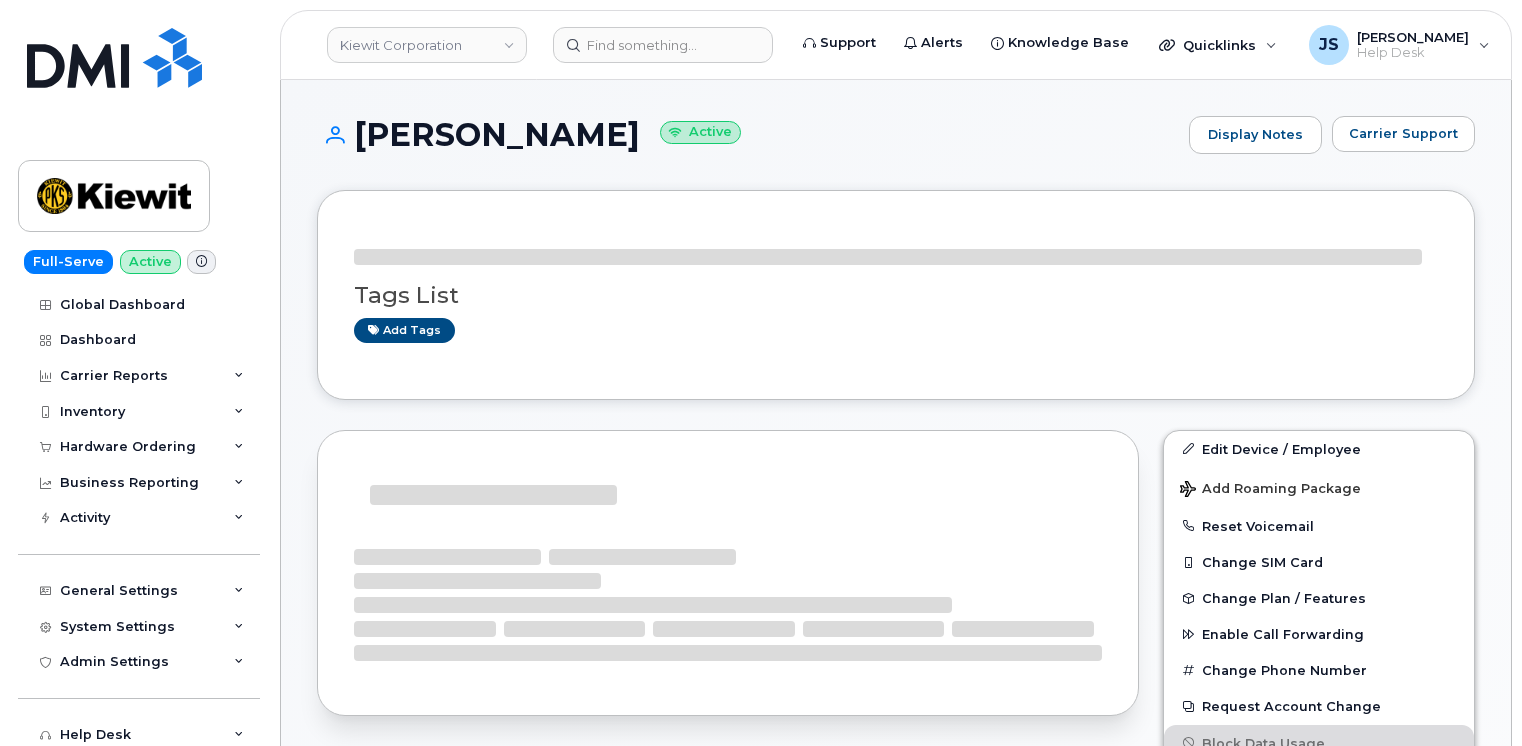 scroll, scrollTop: 0, scrollLeft: 0, axis: both 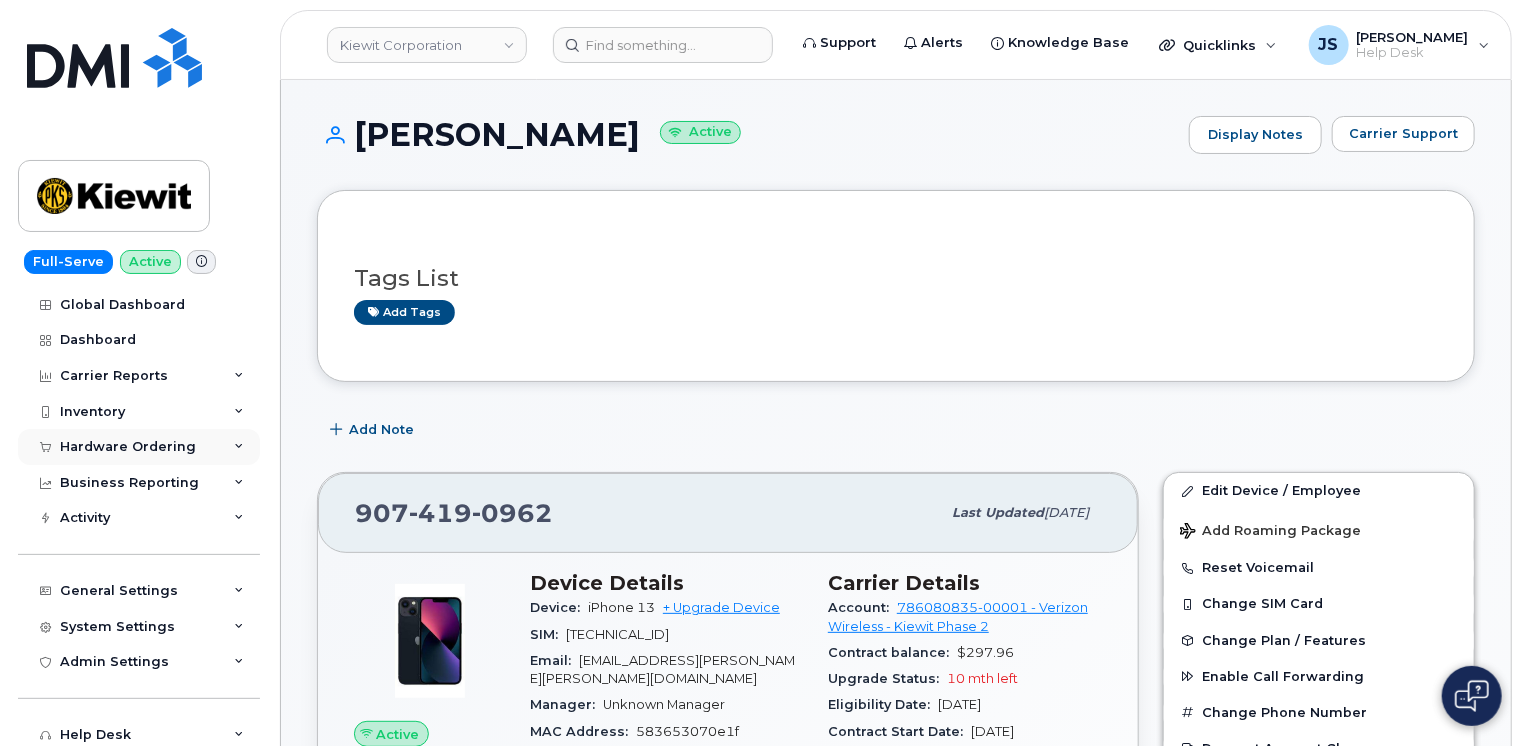 click at bounding box center (239, 447) 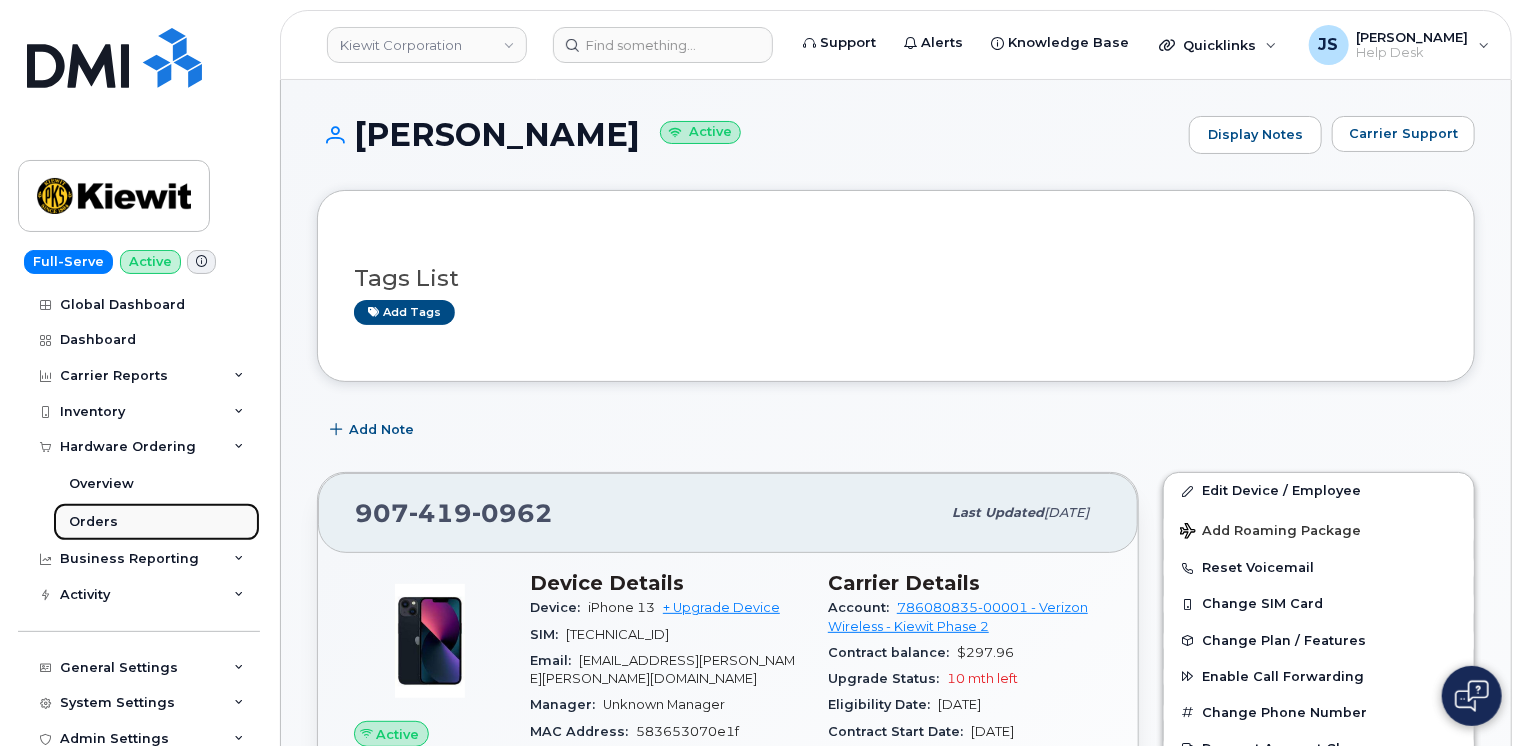 click on "Orders" at bounding box center (93, 522) 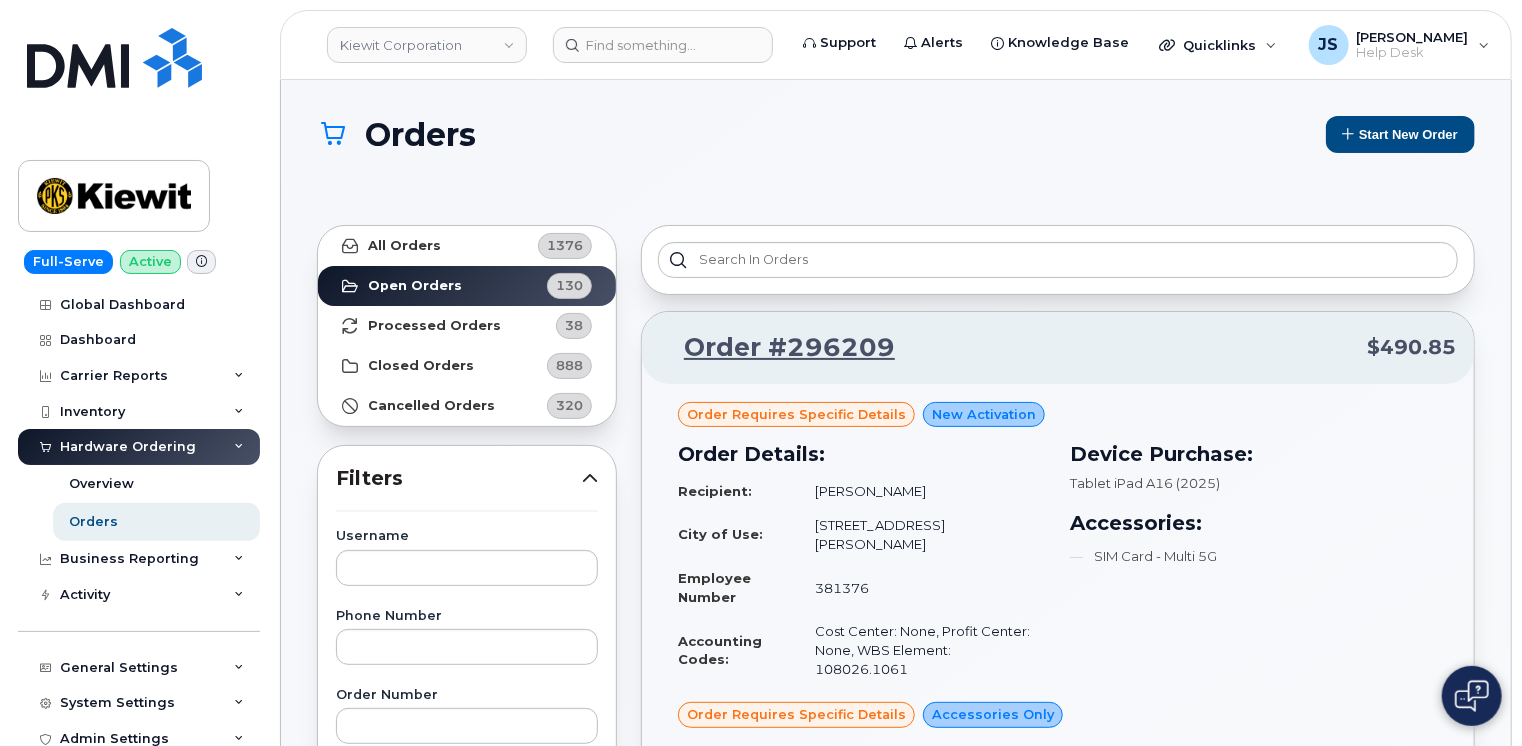 click on "Orders   Start New Order All Orders 1376 Open Orders 130 Processed Orders 38 Closed Orders 888 Cancelled Orders 320 Filters Username Phone Number Order Number Carrier Number Purchase Order Number Invoice Number Dealer DMI SNOW AT&T DMI SNOW T-Mobile DMI SNOW Verizon Wireless Carrier AT&T Wireless Verizon Wireless T-Mobile SIM IMEI Created By ServiceNow Task Reset Filter Apply Filter Order #296209 $490.85 Order requires Specific details New Activation Order Details: Recipient: Patrick McDowell City of Use: 106 Deroche Ave Employee Number 381376 Accounting Codes: Cost Center: None, Profit Center: None, WBS Element: 108026.1061 Device Purchase: Tablet iPad A16 (2025) Accessories: SIM Card - Multi 5G Order requires Specific details Accessories Only Order Details: Recipient: Patrick McDowell City of Use: 106 Deroche Ave Employee Number 381376 Accounting Codes: Cost Center: None, Profit Center: None, WBS Element: 108026.1061 Accessories: Defender Series Pro Case for iPad  Attention: Patrick McDowell Order Created:" at bounding box center (896, 2903) 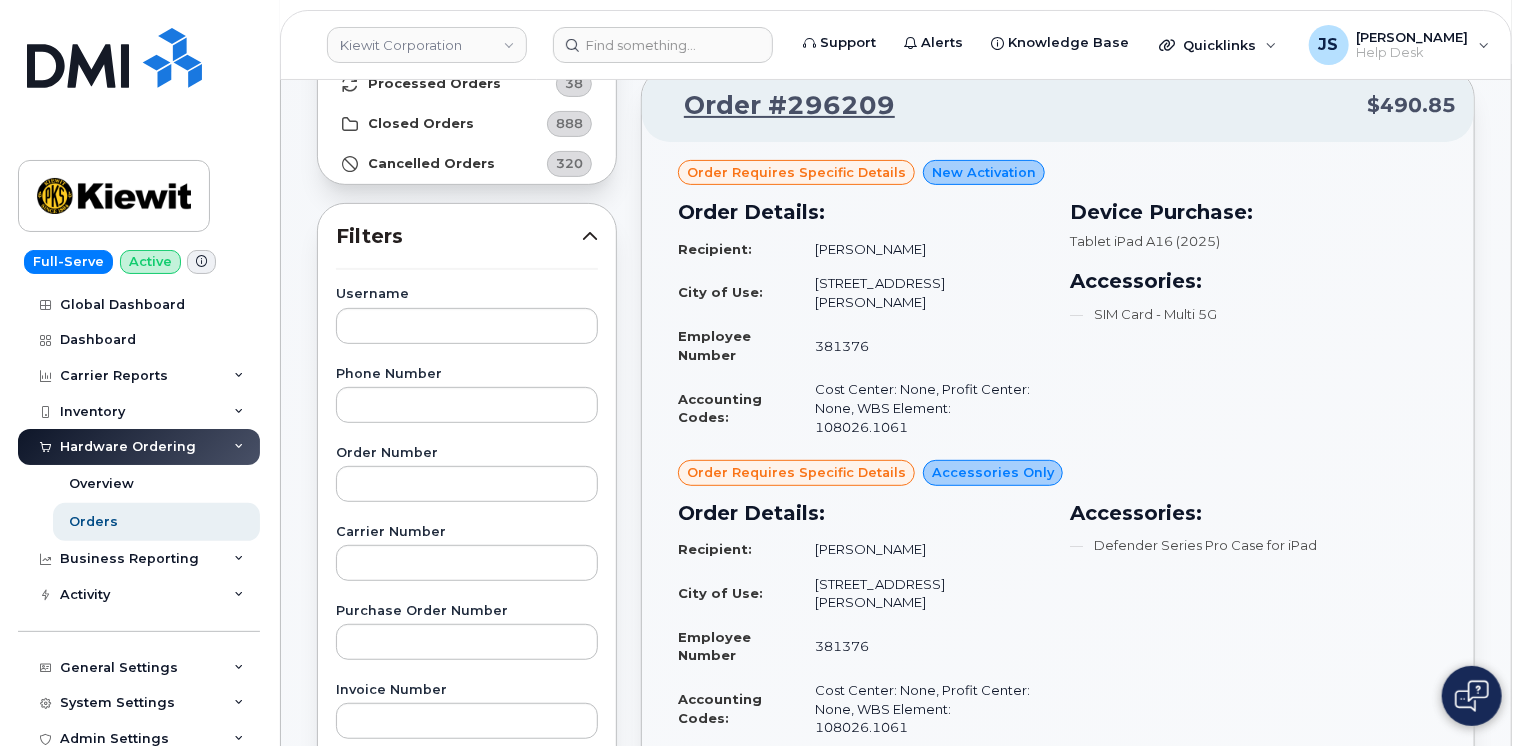 scroll, scrollTop: 240, scrollLeft: 0, axis: vertical 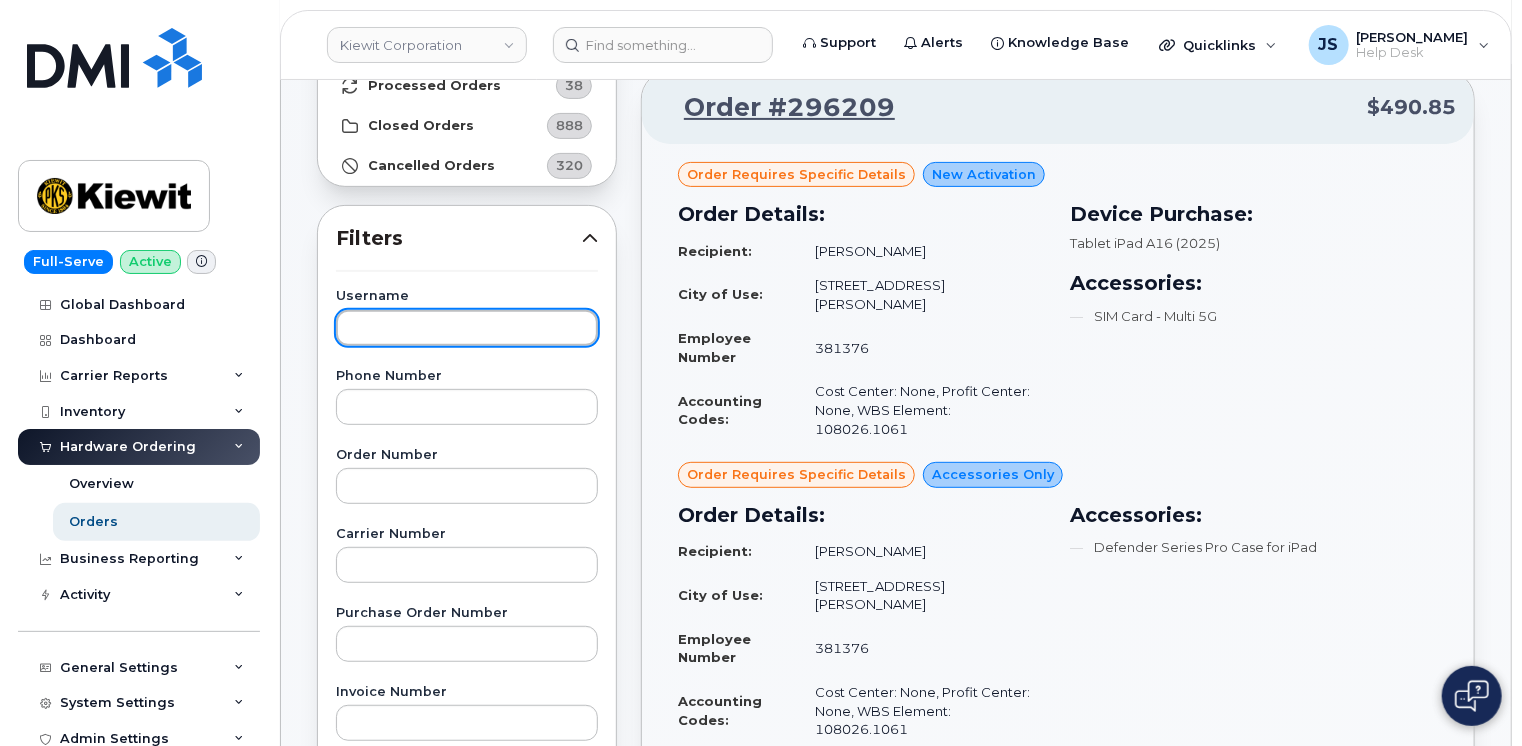 click at bounding box center (467, 328) 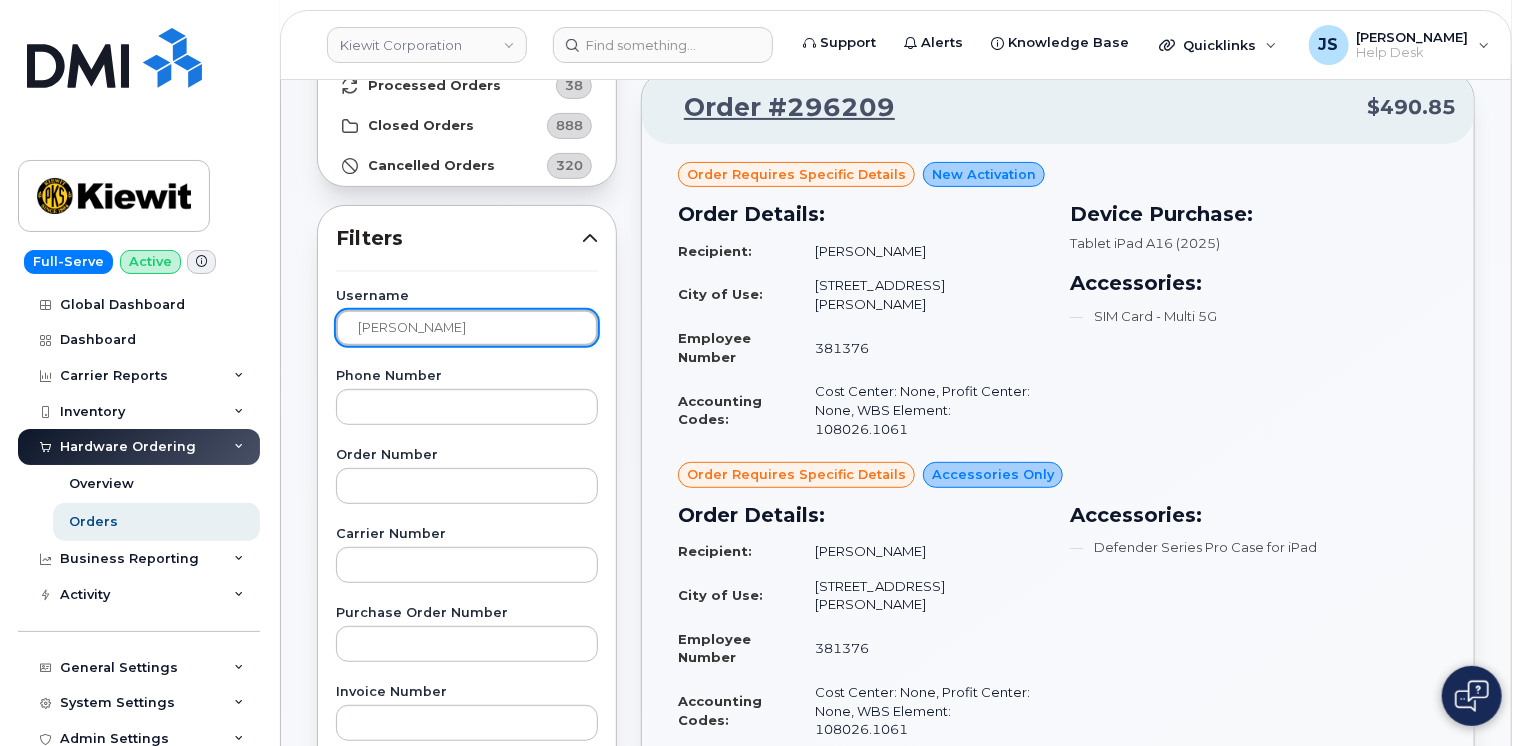 click on "Apply Filter" at bounding box center [467, 1303] 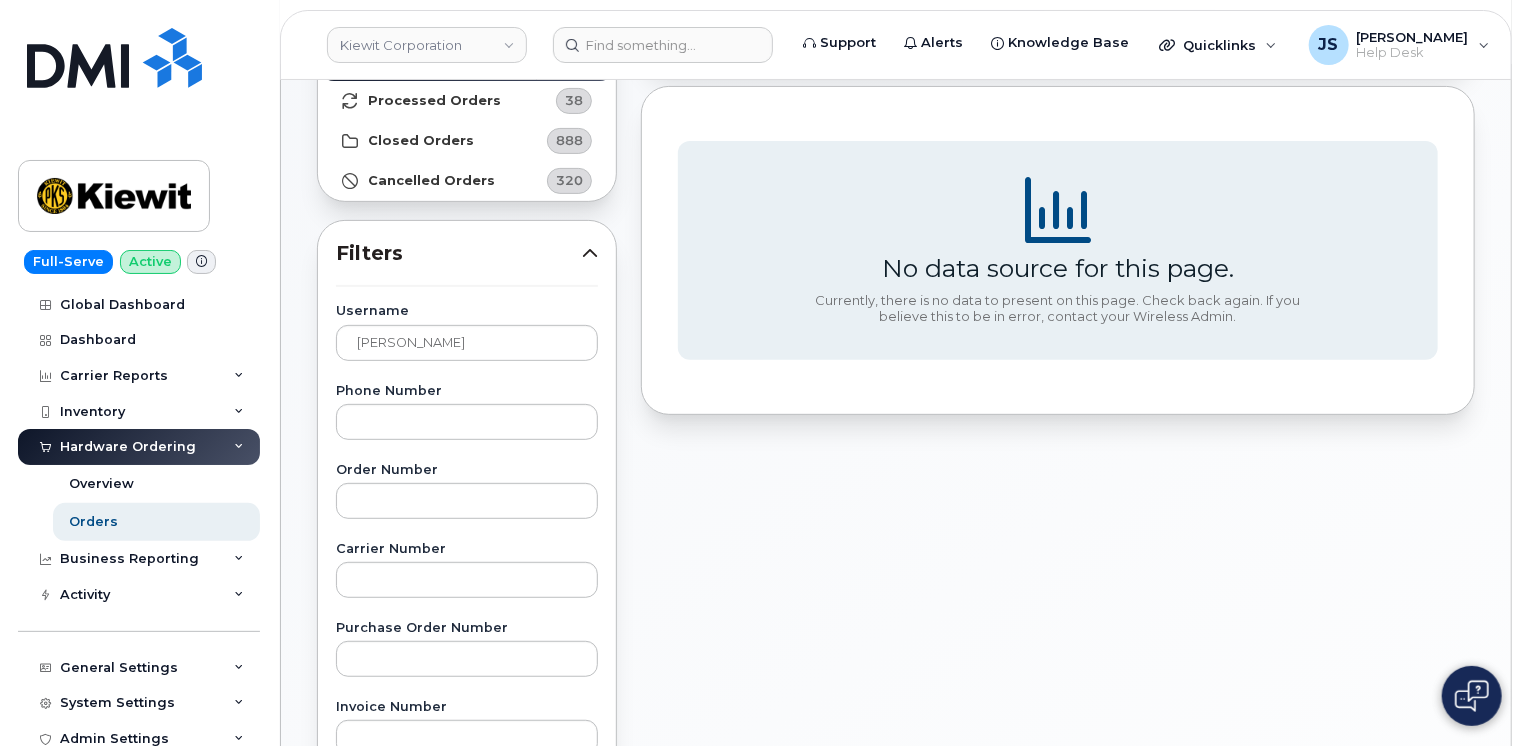 click on "Orders   Start New Order All Orders 1376 Open Orders 130 Processed Orders 38 Closed Orders 888 Cancelled Orders 320 Filters Username Alexis Bennett Phone Number Order Number Carrier Number Purchase Order Number Invoice Number Dealer DMI SNOW AT&T DMI SNOW T-Mobile DMI SNOW Verizon Wireless Carrier AT&T Wireless Verizon Wireless T-Mobile SIM IMEI Created By ServiceNow Task Reset Filter Apply Filter No data source for this page. Currently, there is no data to present on this page. Check back again. If you believe this to be in error, contact your Wireless Admin. Showing 1 To 10 Of 120 Entries 1 2 3 4 5" at bounding box center (896, 636) 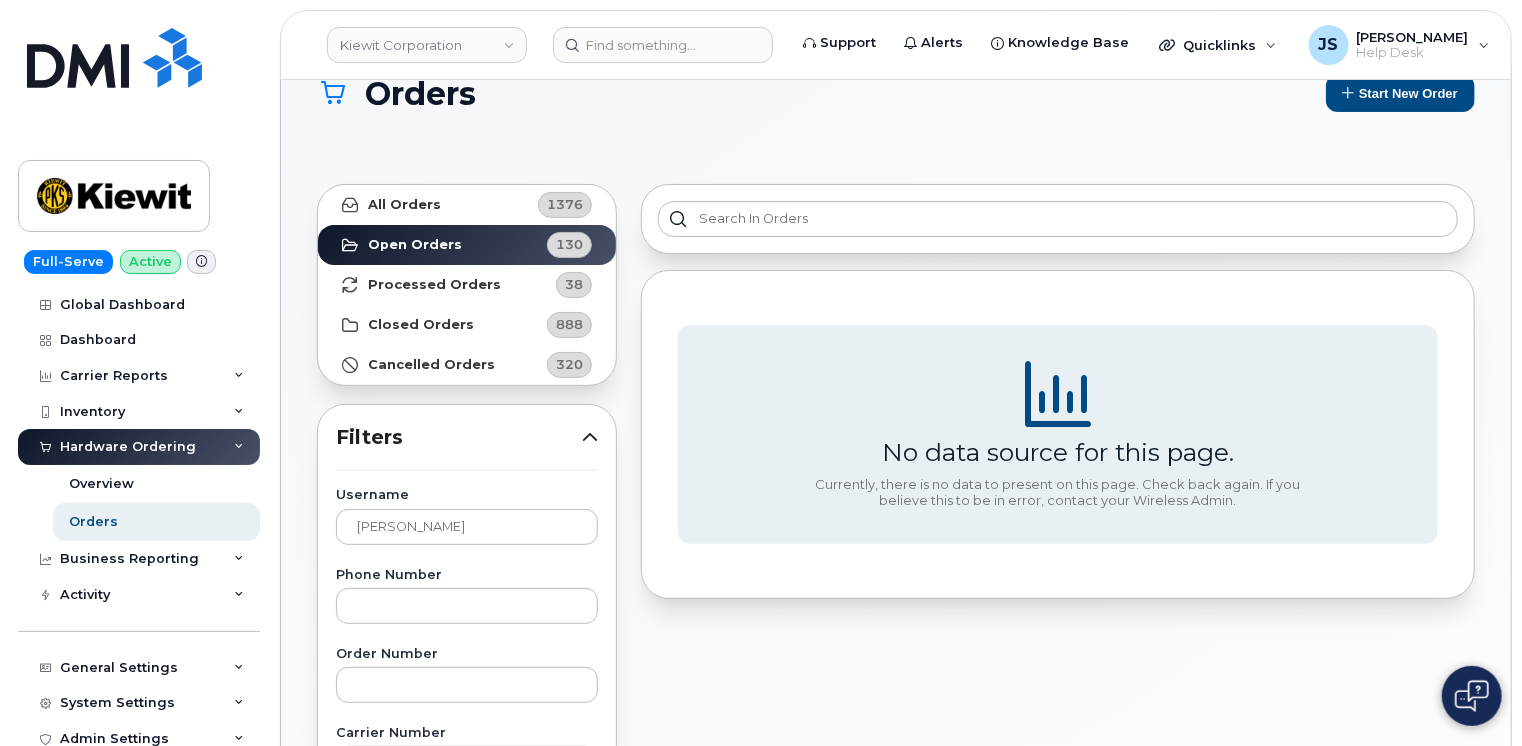 scroll, scrollTop: 40, scrollLeft: 0, axis: vertical 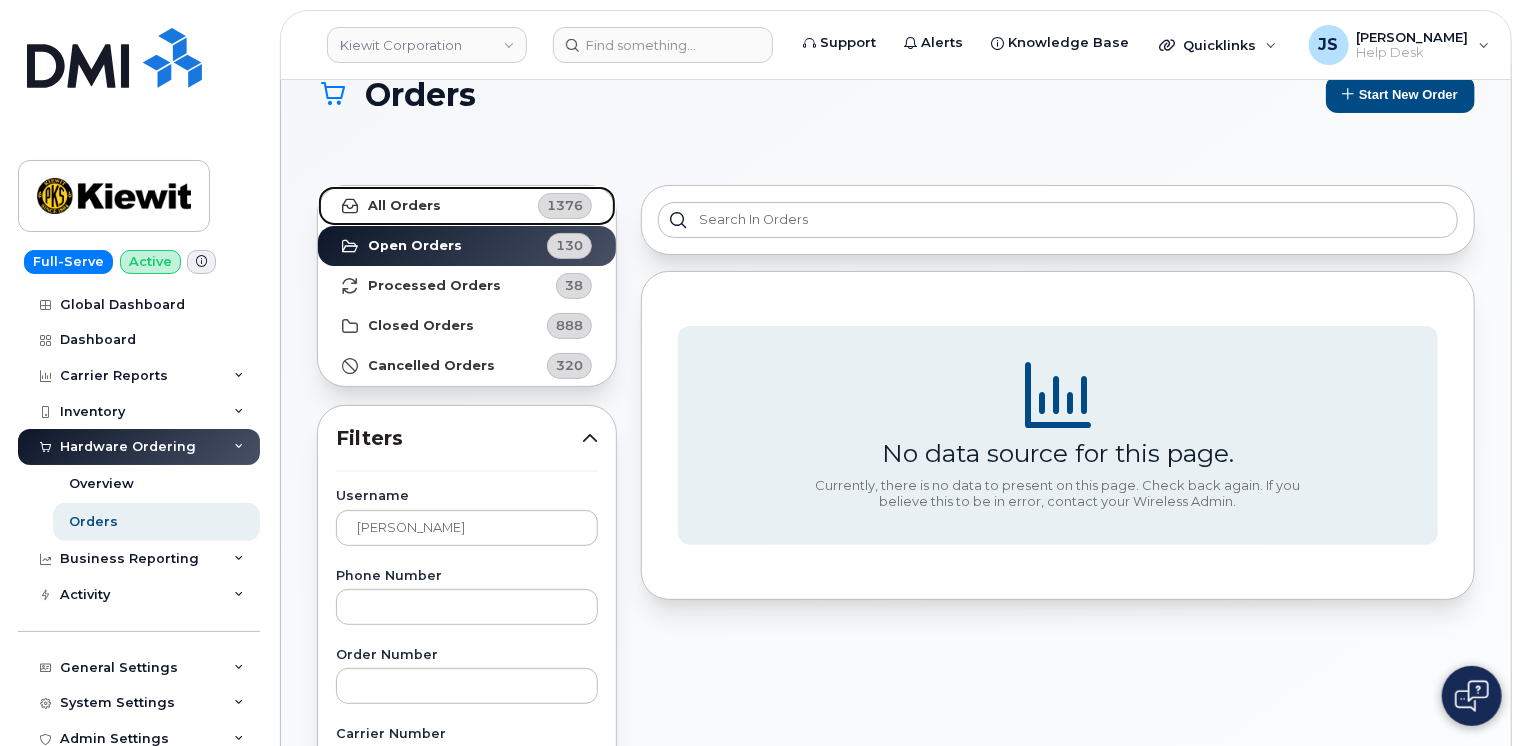 click on "All Orders 1376" at bounding box center (467, 206) 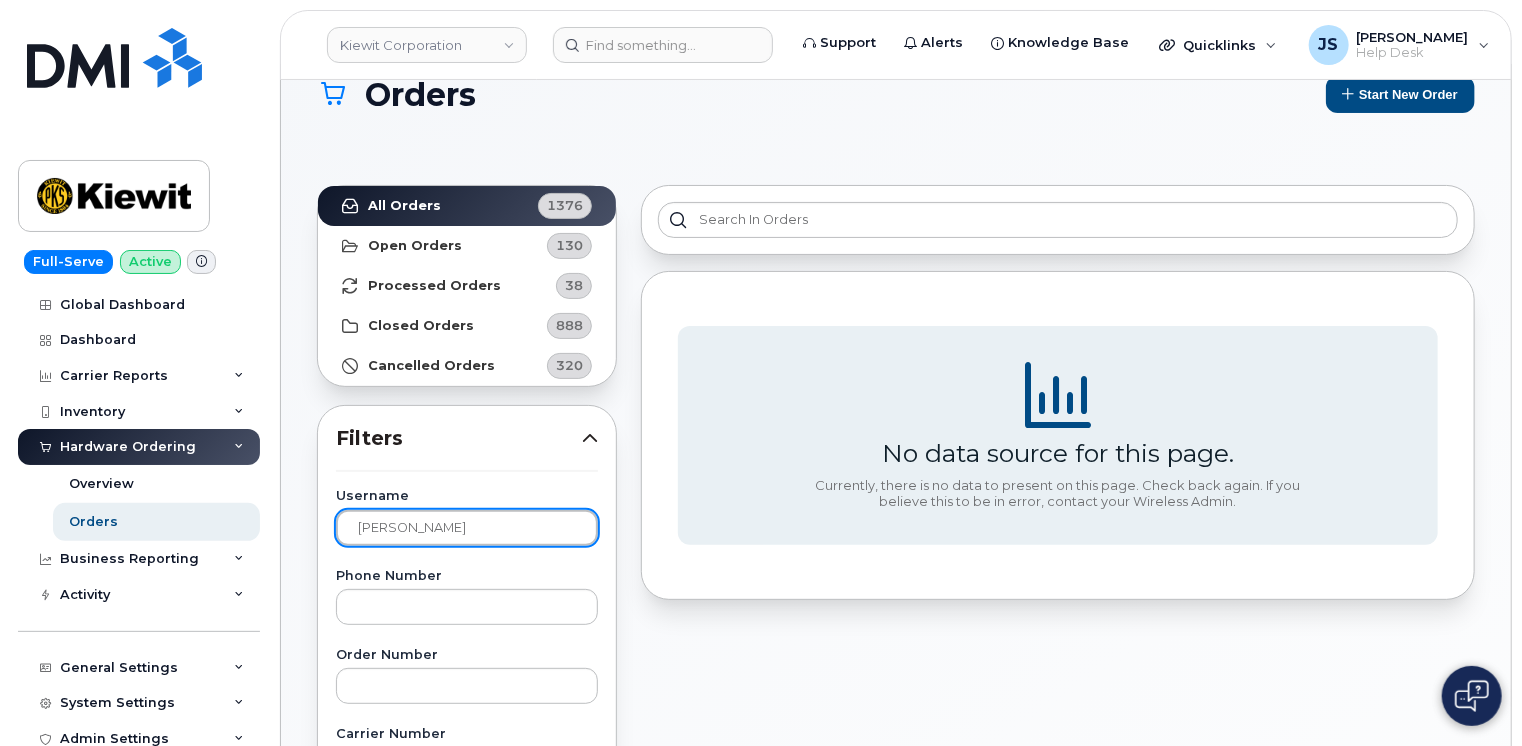click on "Alexis Bennett" at bounding box center [467, 528] 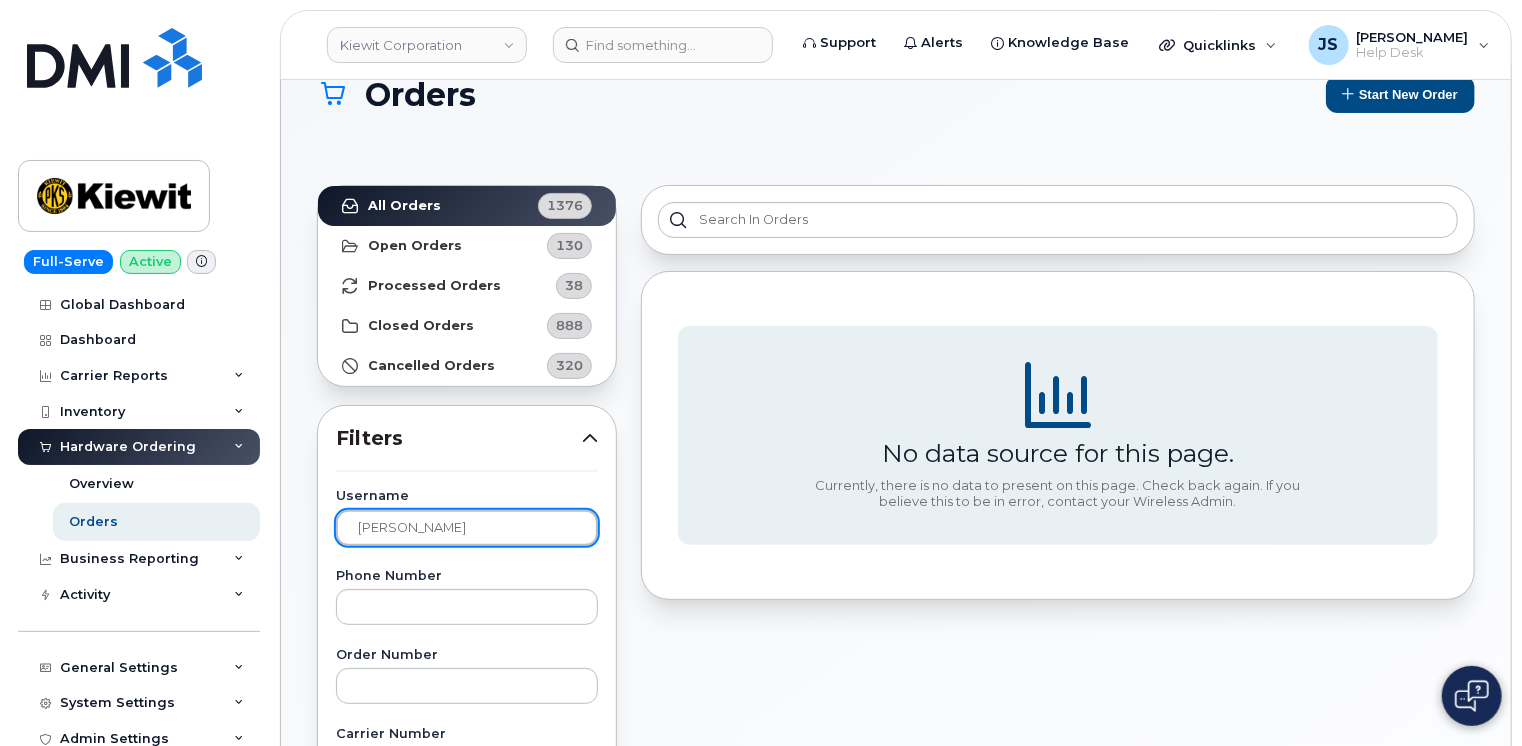 click on "Apply Filter" at bounding box center (467, 1503) 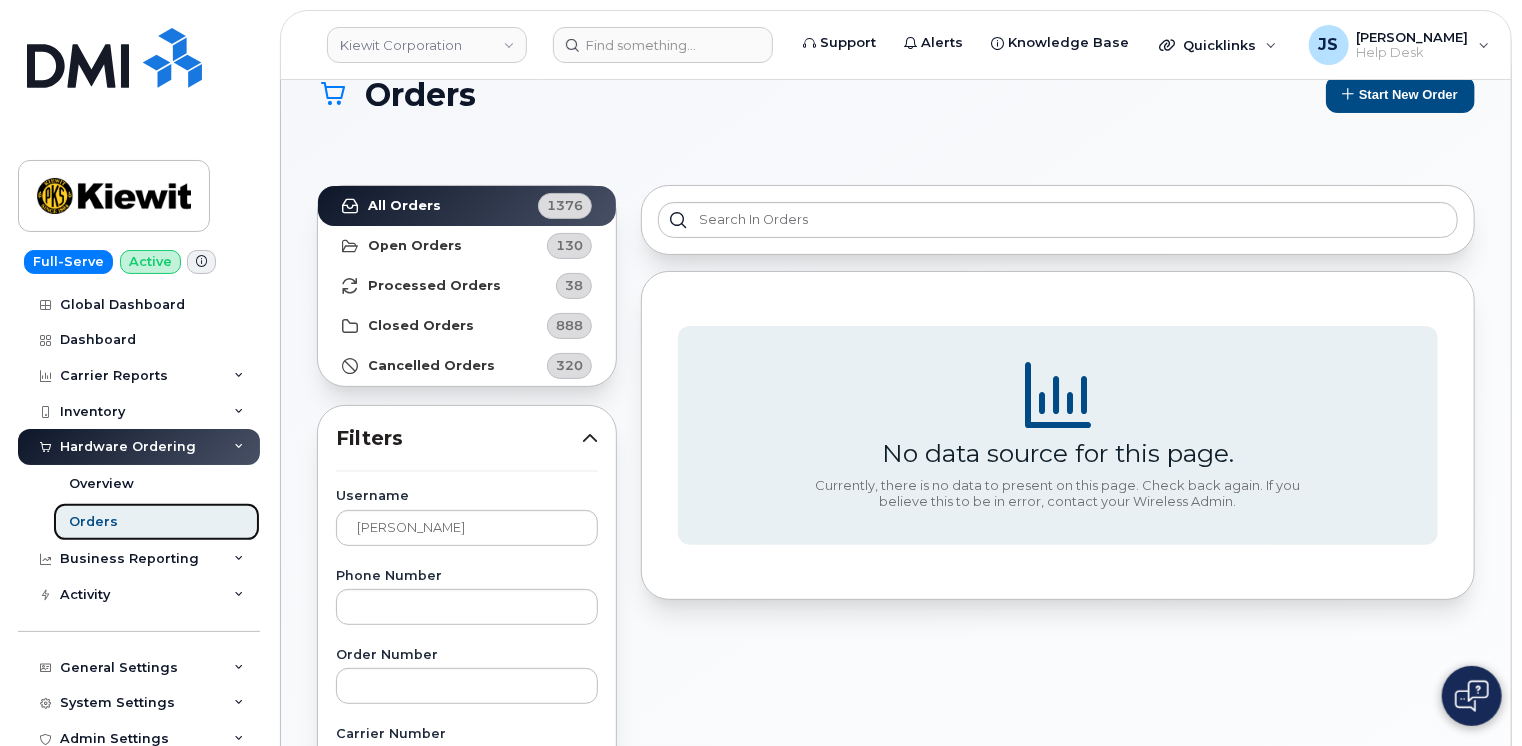 click on "Orders" at bounding box center (93, 522) 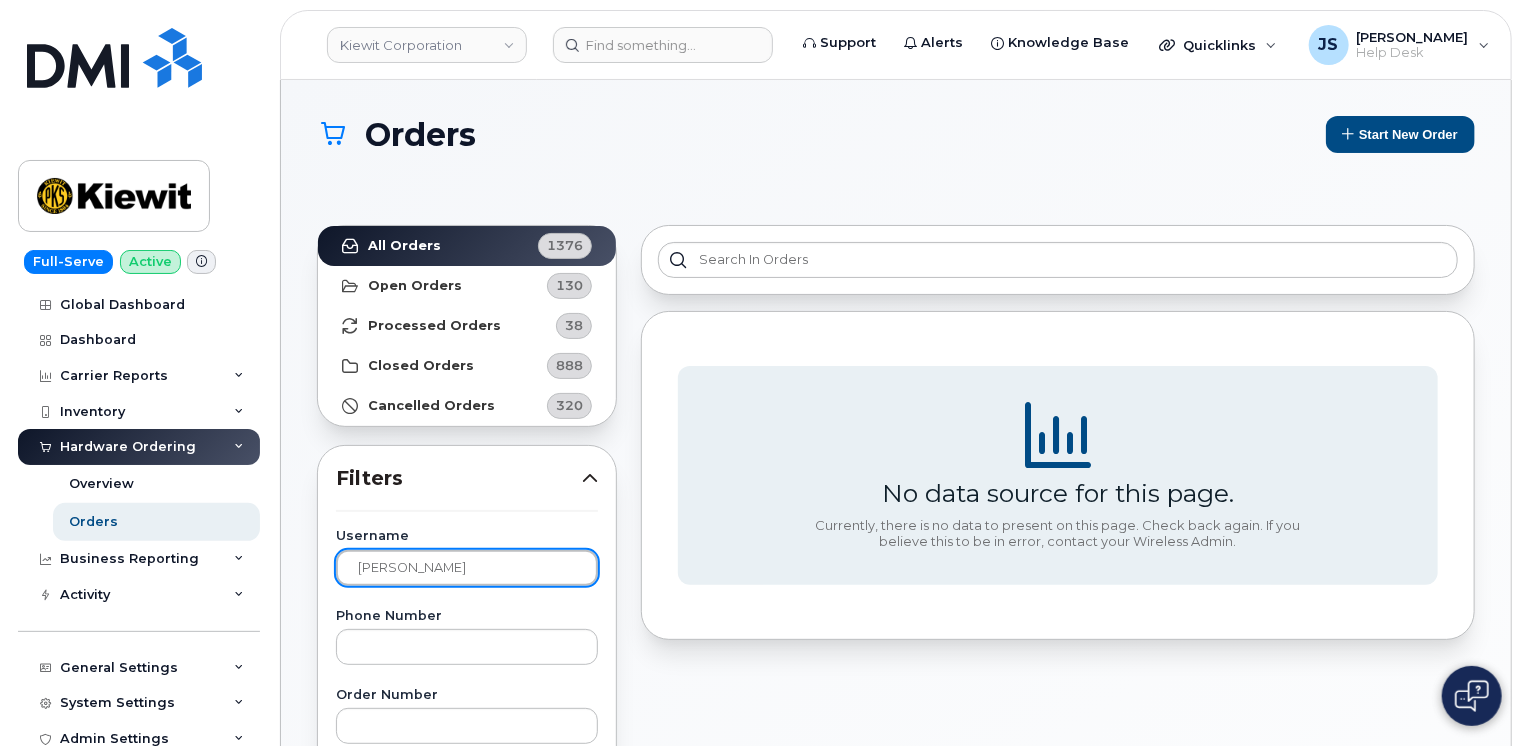 click on "[PERSON_NAME]" at bounding box center (467, 568) 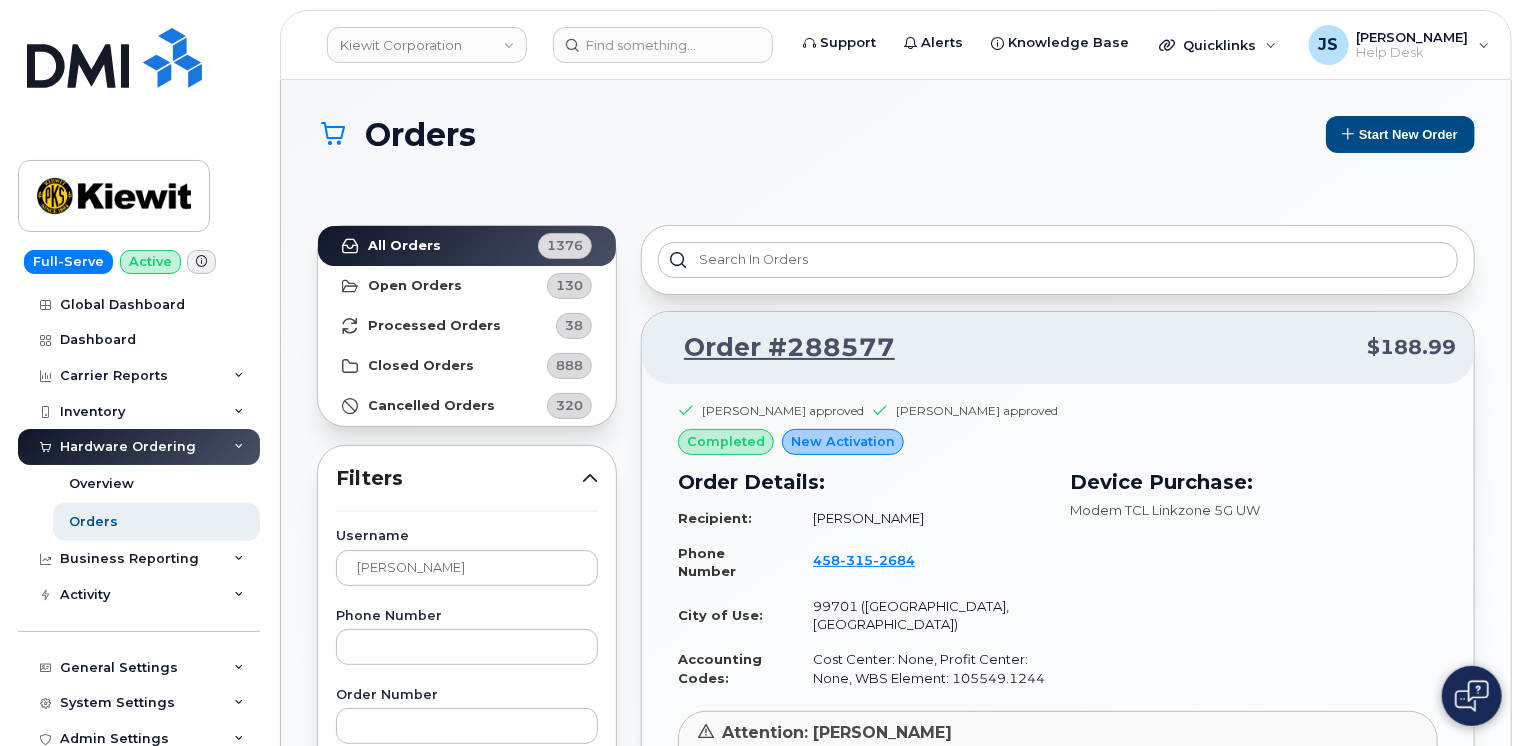 click on "All Orders 1376 Open Orders 130 Processed Orders 38 Closed Orders 888 Cancelled Orders 320 Filters Username Brian Shewchuk Phone Number Order Number Carrier Number Purchase Order Number Invoice Number Dealer DMI SNOW AT&T DMI SNOW T-Mobile DMI SNOW Verizon Wireless Carrier AT&T Wireless Verizon Wireless T-Mobile SIM IMEI Created By ServiceNow Task Reset Filter Apply Filter" at bounding box center [467, 915] 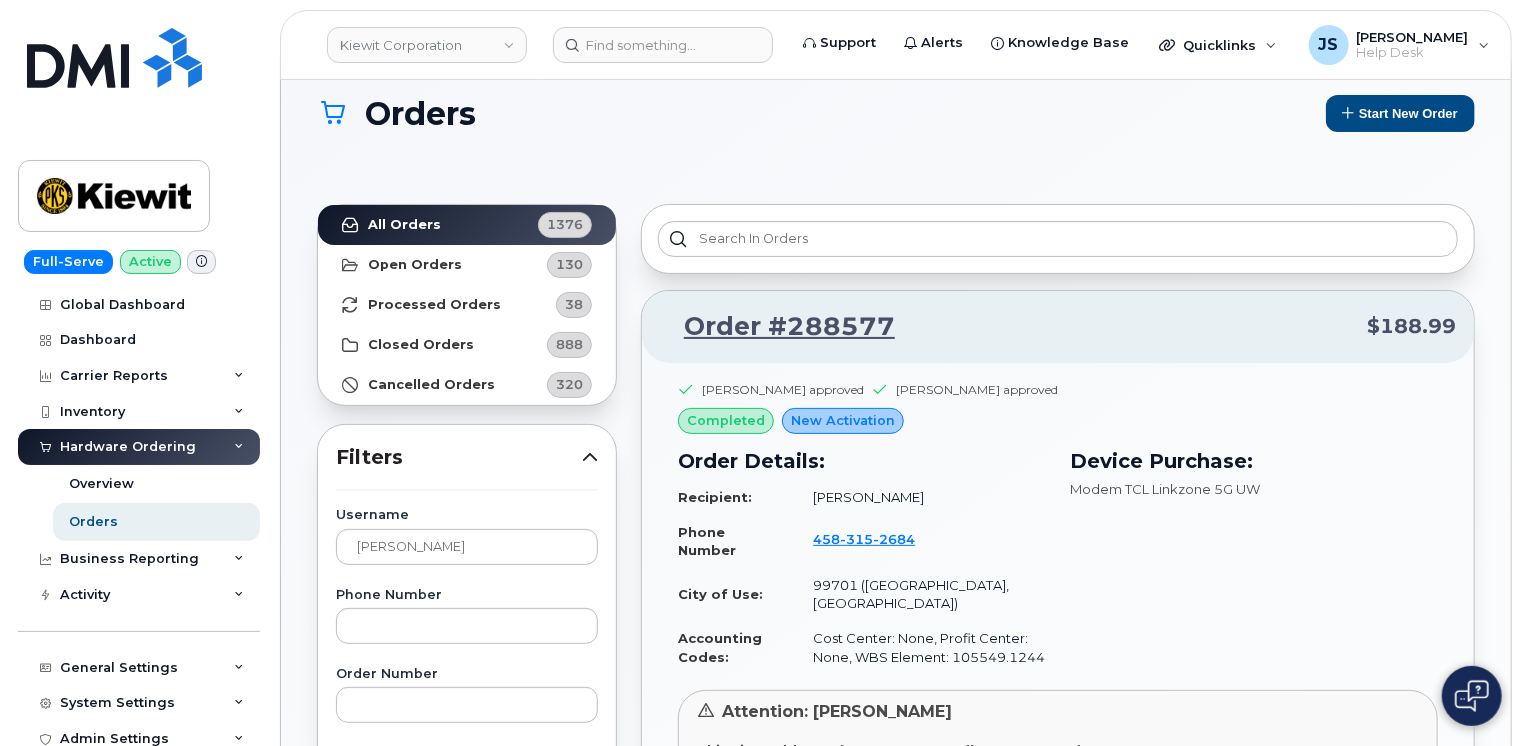 scroll, scrollTop: 0, scrollLeft: 0, axis: both 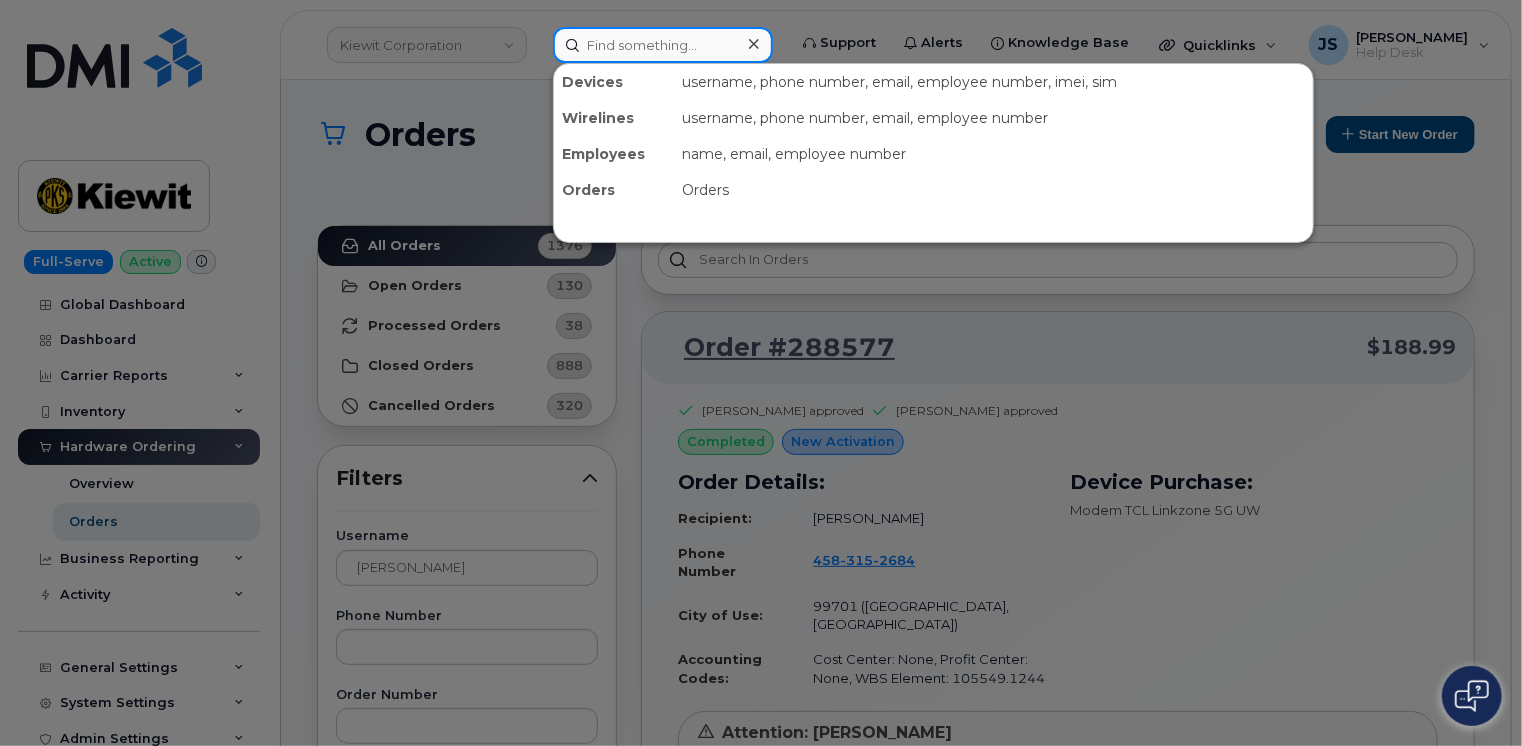 click at bounding box center [663, 45] 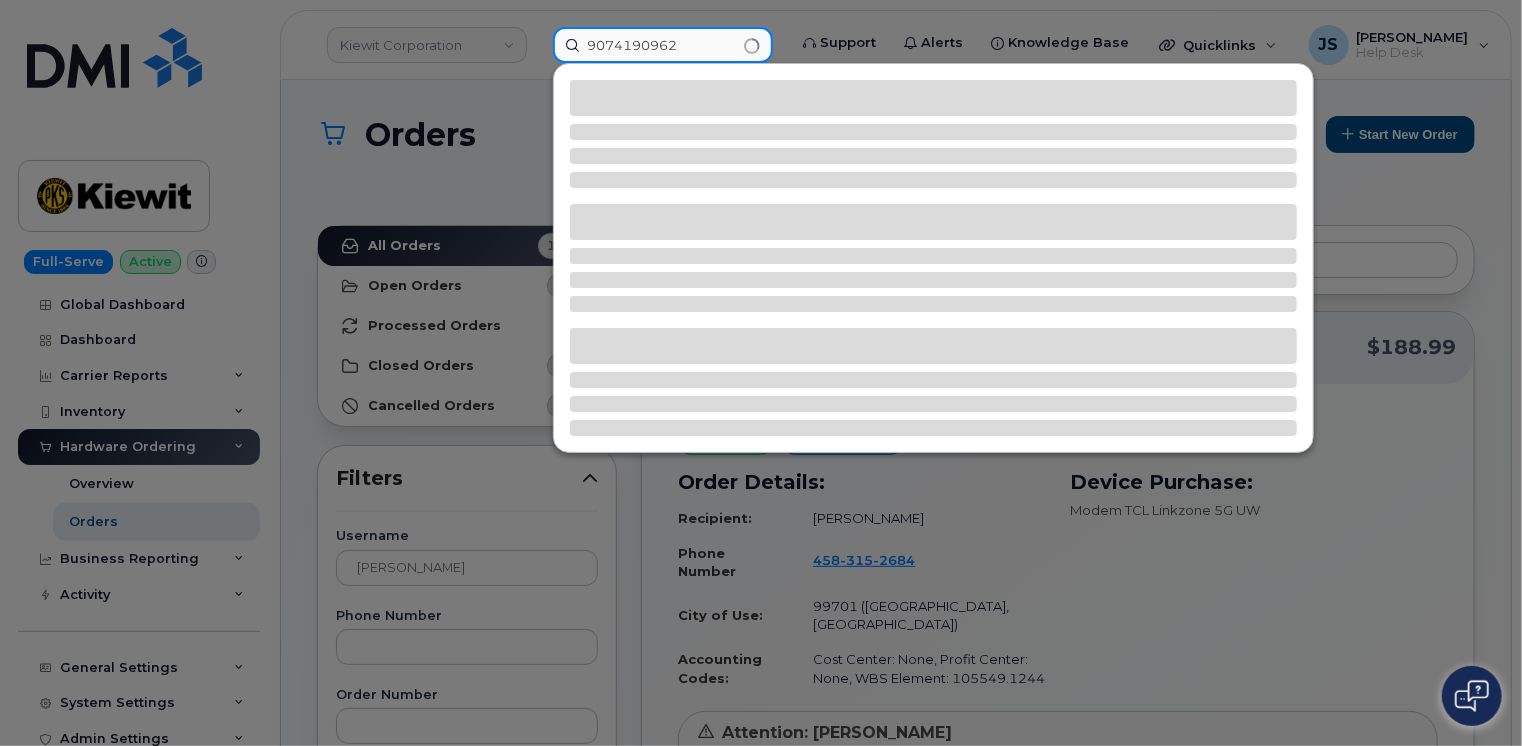 type on "9074190962" 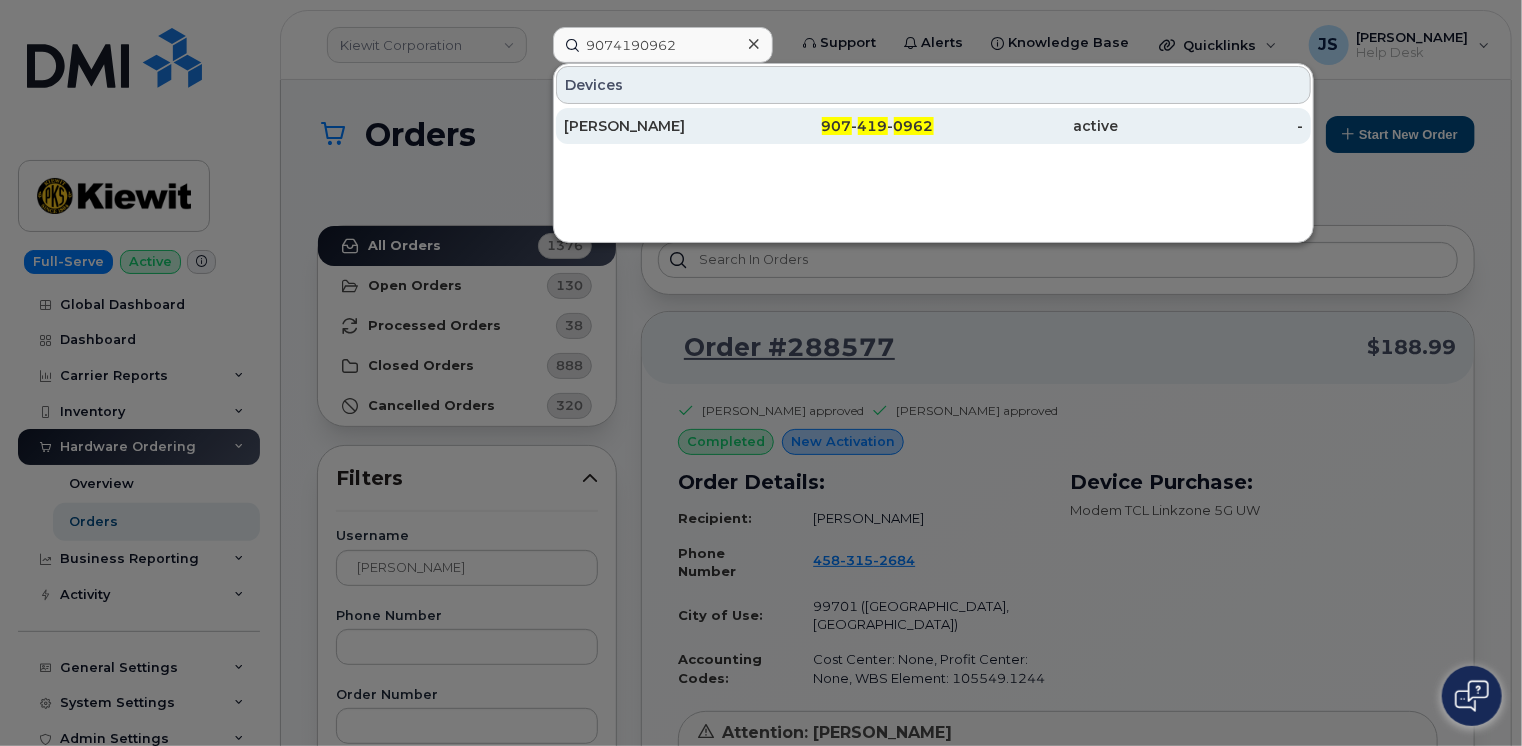 click on "[PERSON_NAME]" at bounding box center [656, 126] 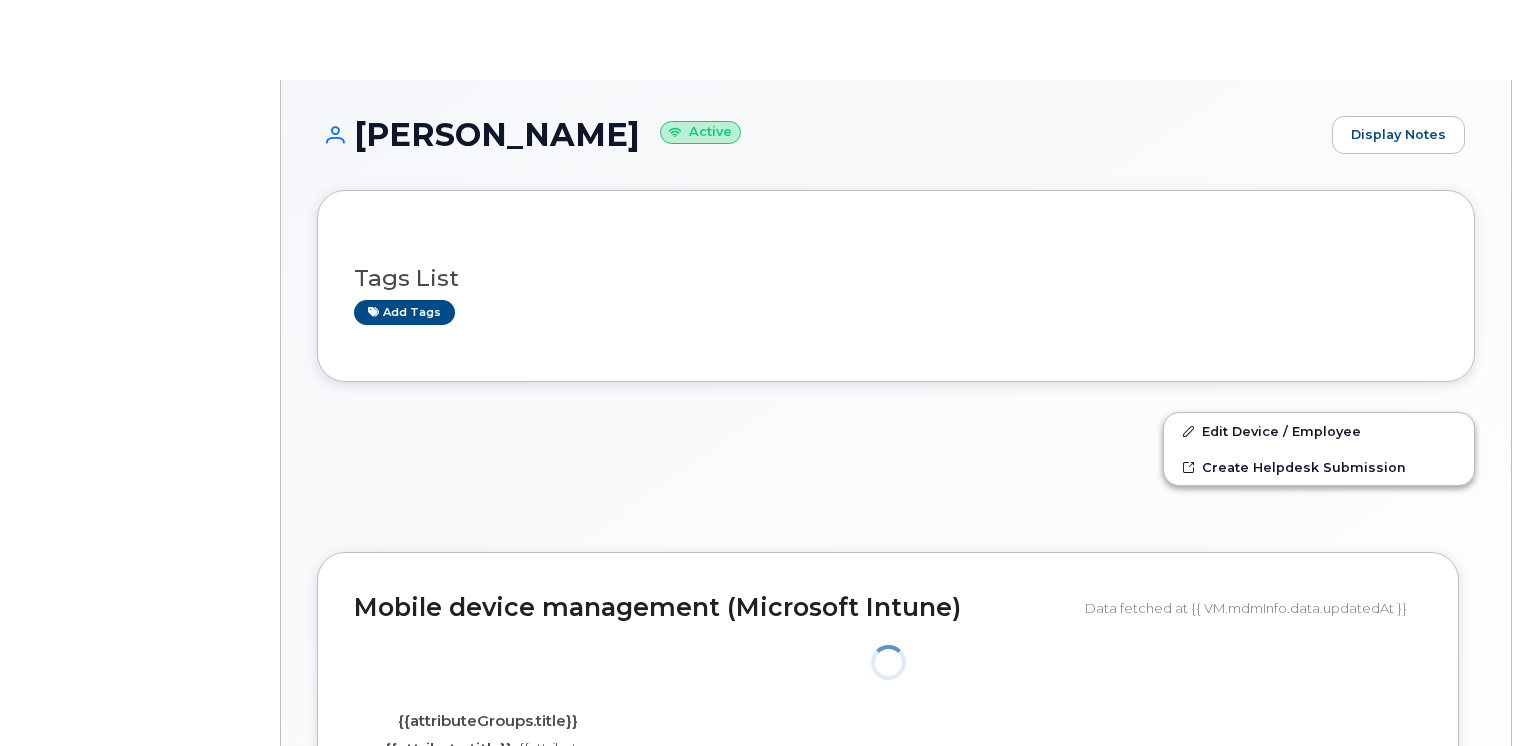scroll, scrollTop: 0, scrollLeft: 0, axis: both 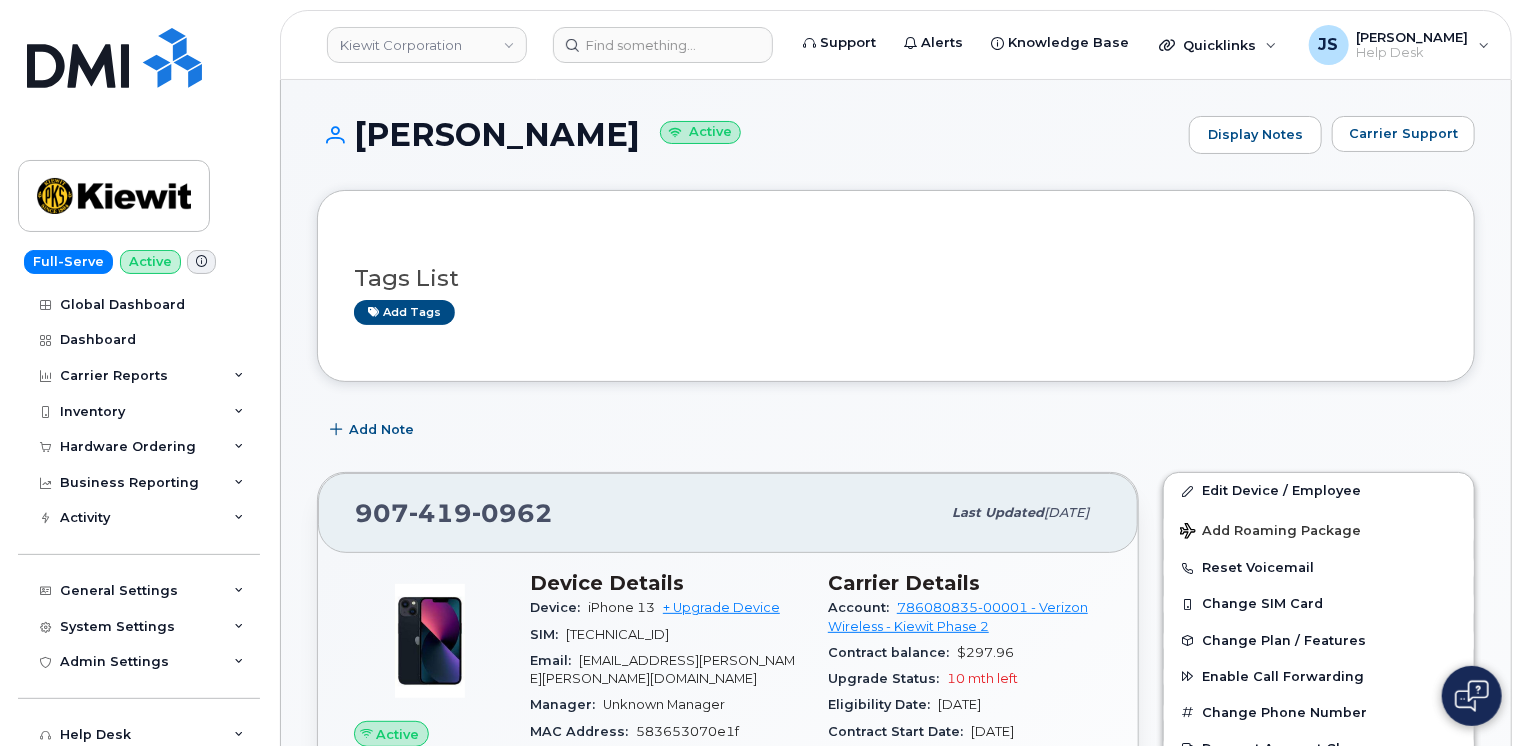 click on "[PERSON_NAME]
Active
Display Notes
Carrier Support
Tags List
Add tags
Add Note
[PHONE_NUMBER] Last updated  [DATE] Active Send Message 618.50 MB  used 0.00 Bytes  included this month Device Details Device: iPhone 13  + Upgrade Device SIM: [TECHNICAL_ID] Email: [EMAIL_ADDRESS][PERSON_NAME][PERSON_NAME][DOMAIN_NAME] Manager: Unknown Manager MAC Address: 583653070e1f Carrier IMEI: [TECHNICAL_ID] City Of Use: Juneau Employee Details Employee number: 549494 Job Title: Administrative Coordinator 2 Employment Status: Active HR Employee Name: [PERSON_NAME] Department Name: 105549 - [PERSON_NAME] Contract Mining Location: Unnamed Road Business Unit HR Lock Enabled Device Business Unit Cost Center: None None None Profit Center: None None None WBS Element: 105549.1244 [PERSON_NAME] Mining Group Inc. 1003 Carrier Details Account: 786080835-00001 - Verizon Wireless - [PERSON_NAME] Phase 2 Contract balance: $297.96 Upgrade Status: 10 mth left Eligibility Date:" at bounding box center (896, 1446) 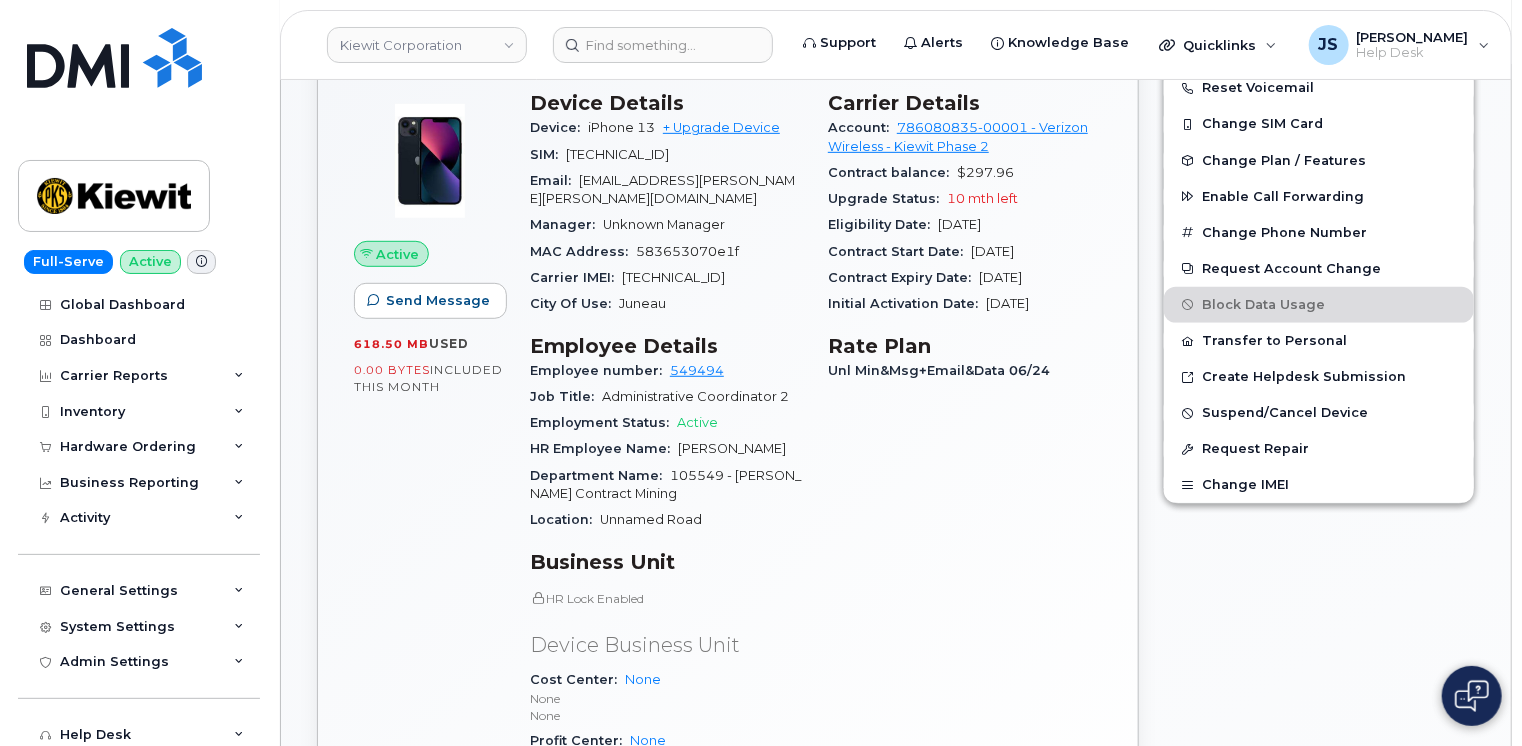 scroll, scrollTop: 440, scrollLeft: 0, axis: vertical 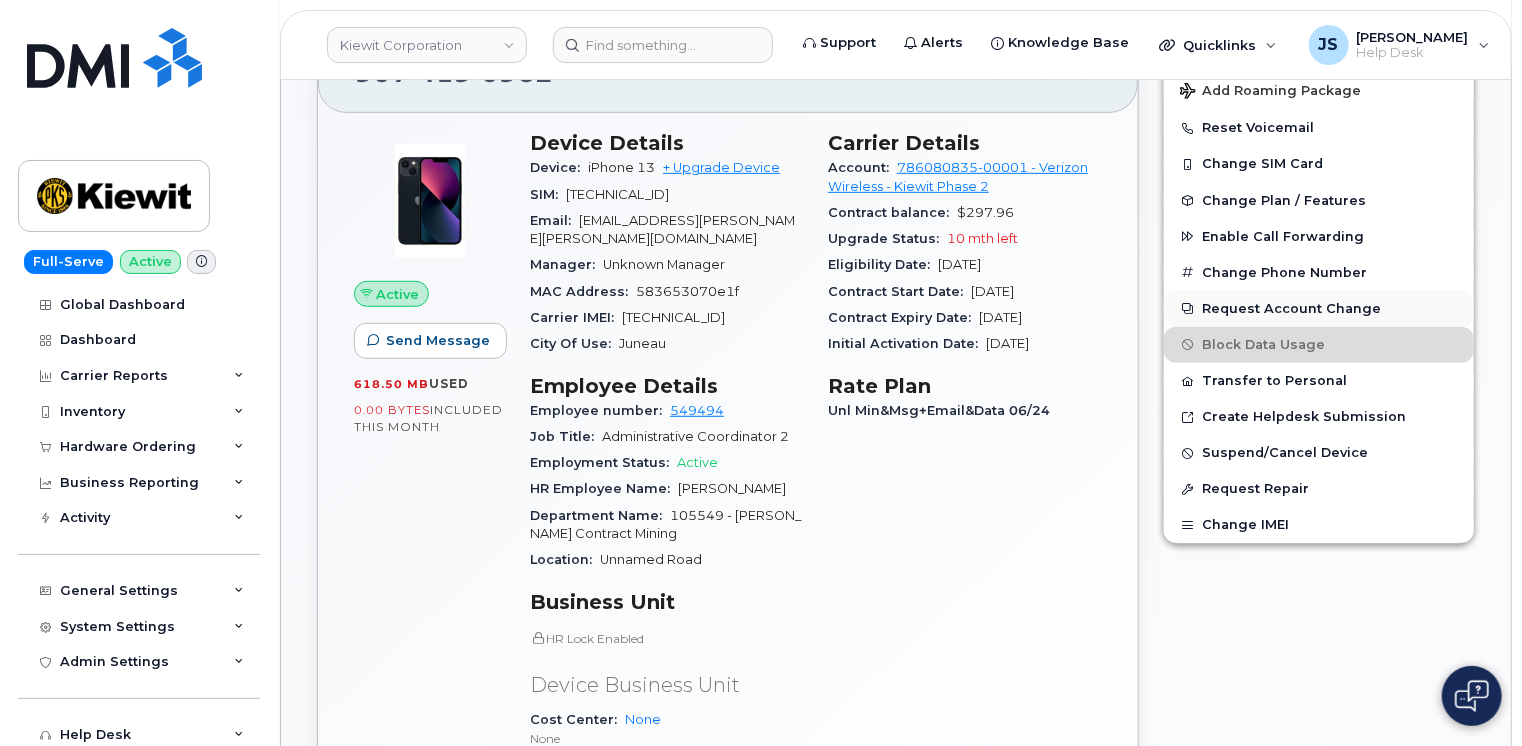 click on "Request Account Change" at bounding box center (1319, 309) 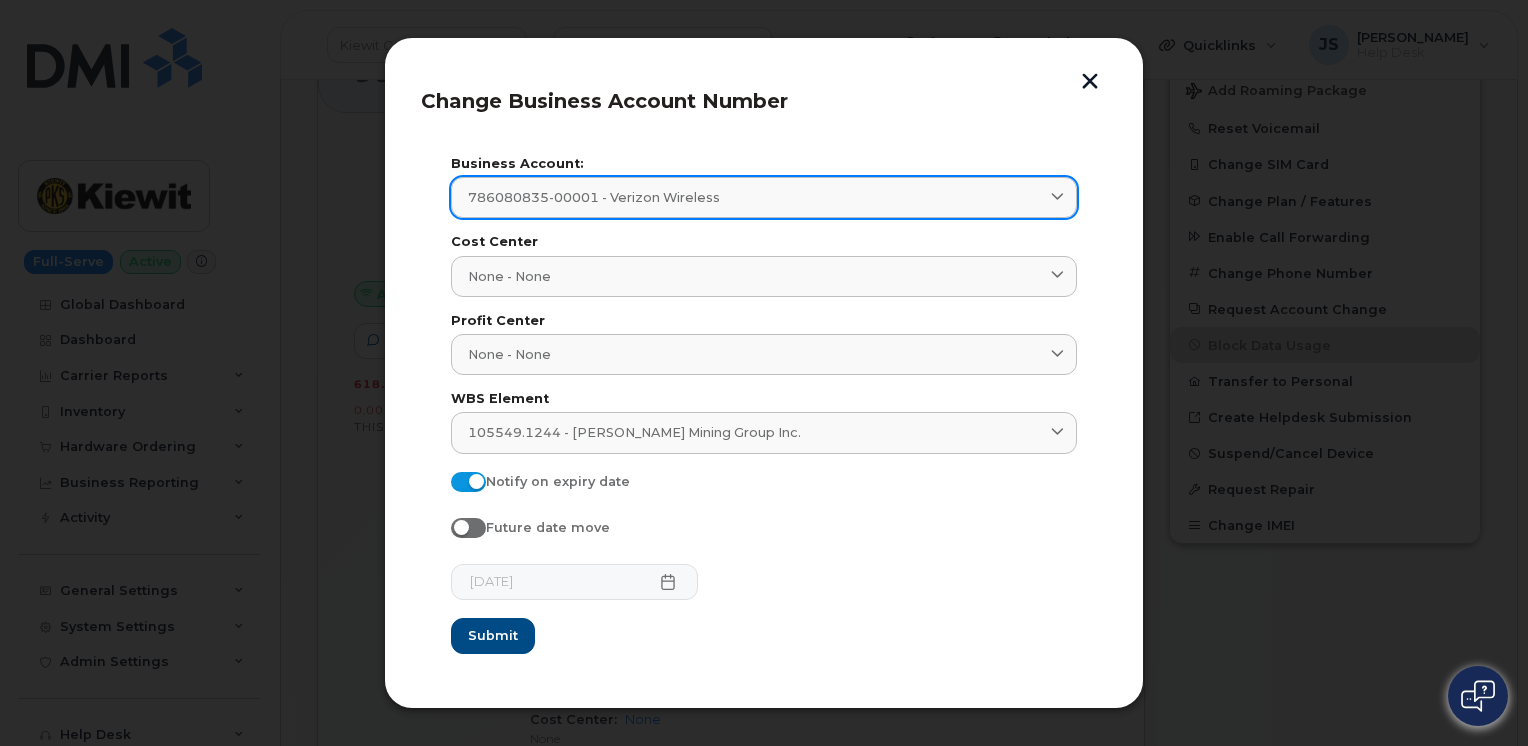 click on "786080835-00001 - Verizon Wireless" 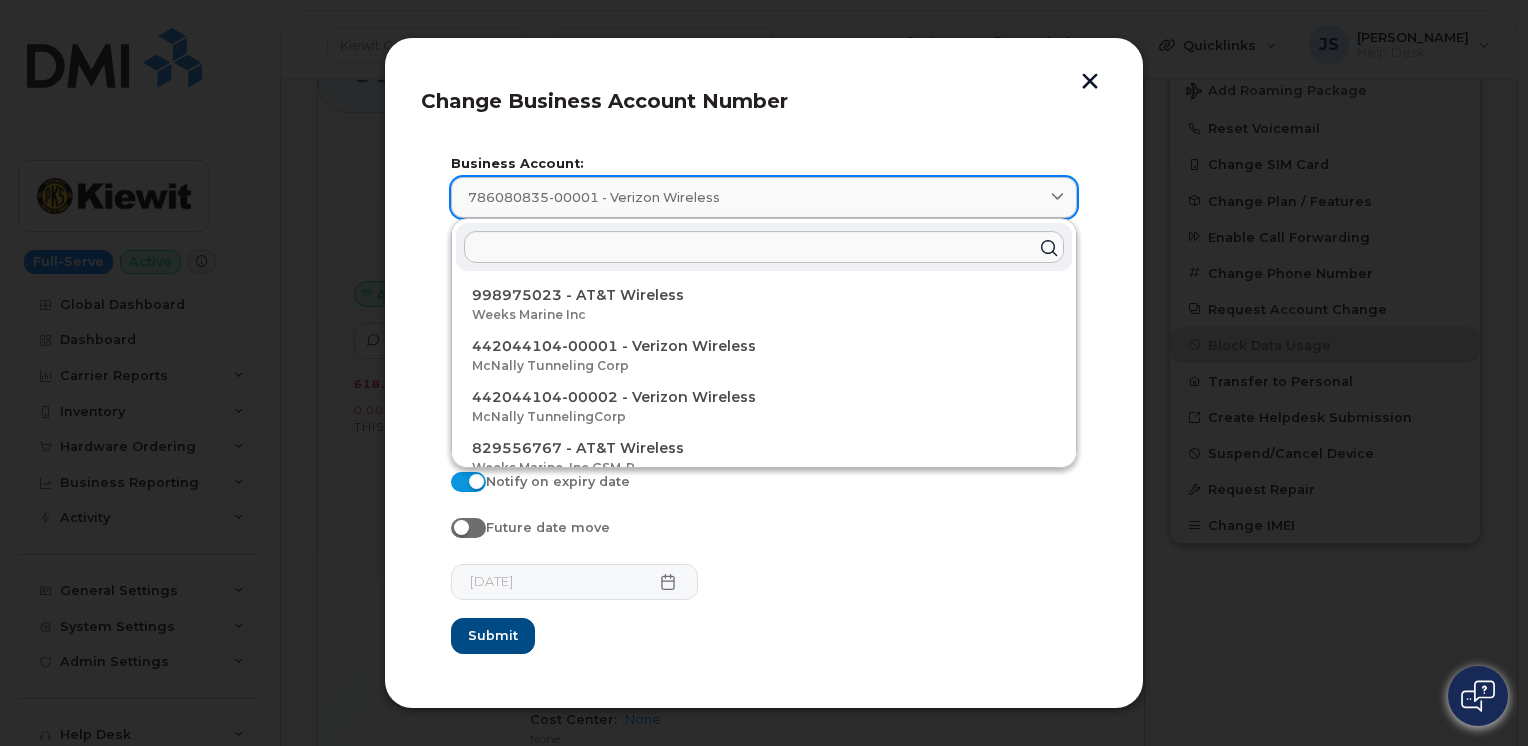 click on "786080835-00001 - Verizon Wireless" 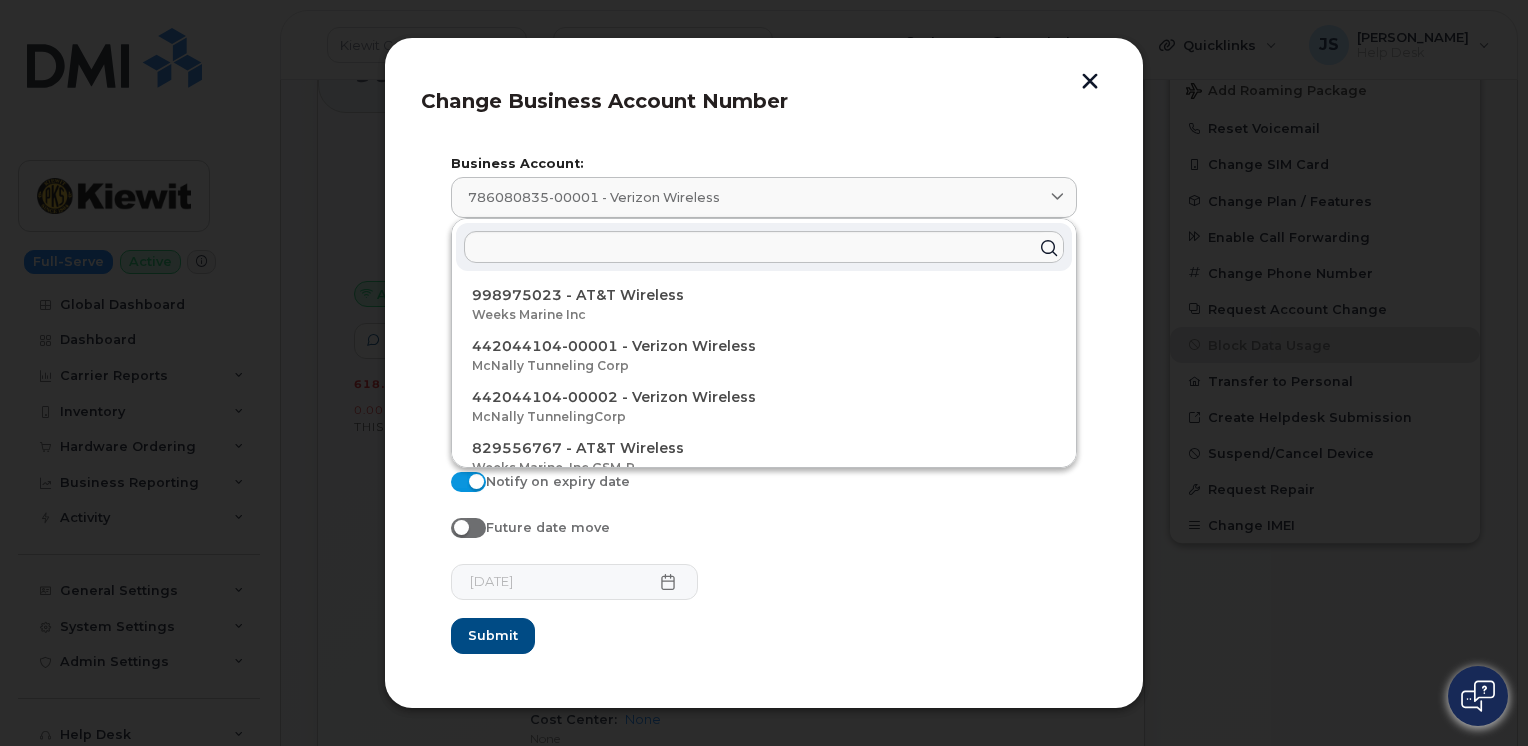 click at bounding box center (1090, 83) 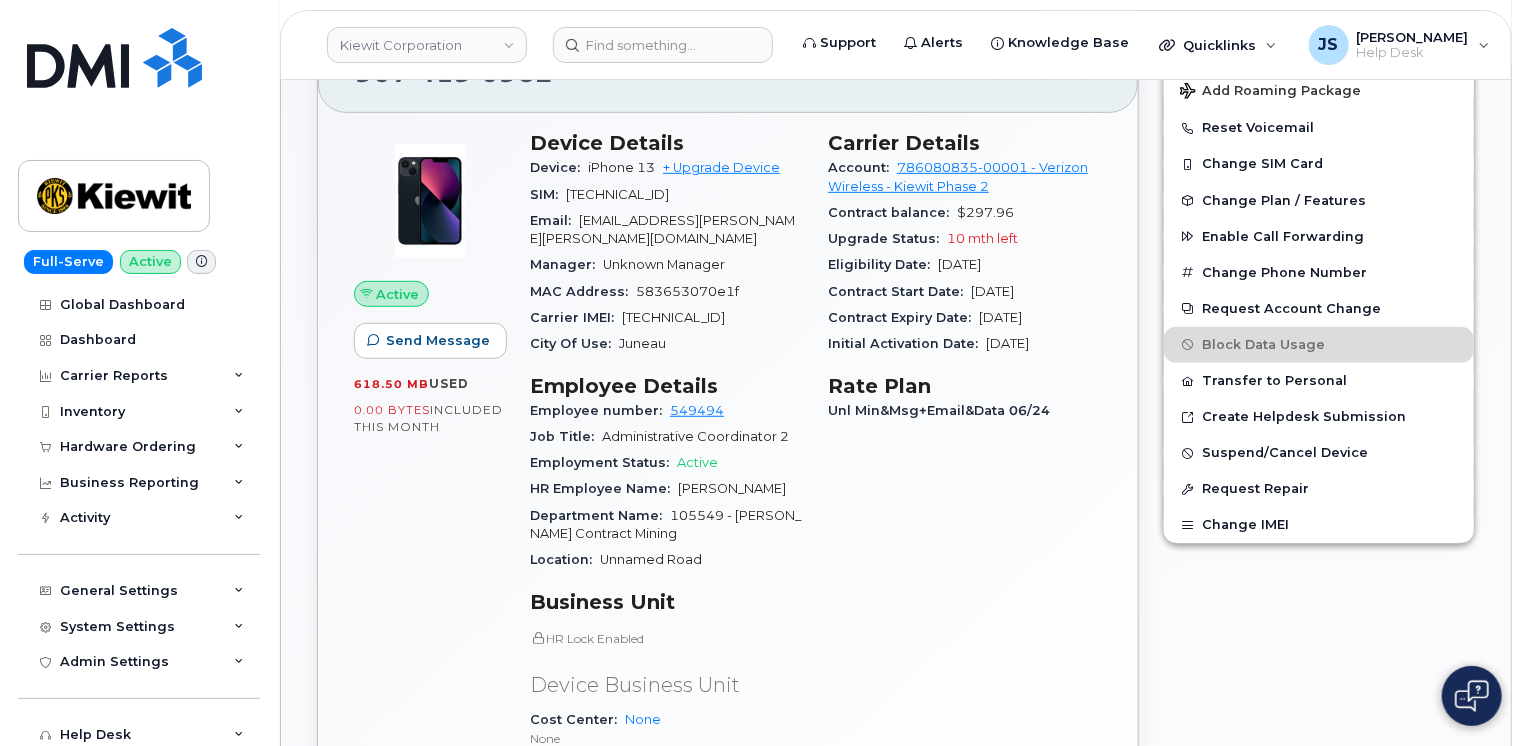 click on "Edit Device / Employee
Add Roaming Package
Reset Voicemail
Change SIM Card
Change Plan / Features
Enable Call Forwarding
Change Phone Number
Request Account Change
Block Data Usage
Transfer to Personal
Create Helpdesk Submission
Suspend/Cancel Device
Request Repair
Change IMEI" at bounding box center [1319, 514] 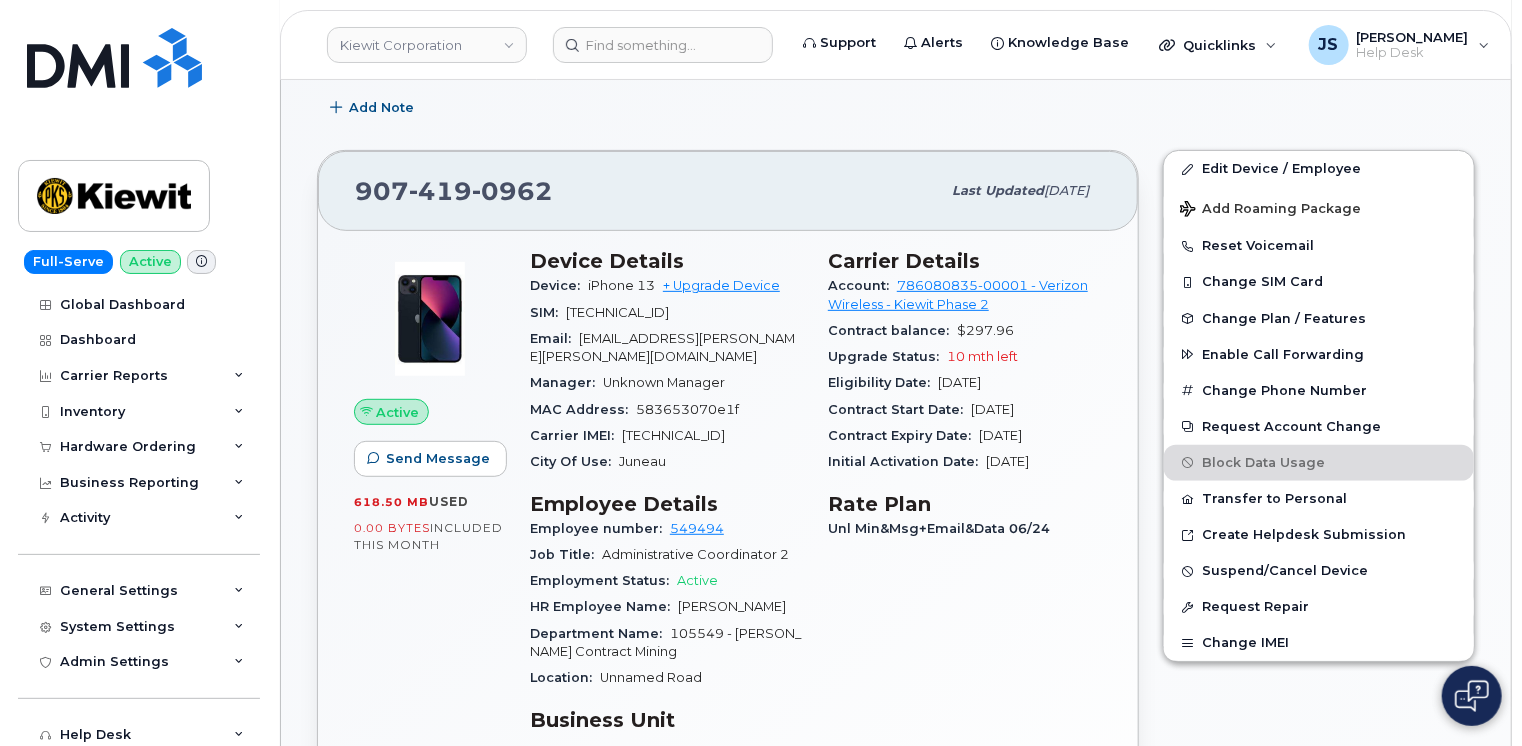 scroll, scrollTop: 320, scrollLeft: 0, axis: vertical 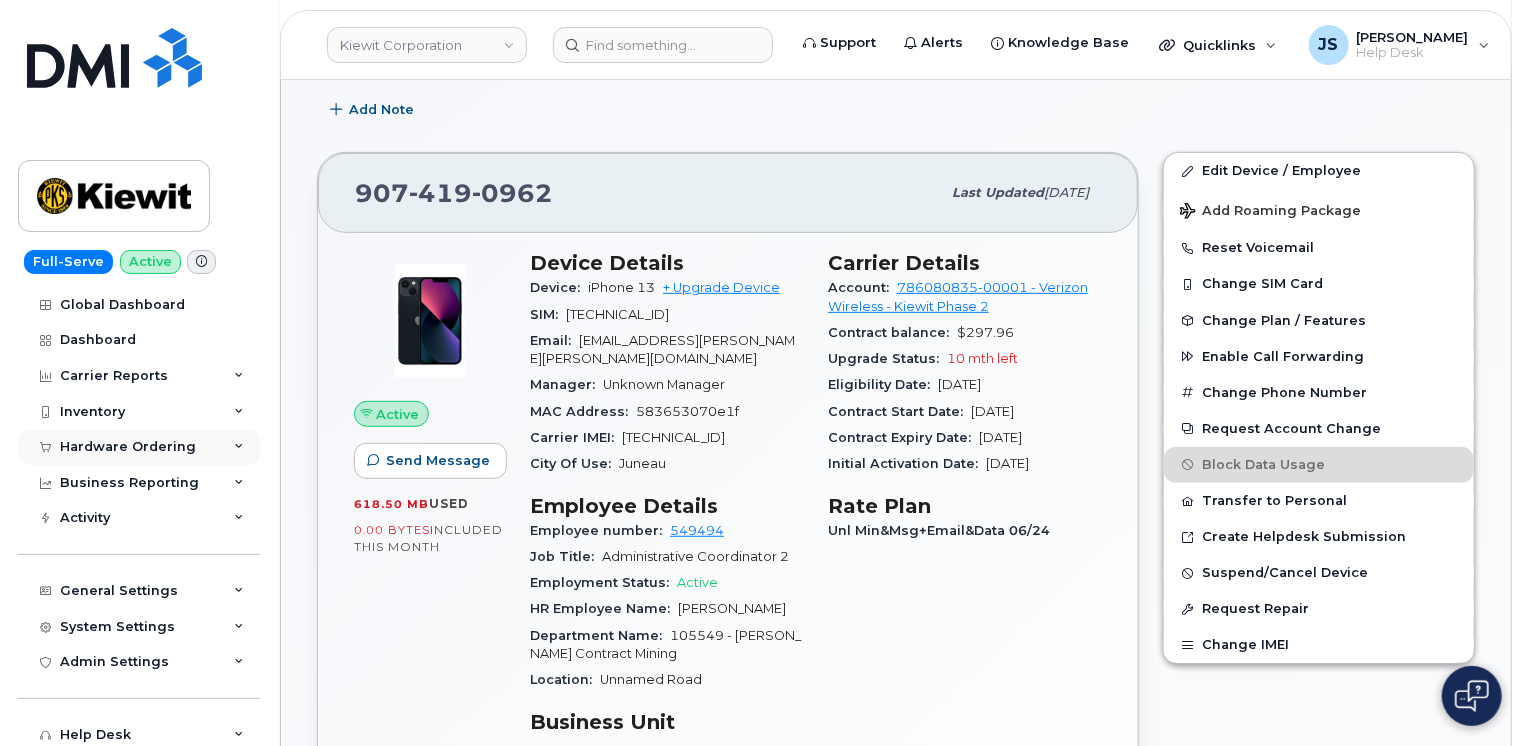 click at bounding box center [239, 447] 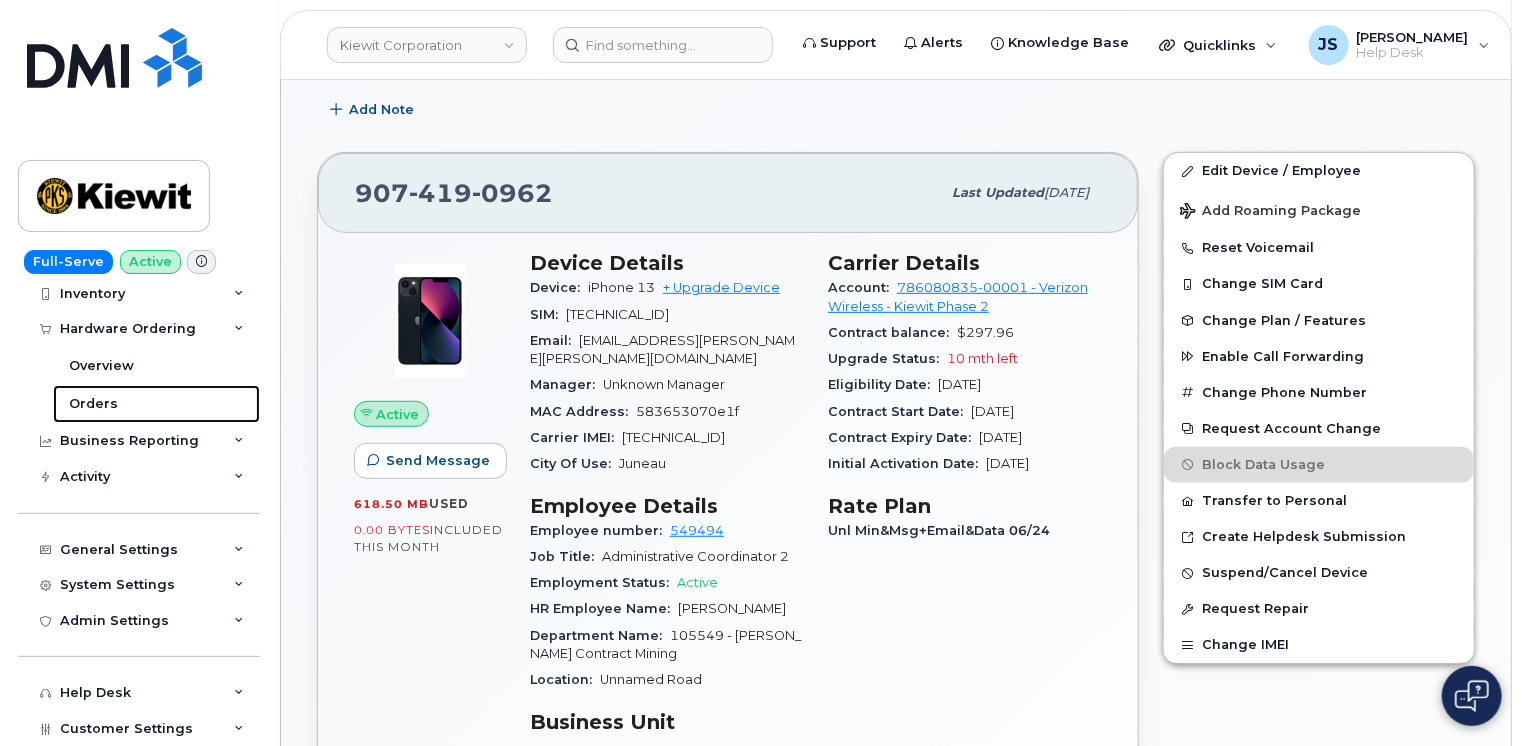 scroll, scrollTop: 120, scrollLeft: 0, axis: vertical 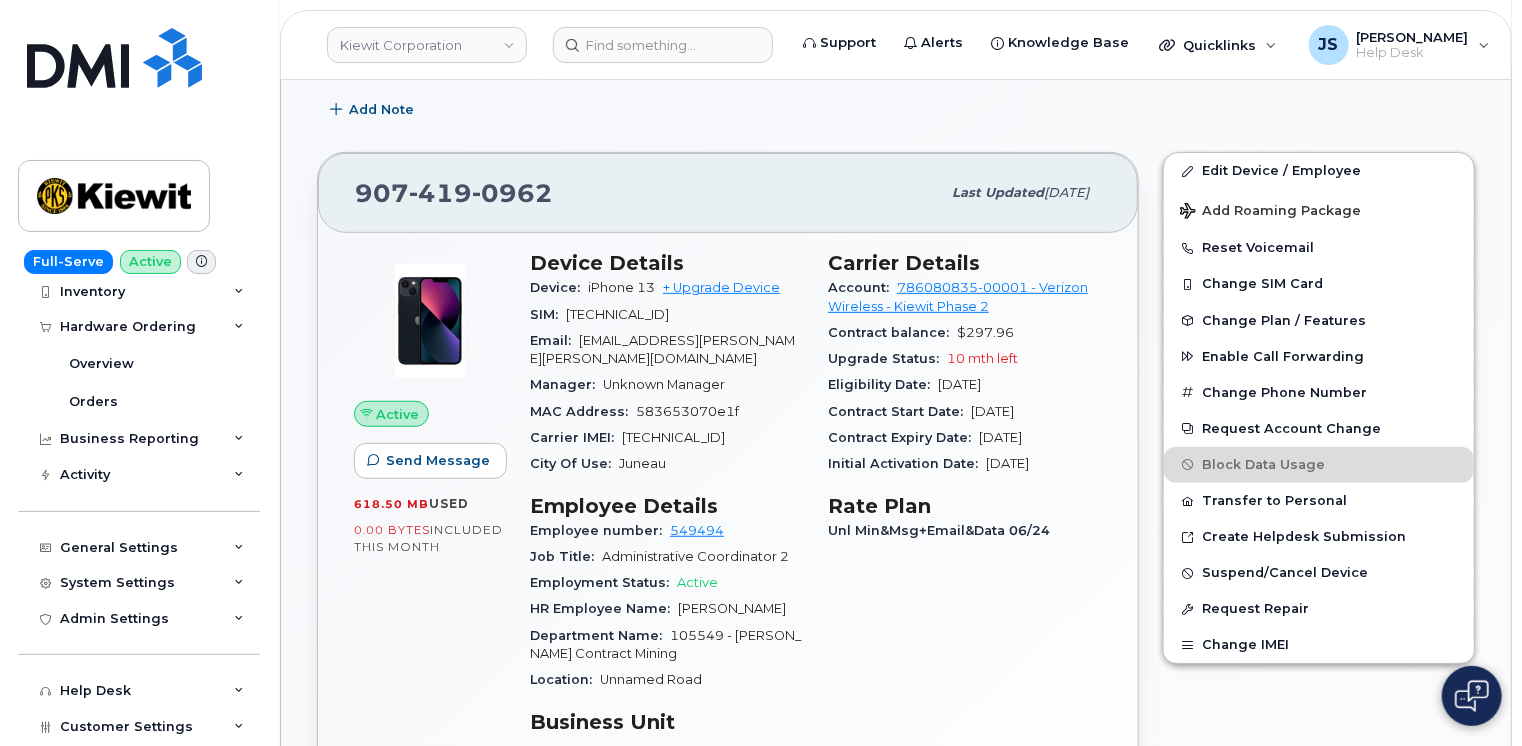 click on "Department Name: 105549 - Manh Choh Contract Mining" at bounding box center (667, 645) 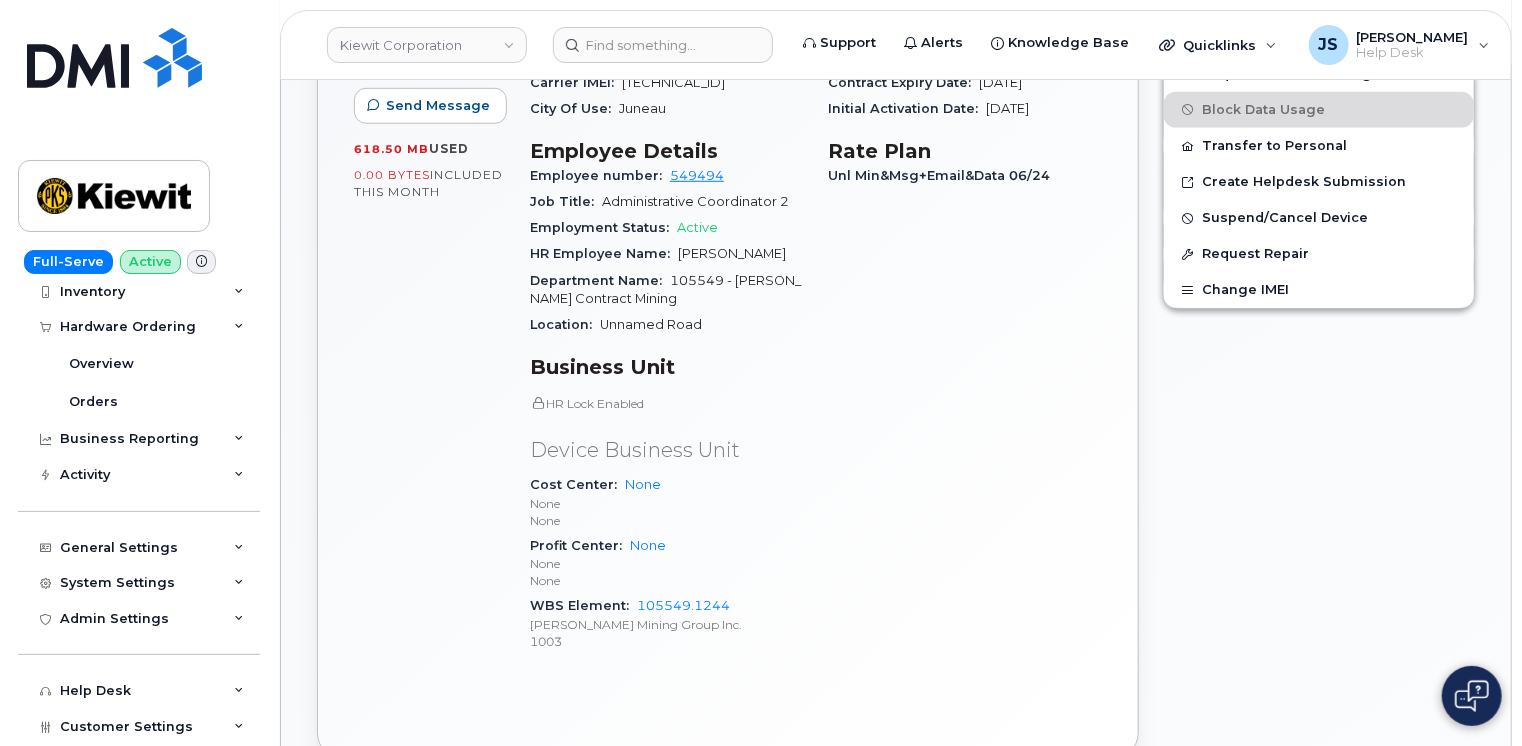 scroll, scrollTop: 680, scrollLeft: 0, axis: vertical 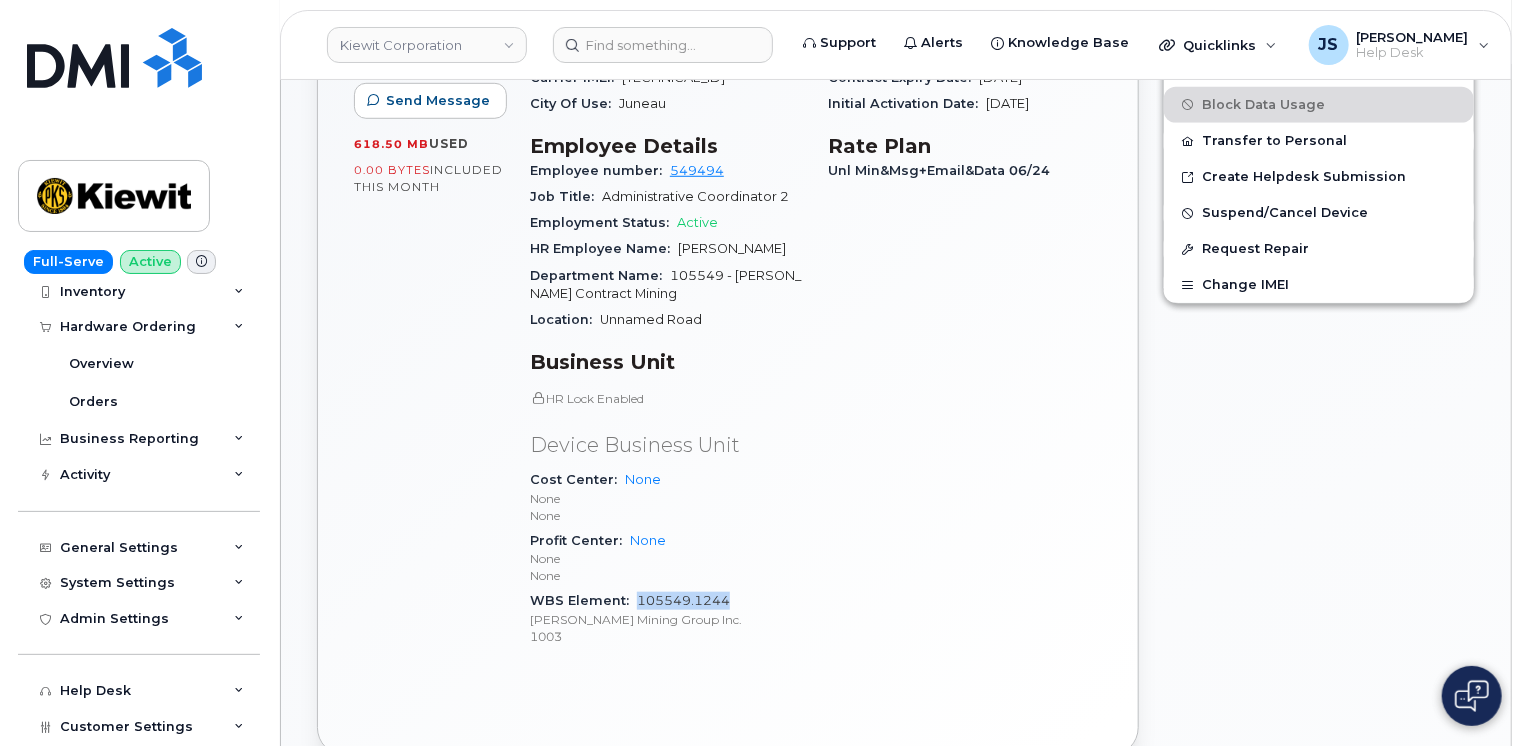 drag, startPoint x: 728, startPoint y: 583, endPoint x: 632, endPoint y: 583, distance: 96 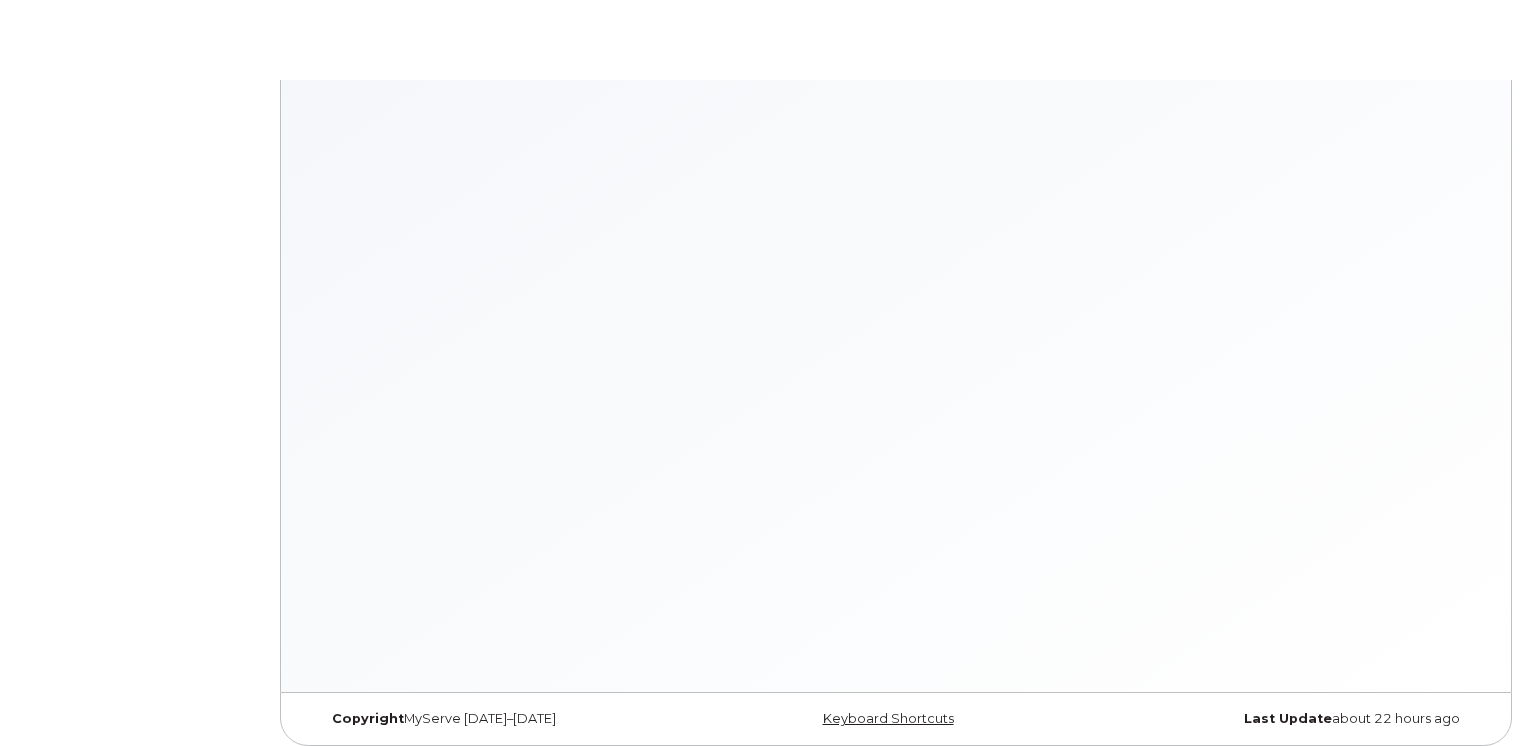 scroll, scrollTop: 0, scrollLeft: 0, axis: both 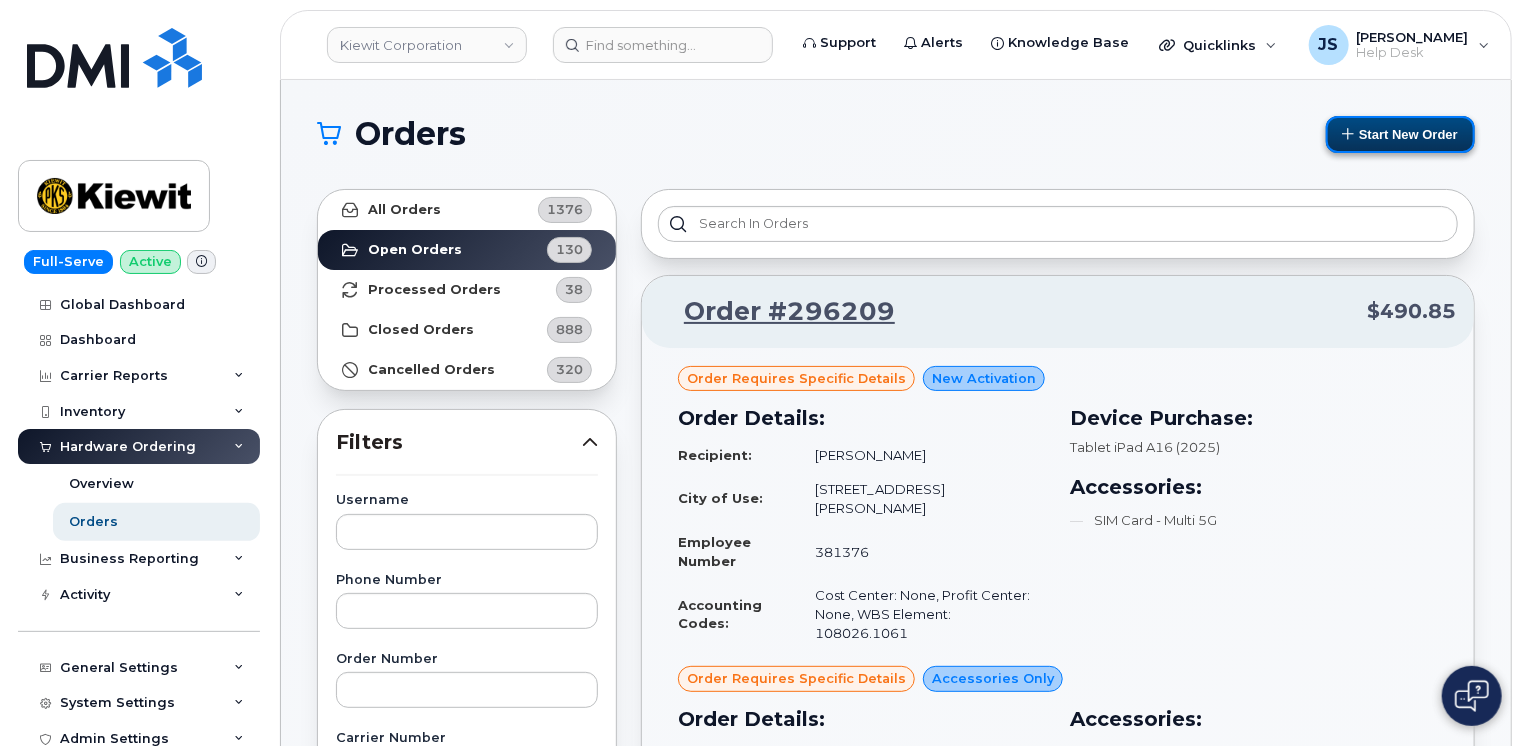 click on "Start New Order" at bounding box center [1400, 134] 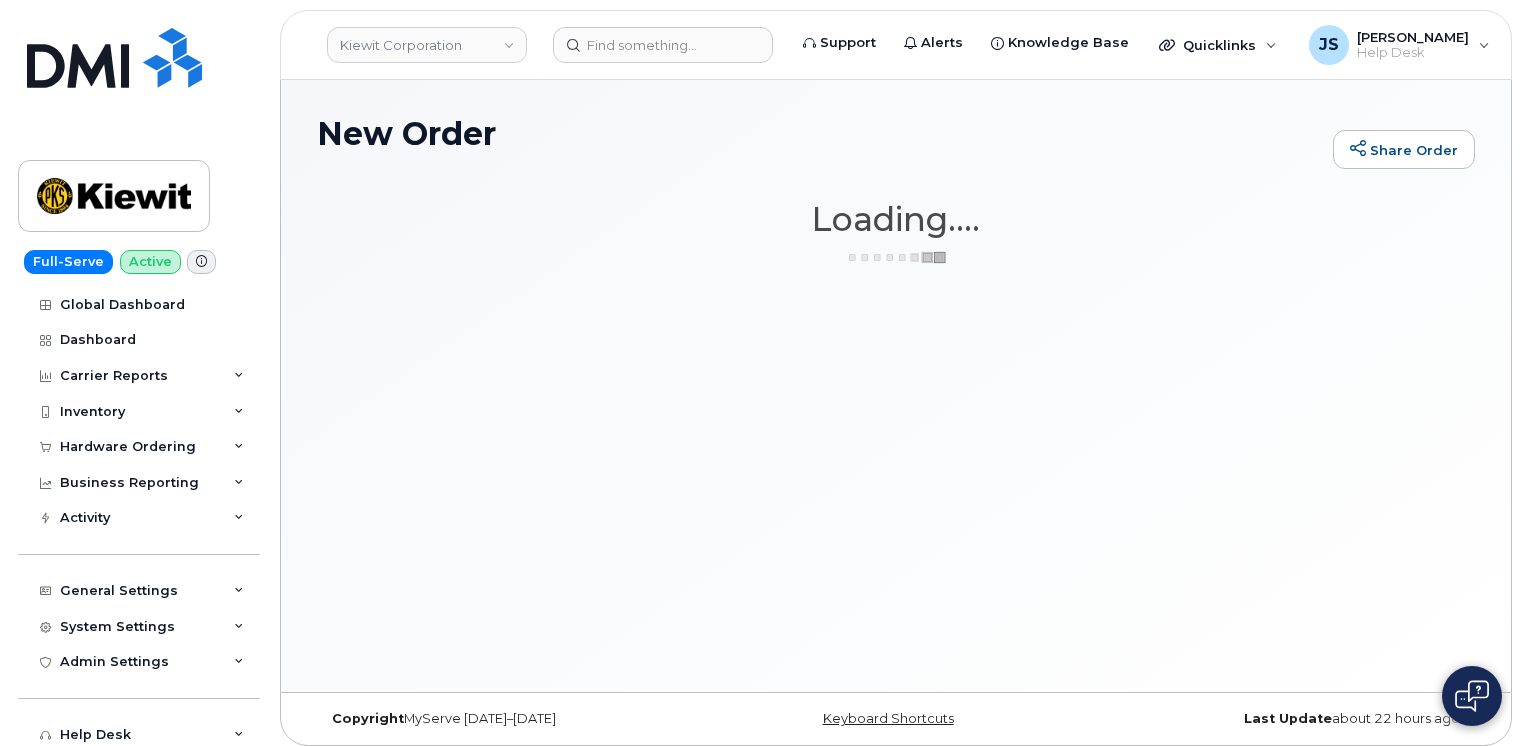 scroll, scrollTop: 0, scrollLeft: 0, axis: both 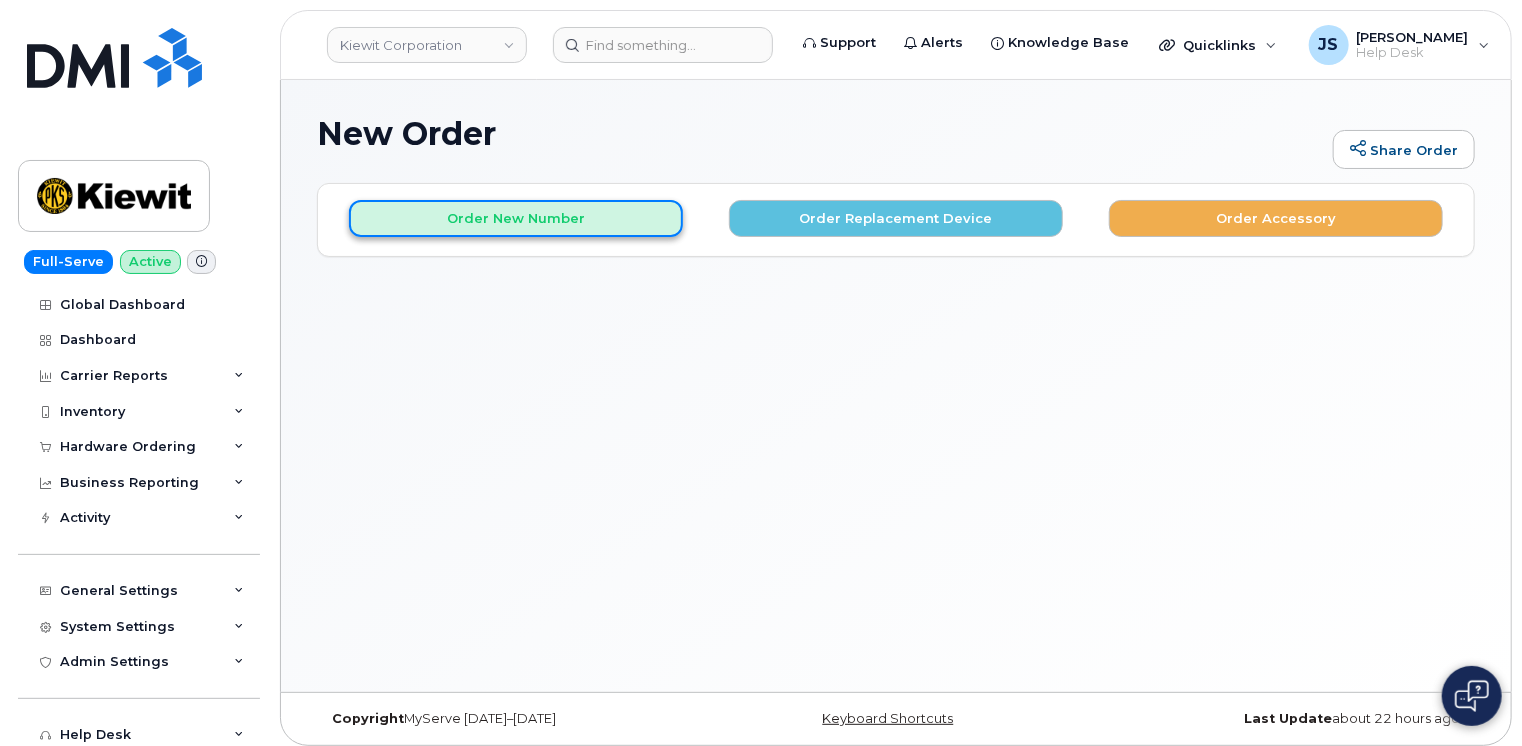click on "Order New Number" at bounding box center (516, 218) 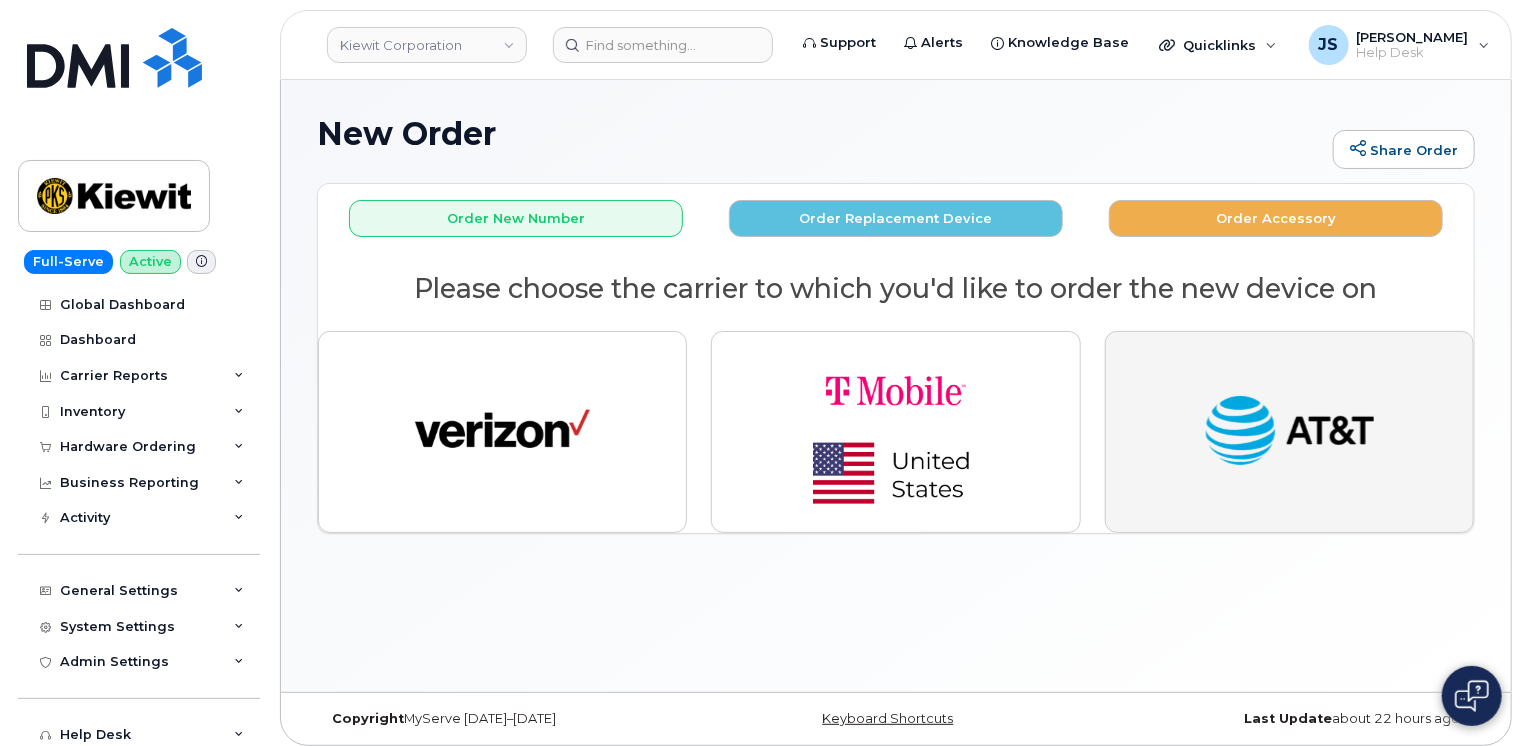 click at bounding box center (1289, 432) 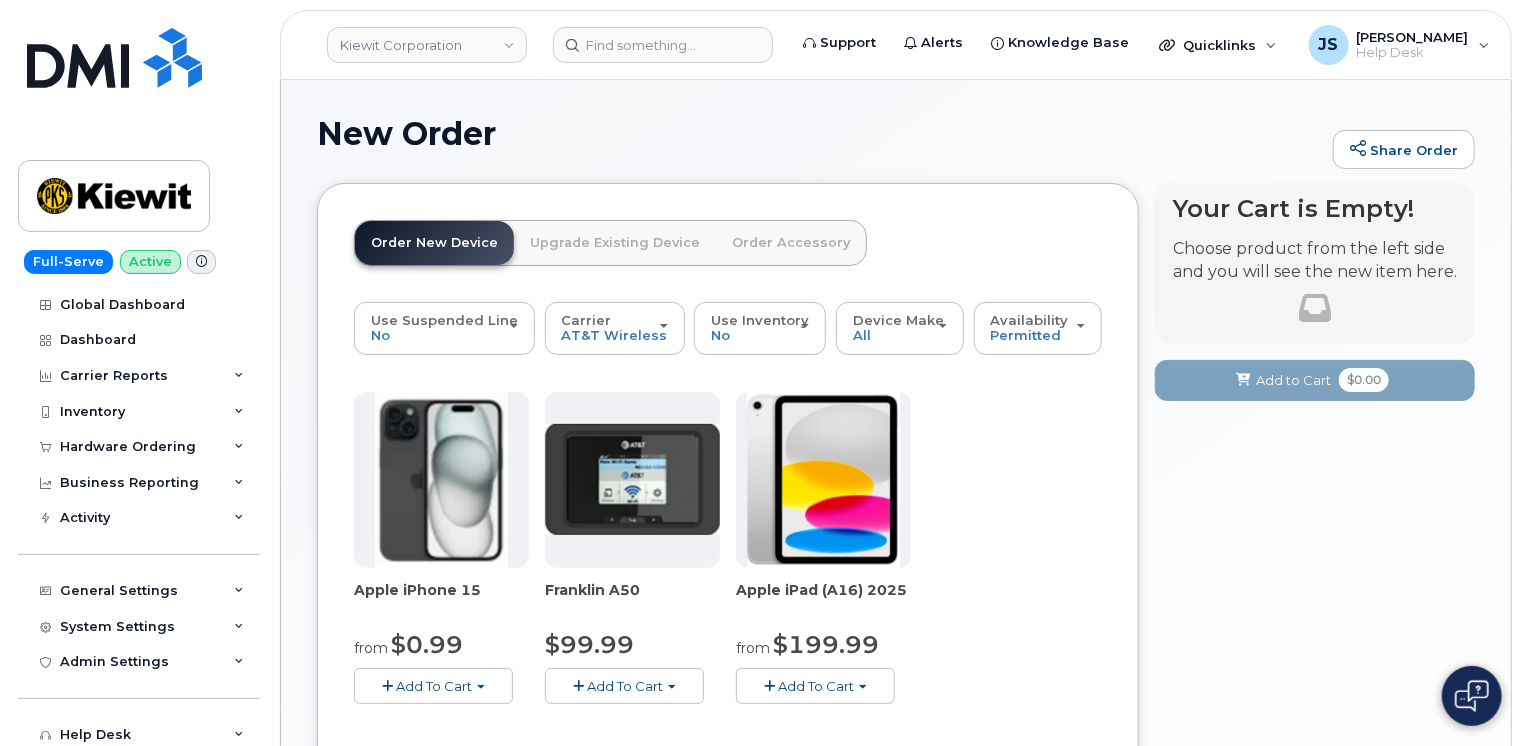 click on "Add To Cart" at bounding box center (434, 686) 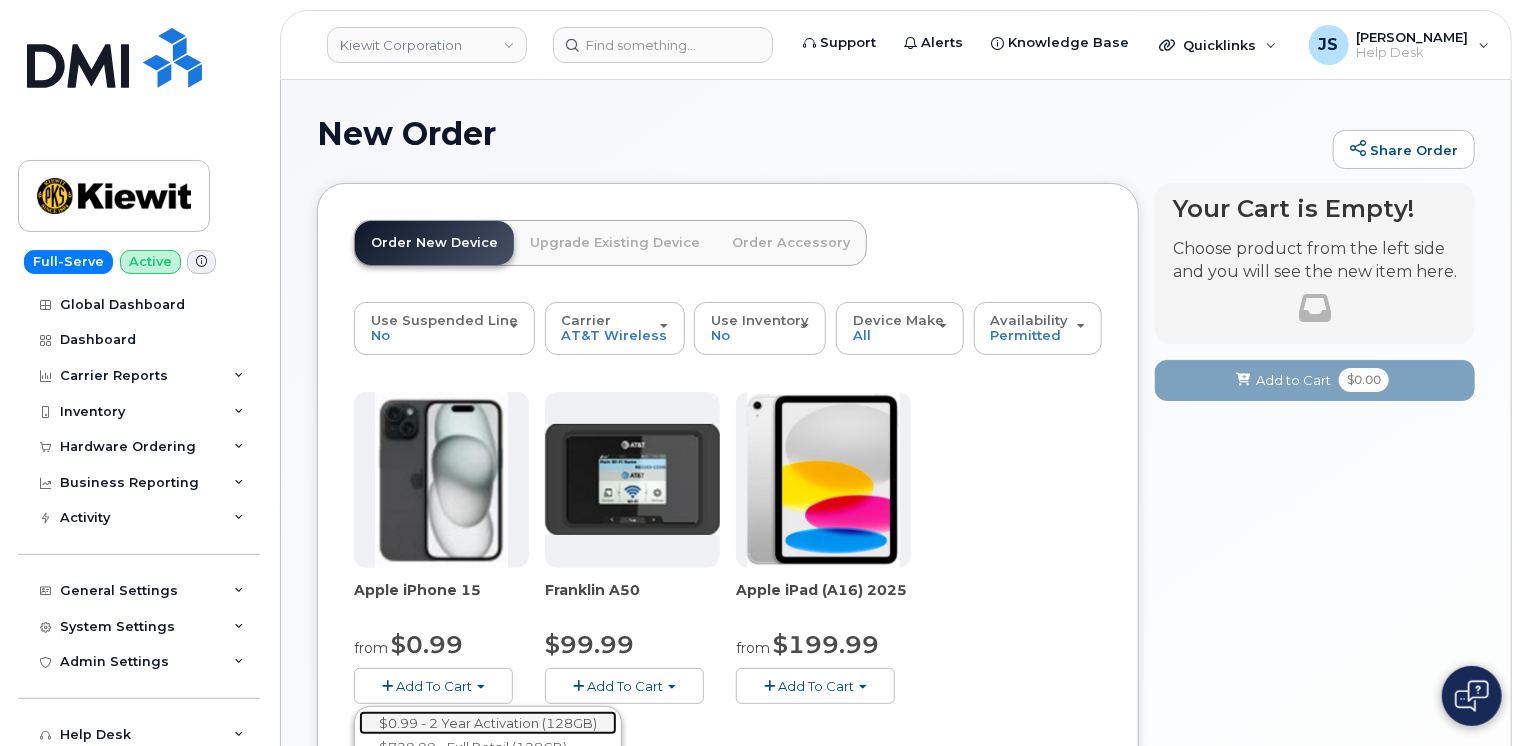 click on "$0.99 - 2 Year Activation (128GB)" at bounding box center (488, 723) 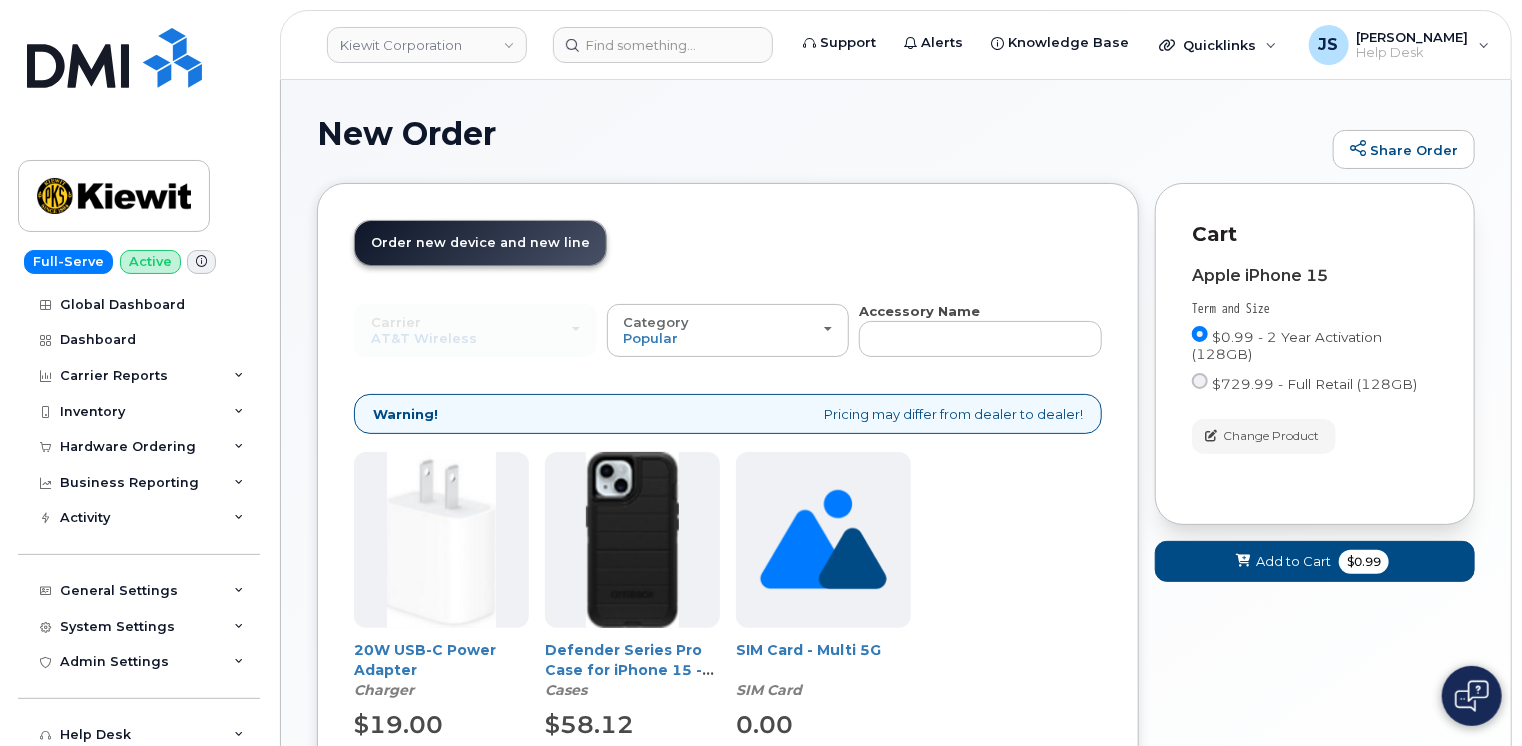 click on "New Order
Share Order
×
Share This Order
If you want to allow others to create or edit orders, share this link with them:
https://myserve.ca/customer/0ac1e801-0962-49fa-816d-73c442061bd2/hardware_orders/new
Loading....
Order New Device
Upgrade Existing Device
Order Accessory
Order new device and new line
Order new device for existing or suspended line
Order Accessory
Carrier
Verizon Wireless
T-Mobile
AT&T Wireless
Verizon Wireless
T-Mobile
AT&T Wireless
Category
Popular
All
Charger
SIM Card
Accessory Name
All new mobile devices come with
Selected device has
Warning!
Pricing may differ from dealer to dealer!" at bounding box center (896, 500) 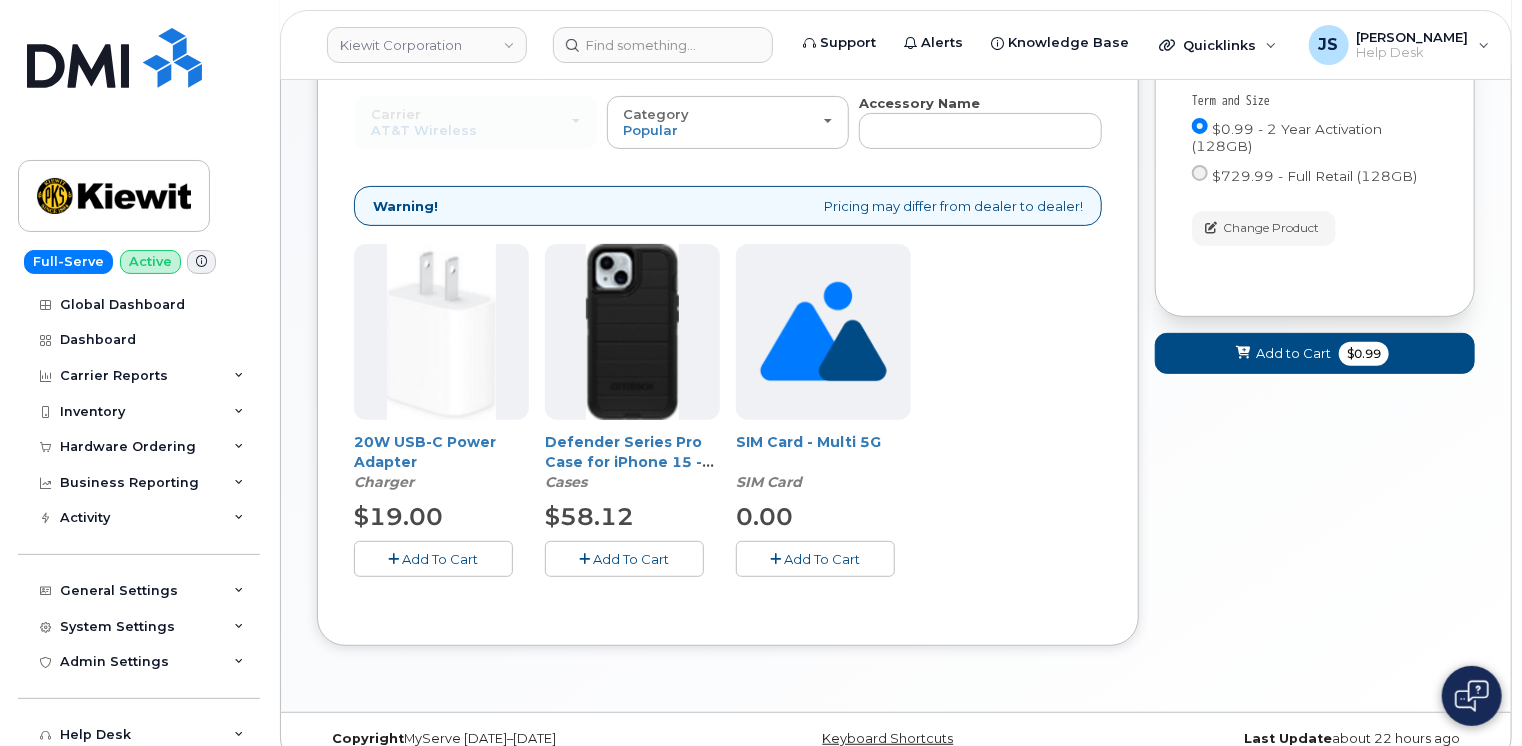 scroll, scrollTop: 235, scrollLeft: 0, axis: vertical 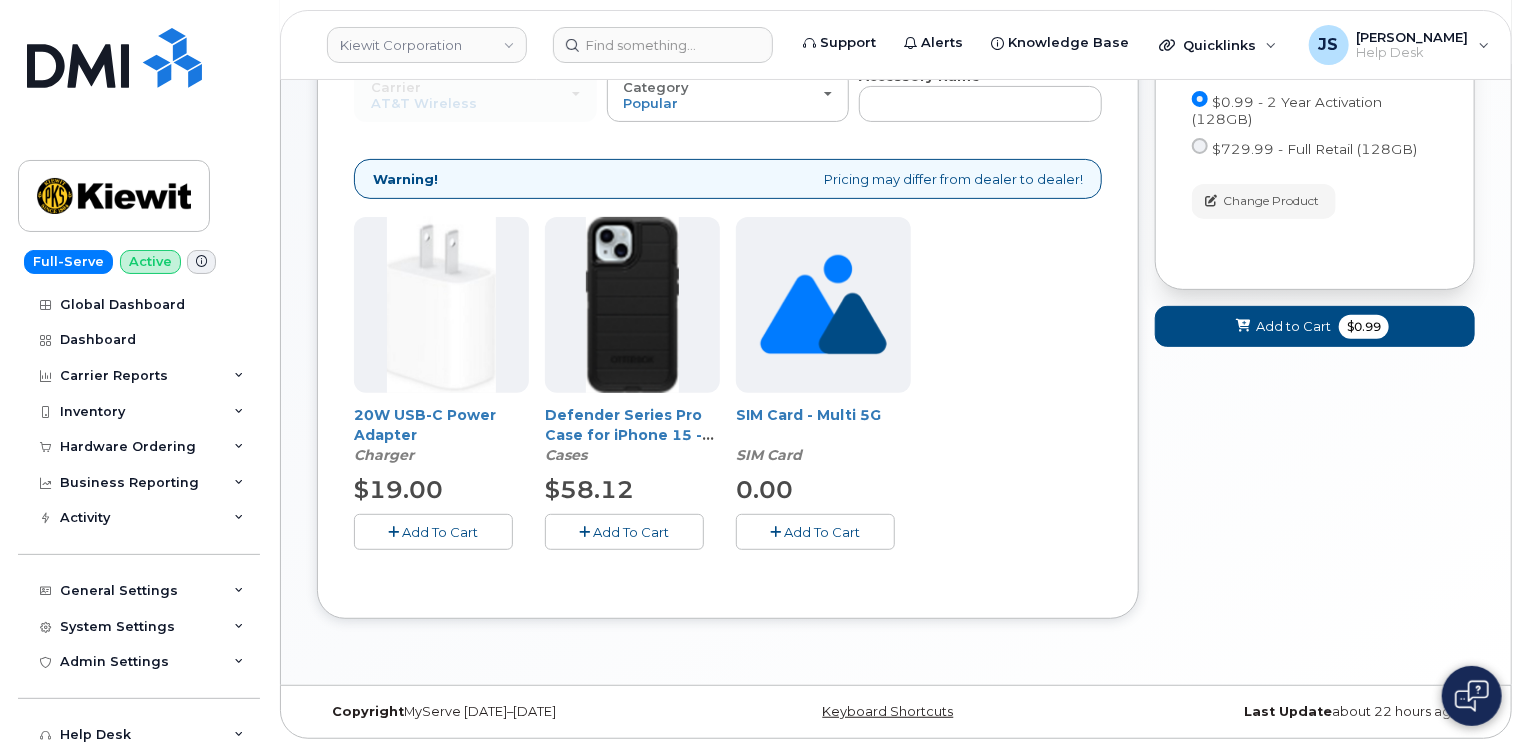 click on "Add To Cart" at bounding box center [624, 531] 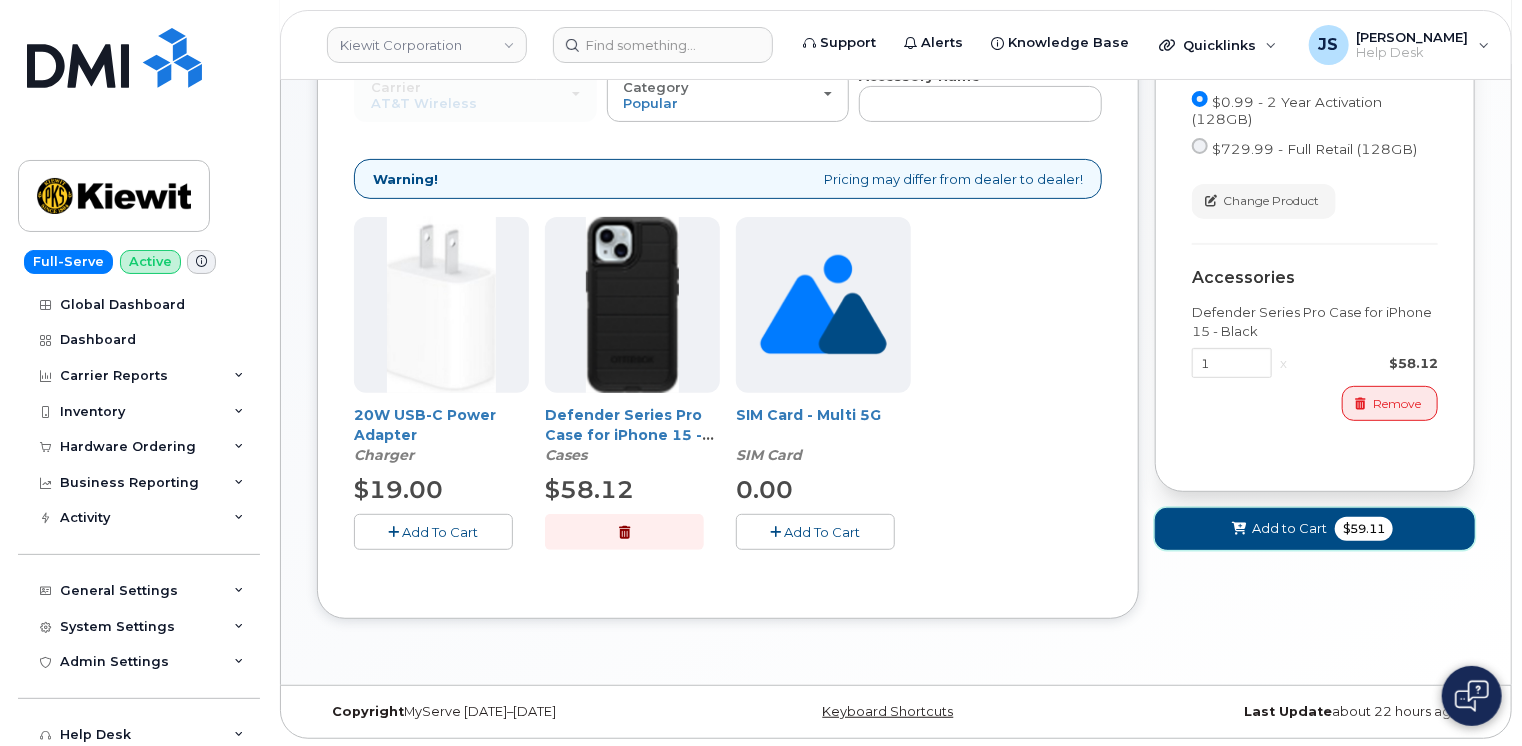 click at bounding box center [1239, 529] 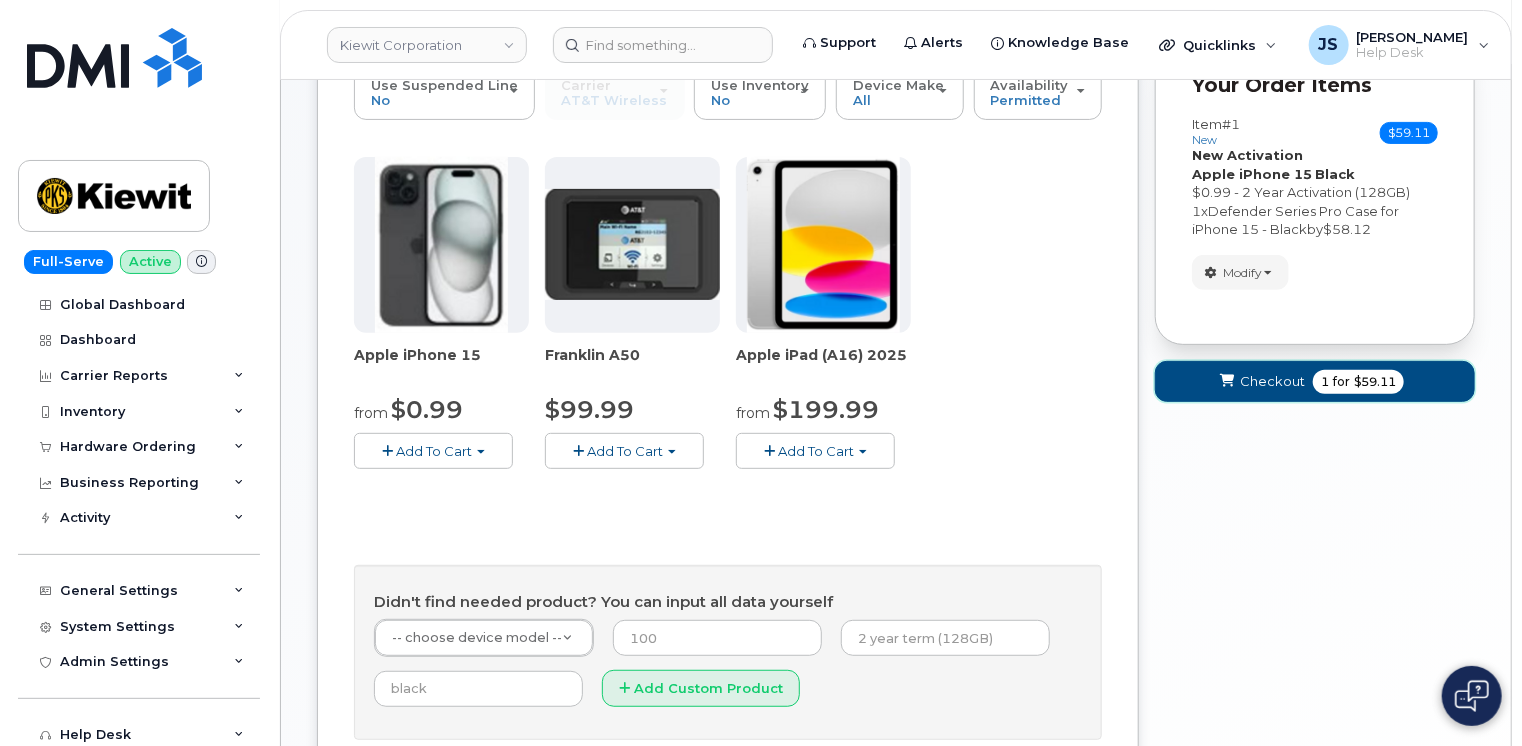 click on "Checkout" at bounding box center [1272, 381] 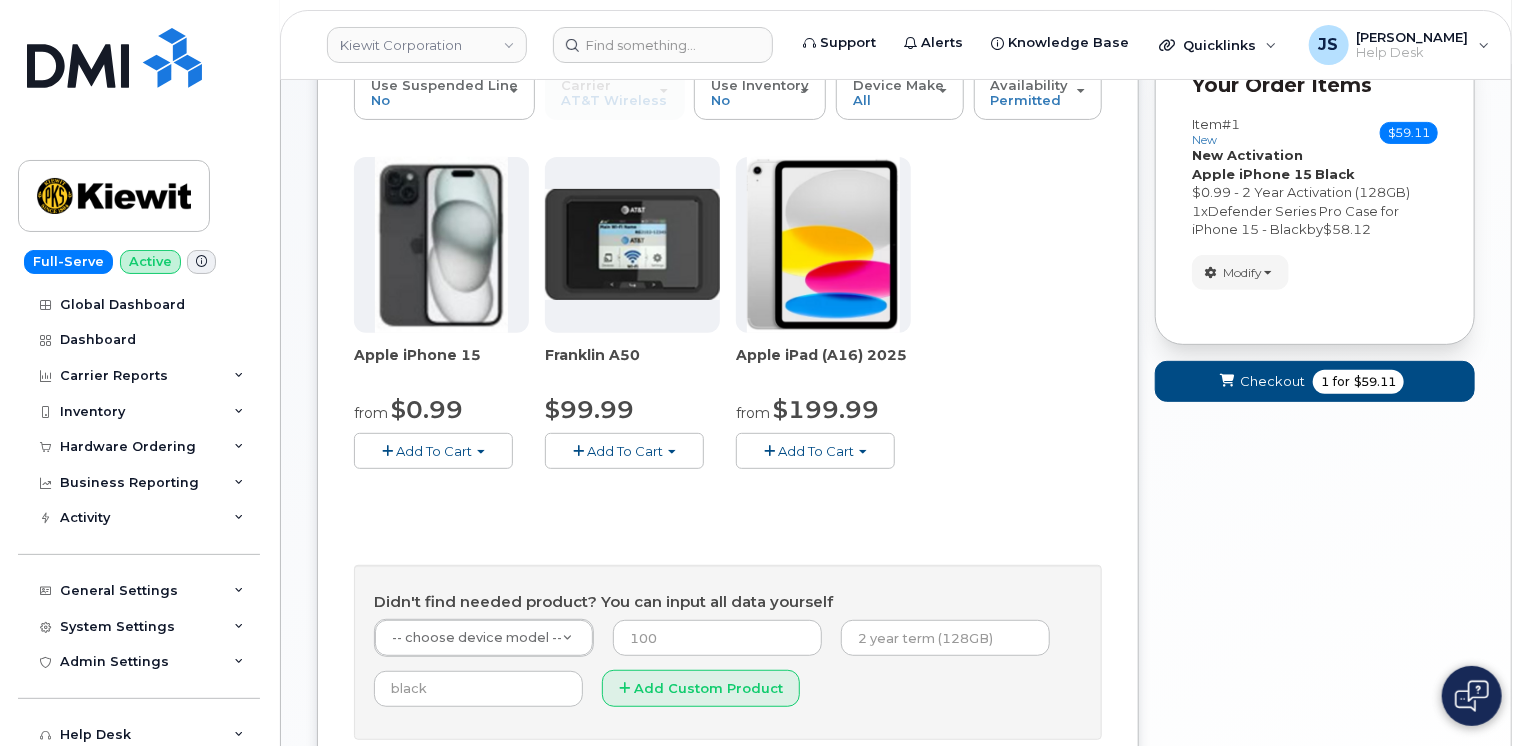 scroll, scrollTop: 9, scrollLeft: 0, axis: vertical 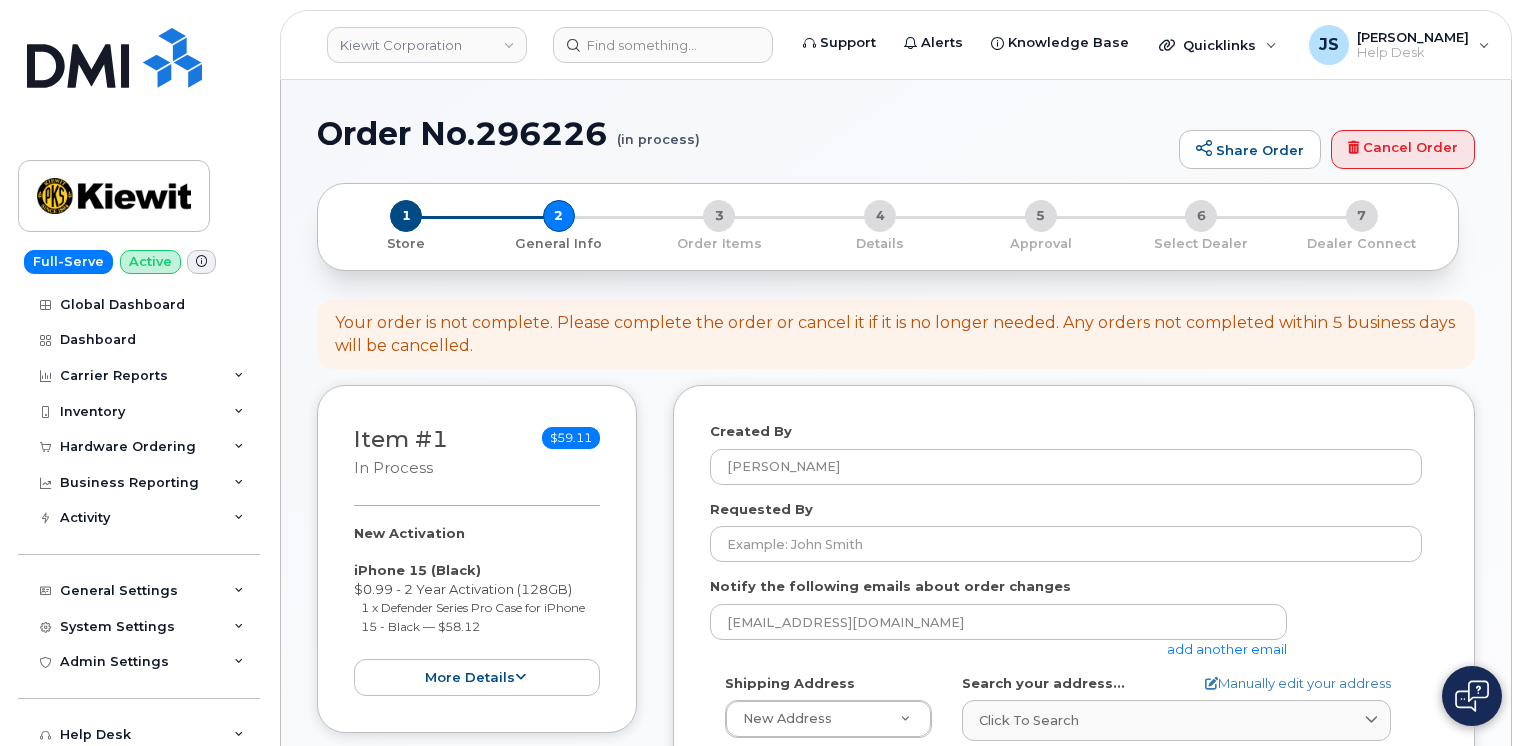 select 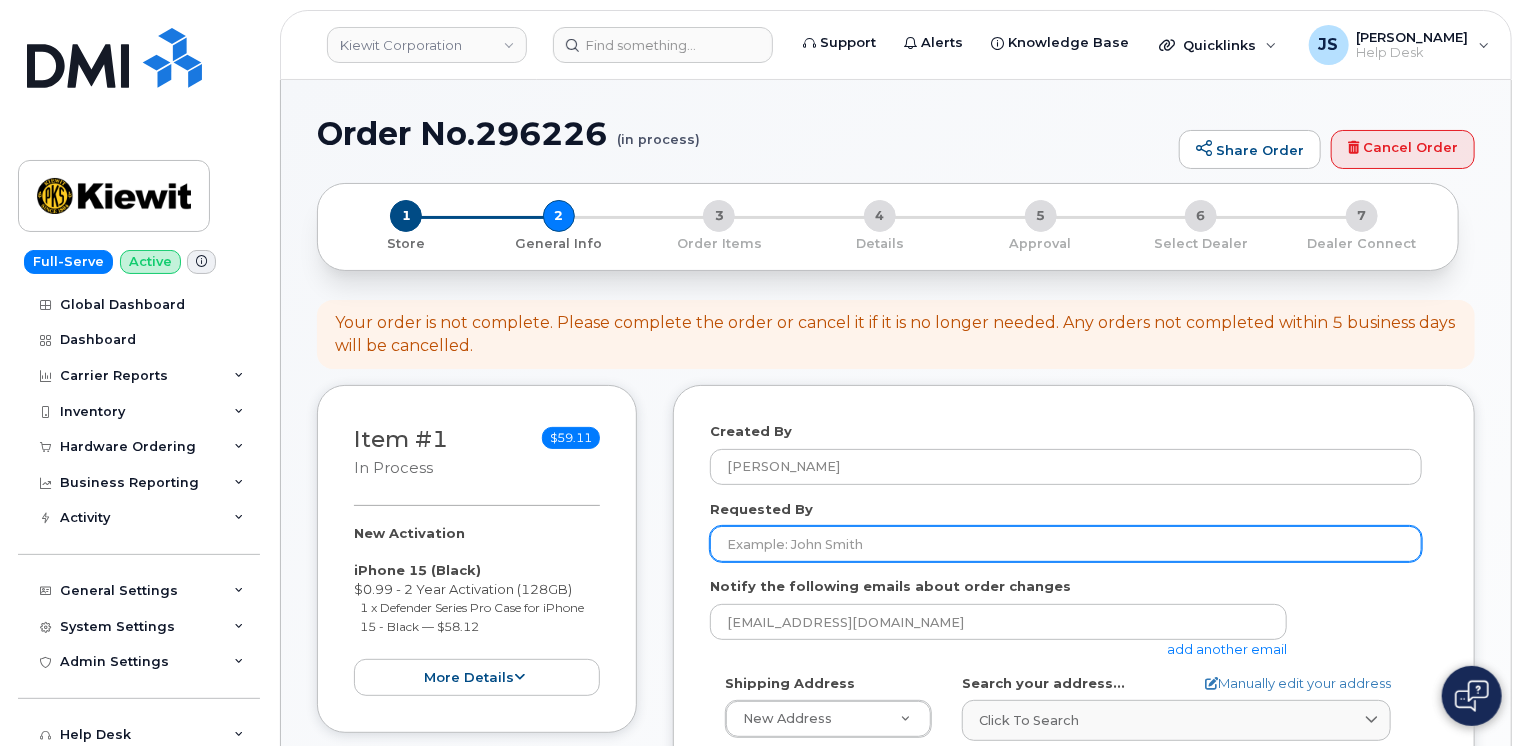 click on "Requested By" at bounding box center [1066, 544] 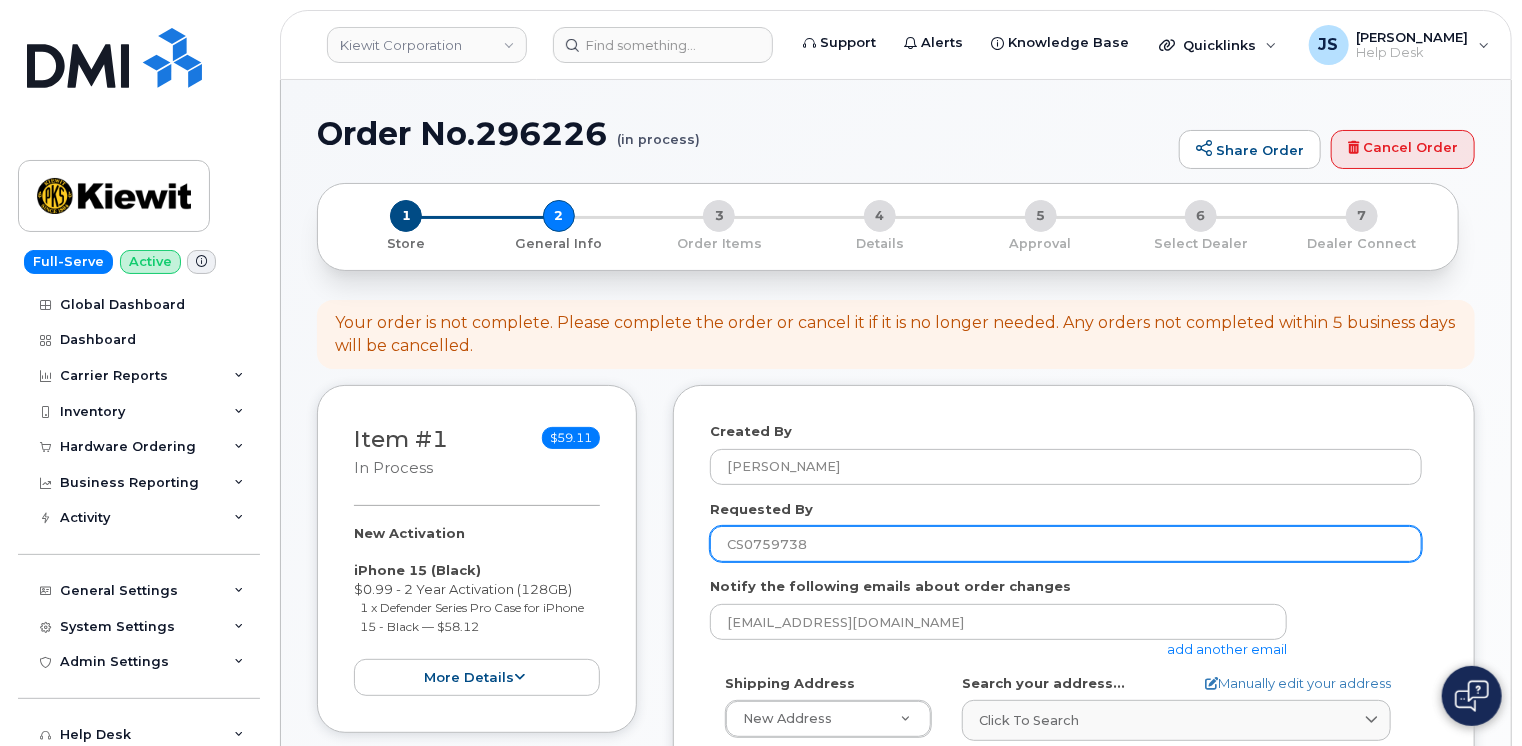 type on "CS0759738" 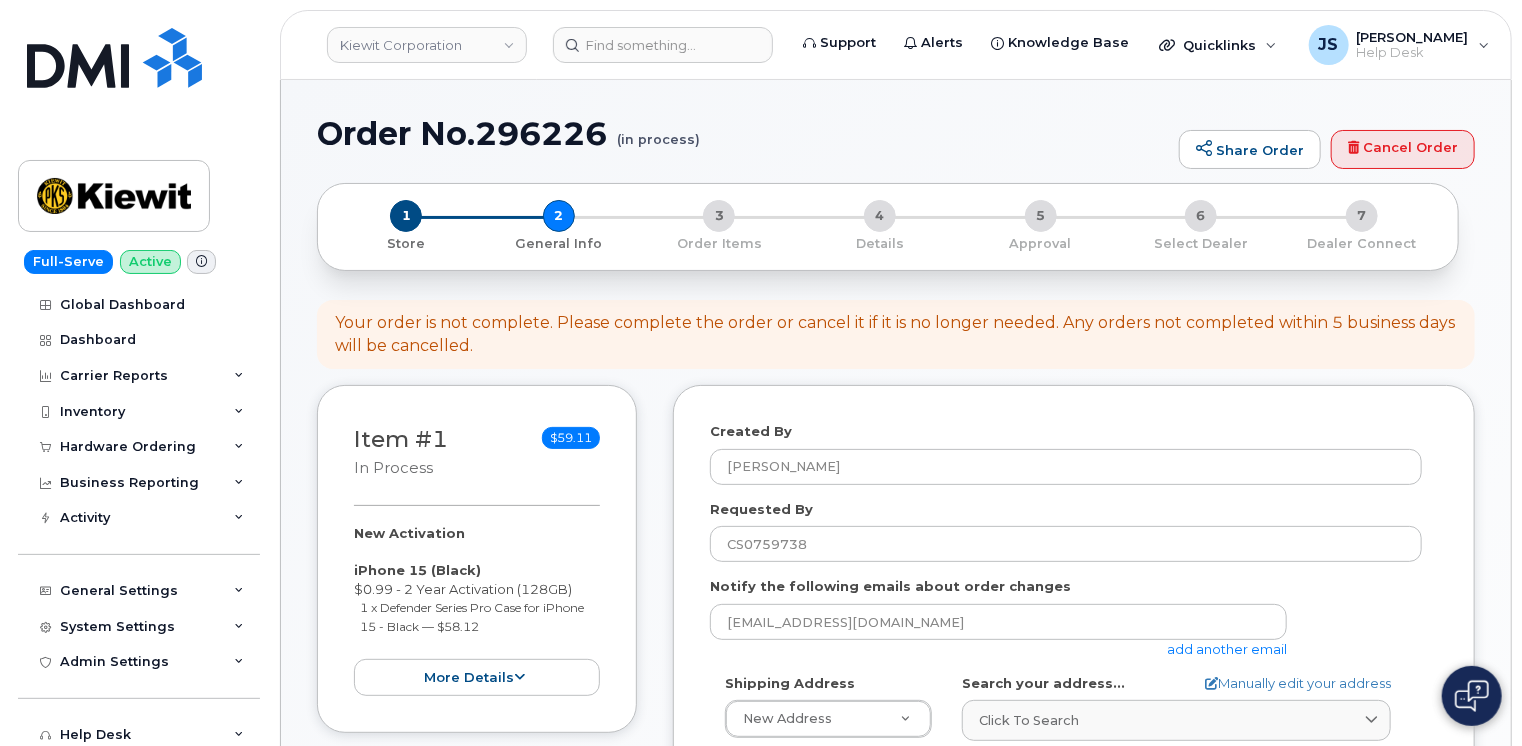 click on "Created By
[PERSON_NAME]
Requested By
CS0759738
Notify the following emails about order changes
[EMAIL_ADDRESS][DOMAIN_NAME]
add another email
Shipping Address
New Address                                     New Address [STREET_ADDRESS][GEOGRAPHIC_DATA][STREET_ADDRESS][PERSON_NAME]
AB
Search your address...
Manually edit your address
Click to search No available options
Address Line
(required)
Lookup your address
State
(required)
[US_STATE]
[US_STATE]
[US_STATE]
[US_STATE]
[US_STATE]
[US_STATE]
[US_STATE]
[US_STATE]
[US_STATE]
[US_STATE]
[US_STATE]
[US_STATE]
[US_STATE]
[US_STATE]
[US_STATE]
[US_STATE]
[US_STATE]
[US_STATE]
[US_STATE]
[US_STATE]
[US_STATE]
[US_STATE]
[US_STATE]
[US_STATE]
[US_STATE]
[US_STATE]
[US_STATE]
[US_STATE]
[US_STATE]
[US_STATE]
[US_STATE]
[US_STATE]
[US_STATE]
[US_STATE]
[US_STATE]
[US_STATE]
[US_STATE]" at bounding box center [1074, 803] 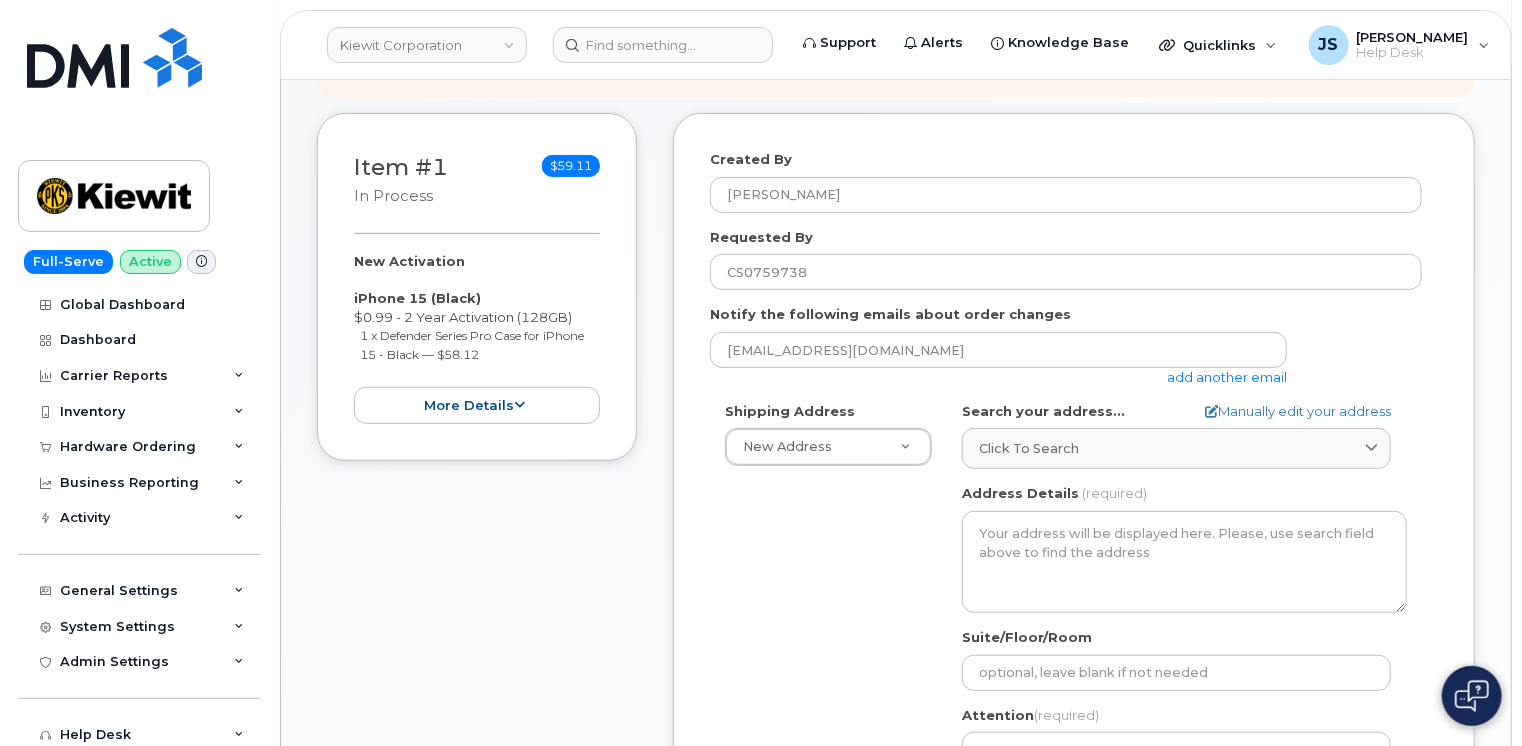 scroll, scrollTop: 320, scrollLeft: 0, axis: vertical 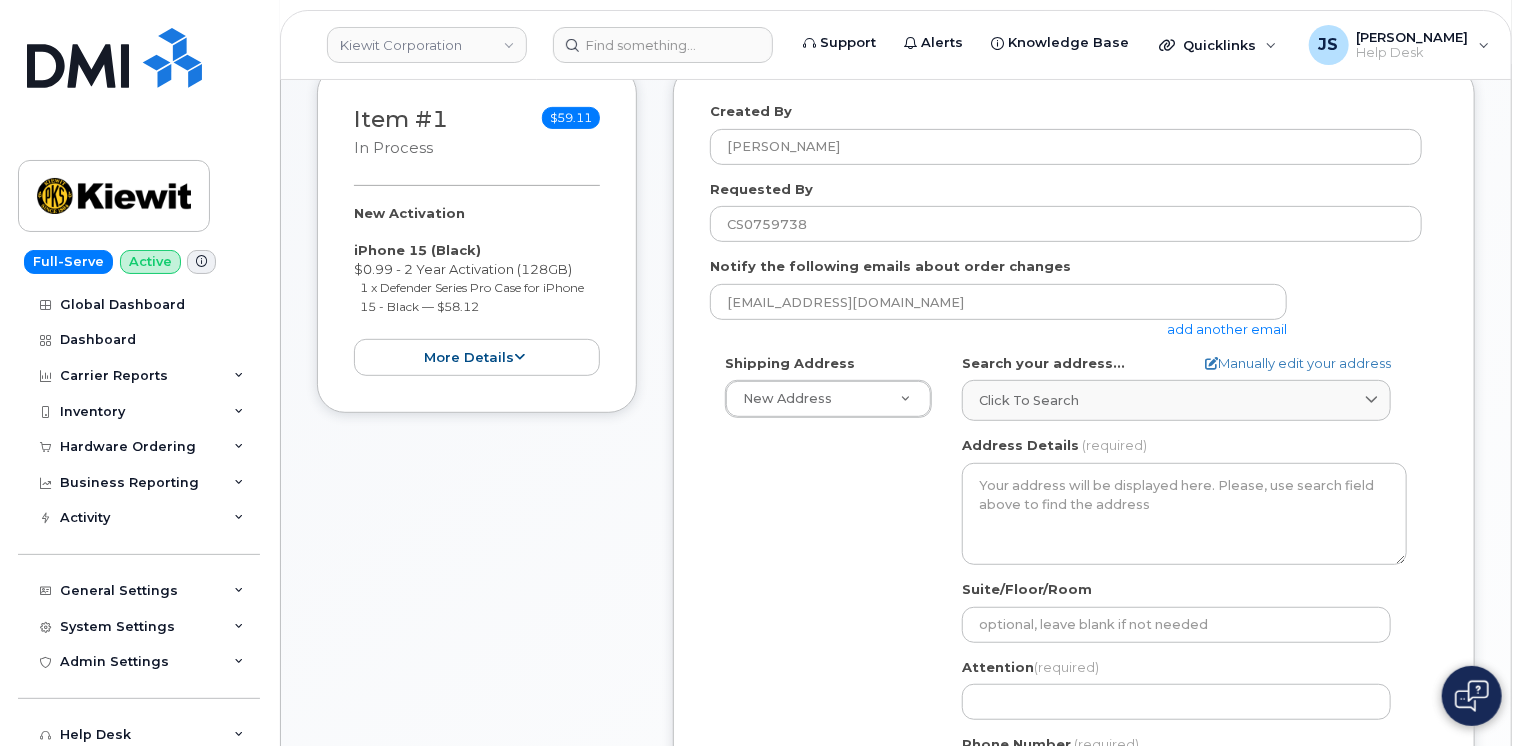 click on "[EMAIL_ADDRESS][DOMAIN_NAME]
add another email" at bounding box center (1006, 311) 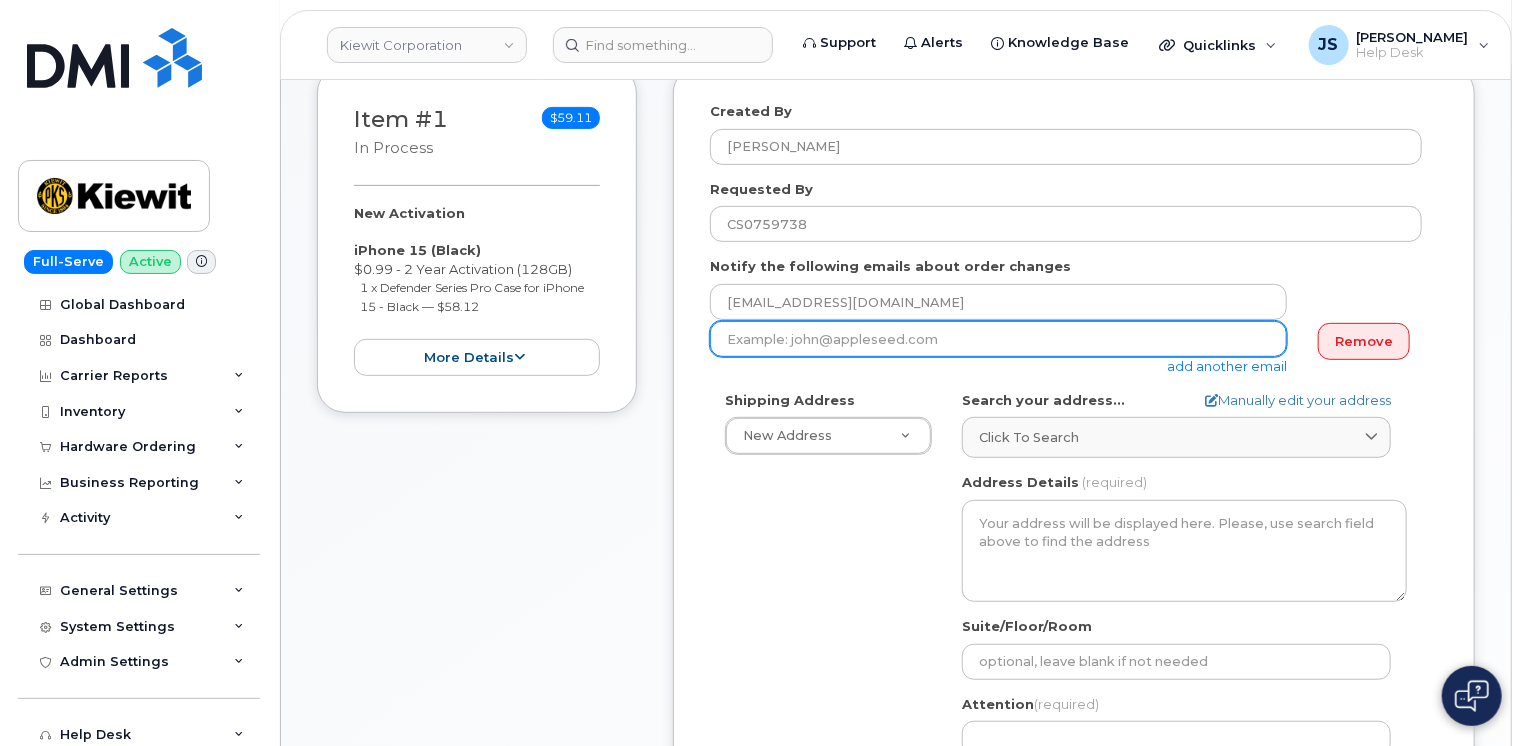 click at bounding box center (998, 339) 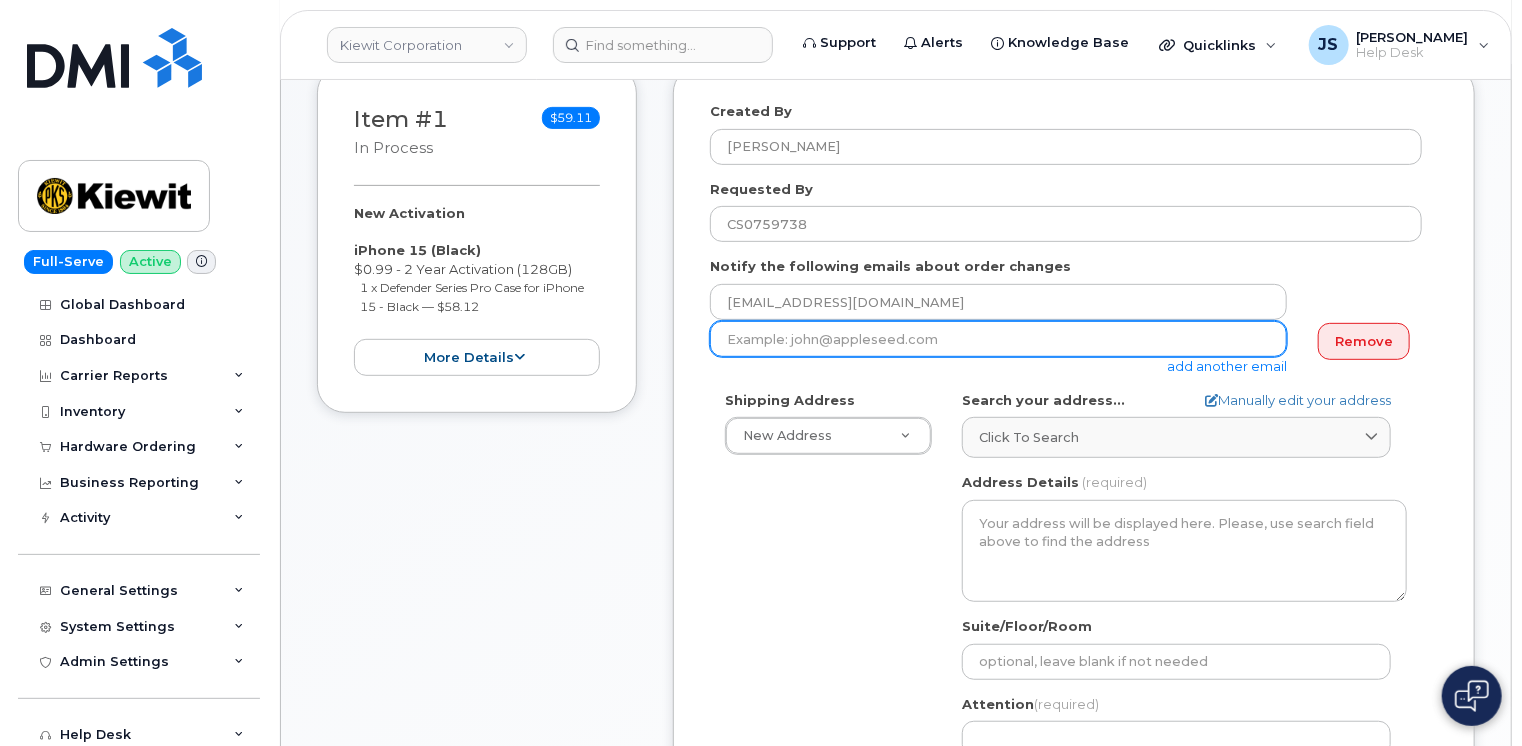 paste on "[EMAIL_ADDRESS][PERSON_NAME][PERSON_NAME][DOMAIN_NAME]" 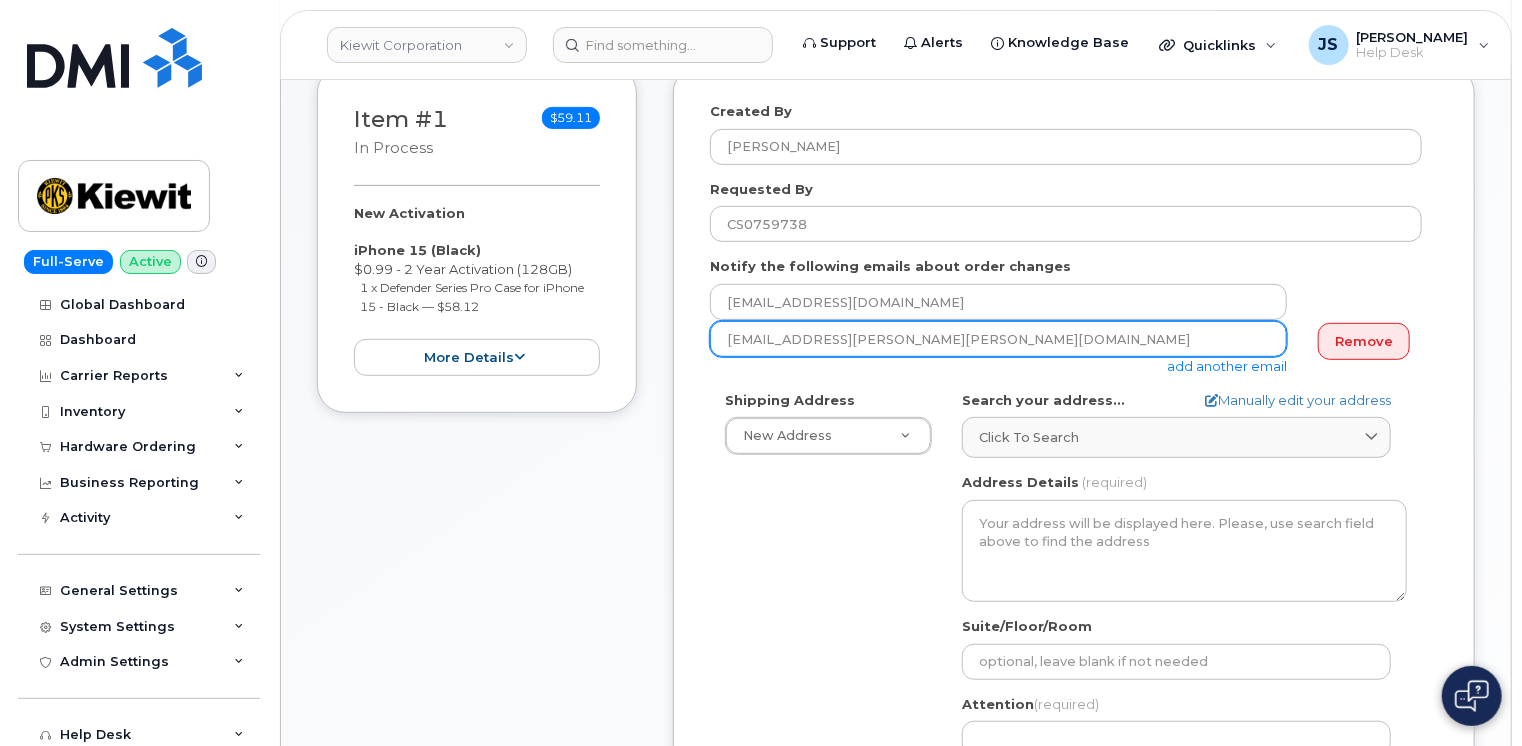 type on "[EMAIL_ADDRESS][PERSON_NAME][PERSON_NAME][DOMAIN_NAME]" 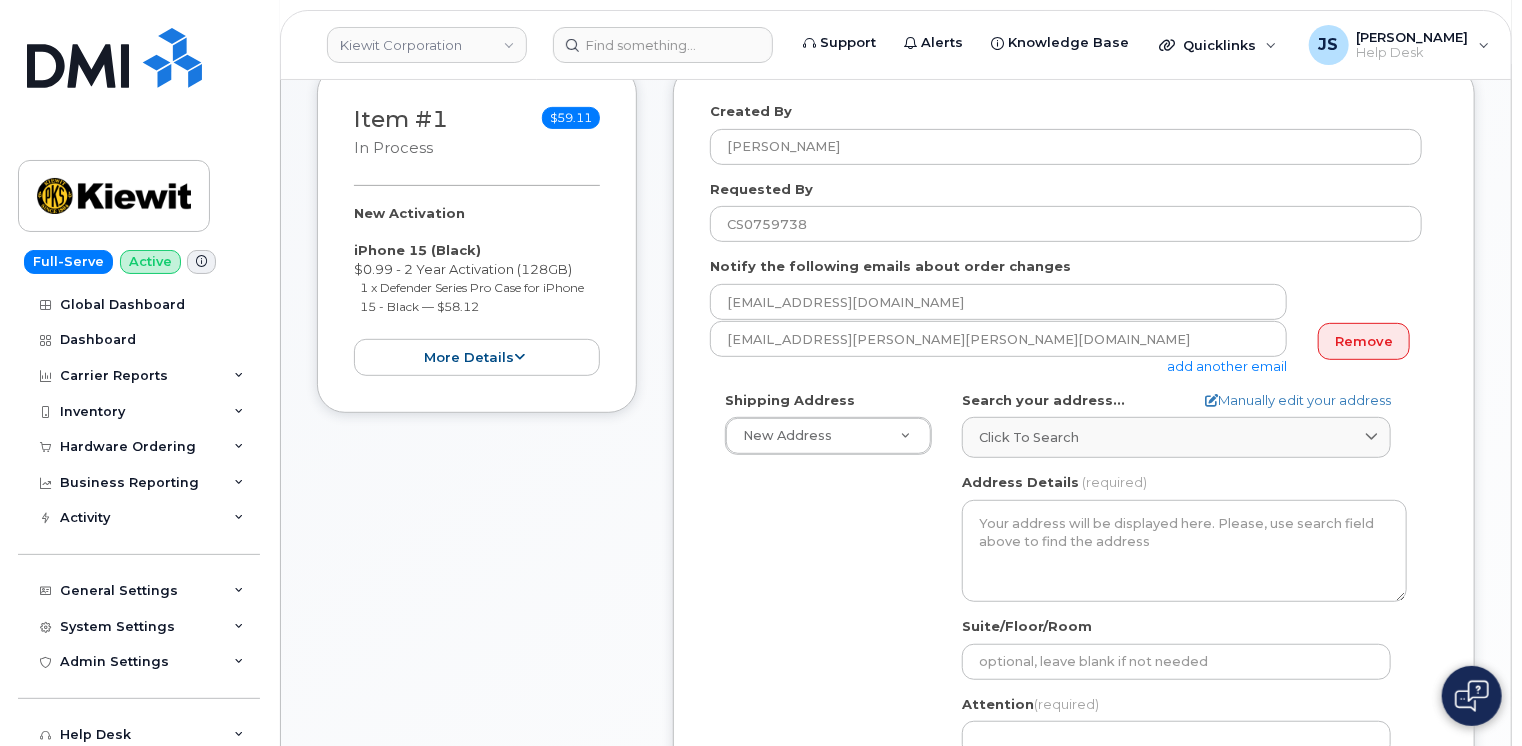 click on "Shipping Address
New Address                                     New Address 11455 US Highway 29 10055 Trainstation Cir 3831 Technology Forest Blvd 50 E Elwood St 10656 Highway 23
AB
Search your address...
Manually edit your address
Click to search No available options
Address Line
(required)
Lookup your address
State
(required)
Alabama
Alaska
American Samoa
Arizona
Arkansas
California
Colorado
Connecticut
Delaware
District of Columbia
Florida
Georgia
Guam
Hawaii
Idaho
Illinois
Indiana
Iowa
Kansas
Kentucky
Louisiana
Maine
Maryland
Massachusetts
Michigan
Minnesota
Mississippi
Missouri
Montana
Nebraska
Nevada
New Hampshire
New Jersey
New Mexico
New York
North Carolina
North Dakota
Ohio
Oklahoma
Oregon
Pennsylvania
Puerto Rico
Rhode Island
South Carolina
South Dakota
Tennessee
Texas
Utah
Vermont
Virginia
Virgin Islands
Washington" at bounding box center (1066, 620) 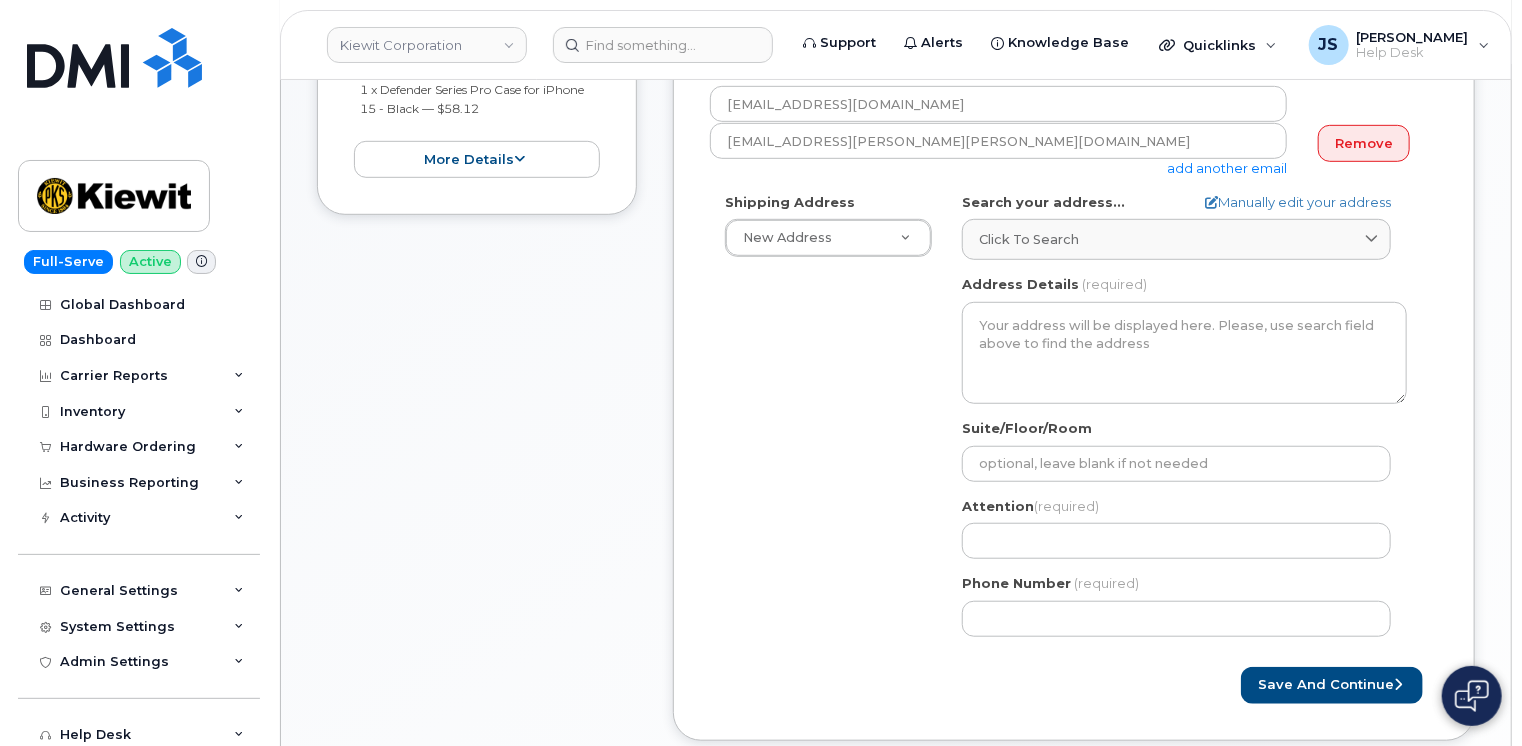 scroll, scrollTop: 520, scrollLeft: 0, axis: vertical 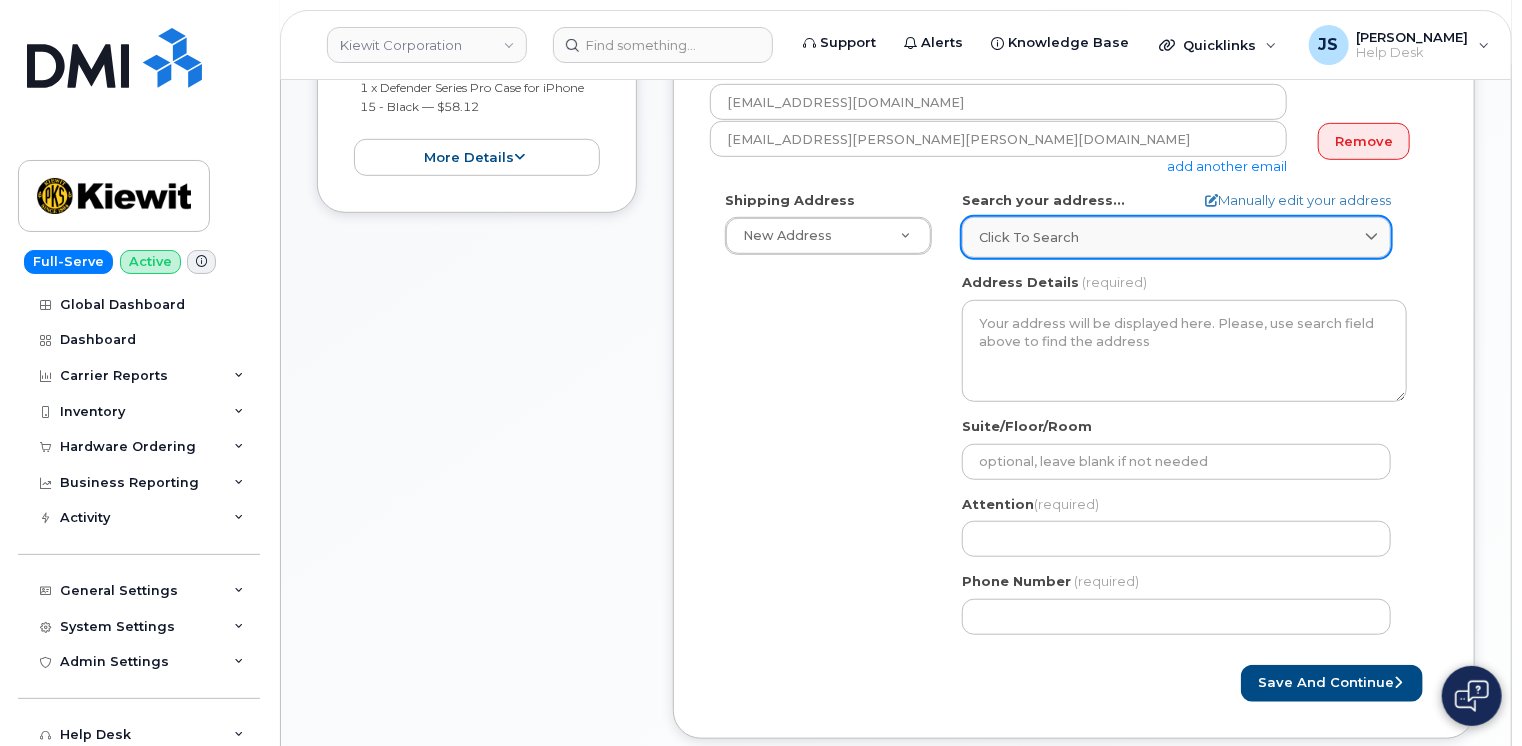 click on "Click to search" 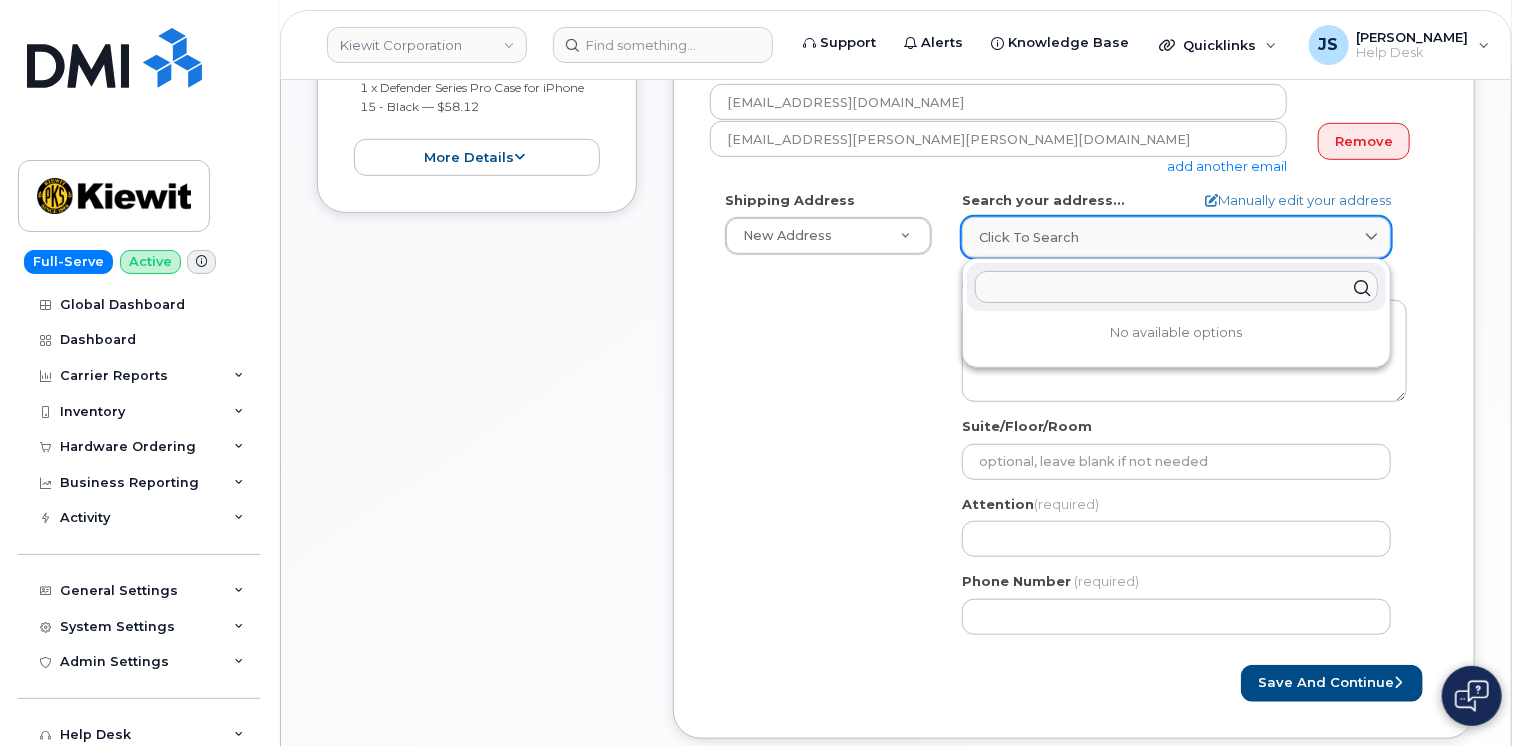 paste on "1314.3 Alaska Highway" 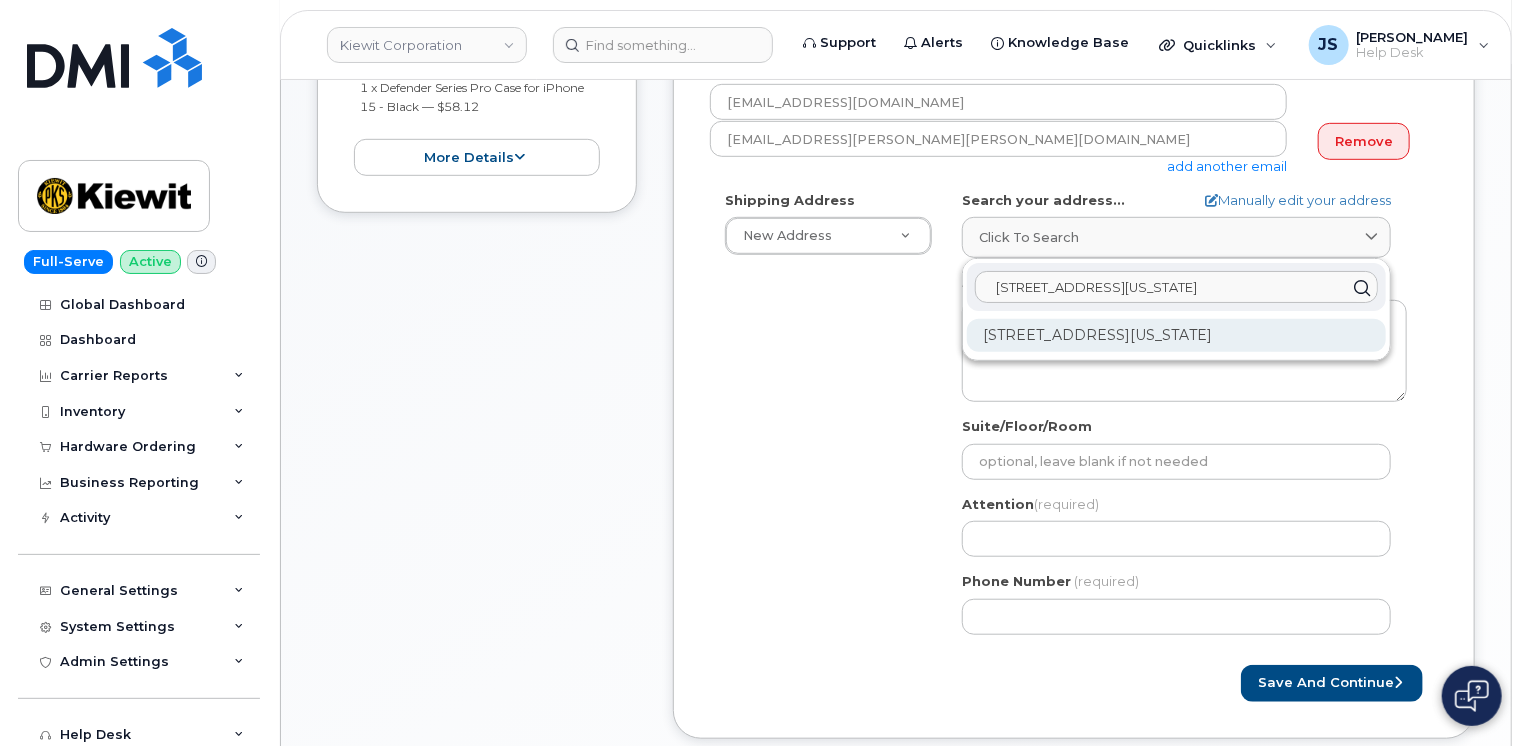 type on "1314.3 Alaska Highway" 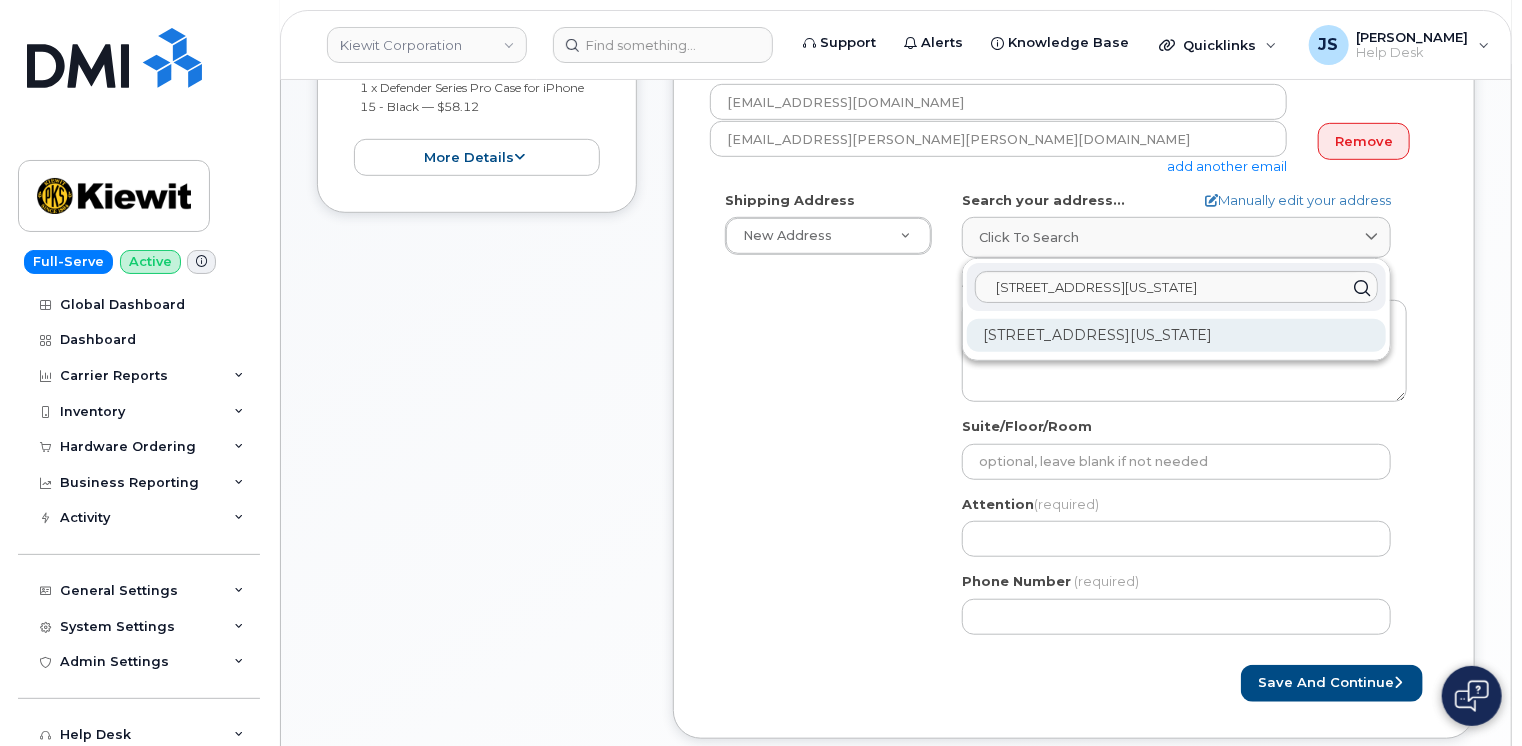 click on "1314.3 Alaska Hwy Tok AK 99780-9800" 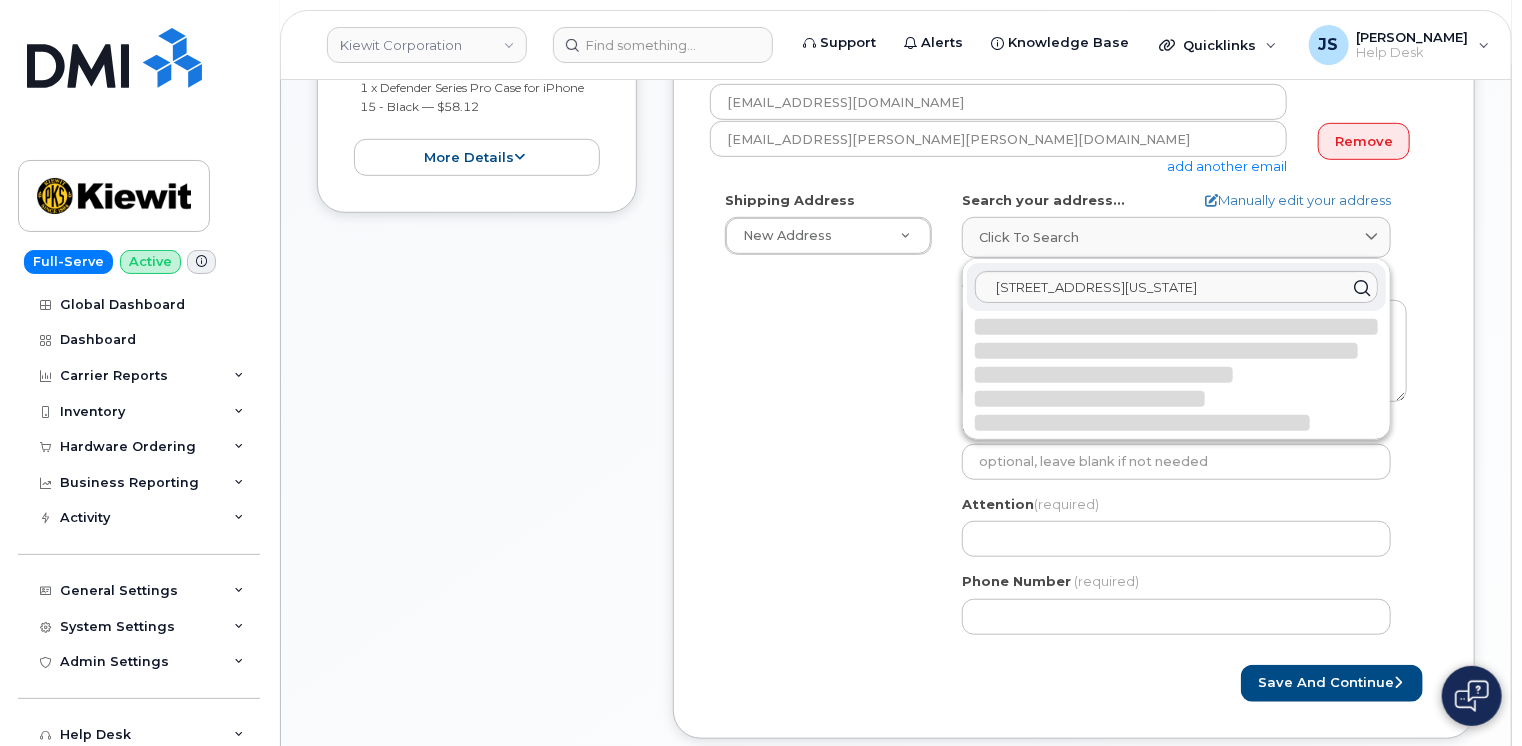 select 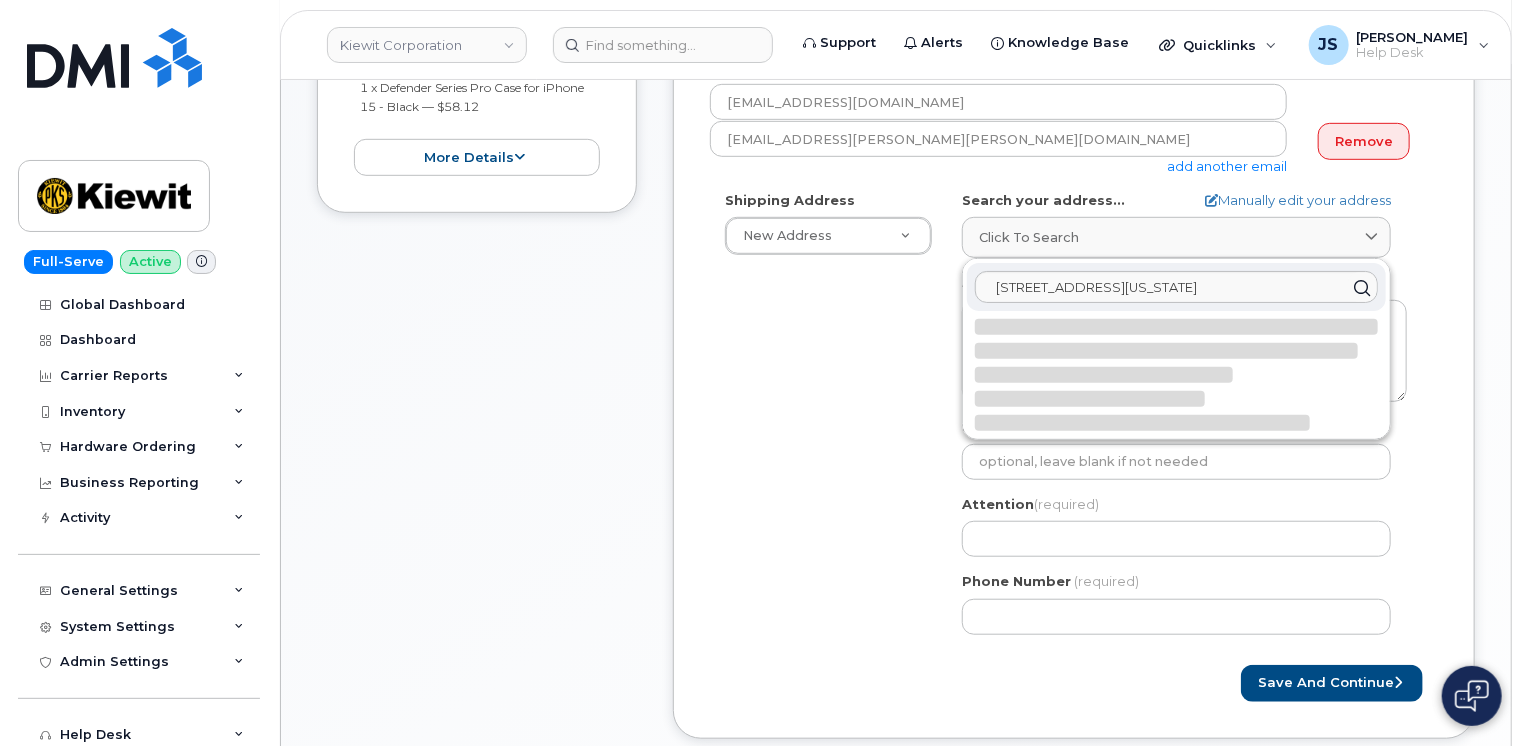 type on "1314.3 Alaska Hwy
TOK AK 99780-9800
UNITED STATES" 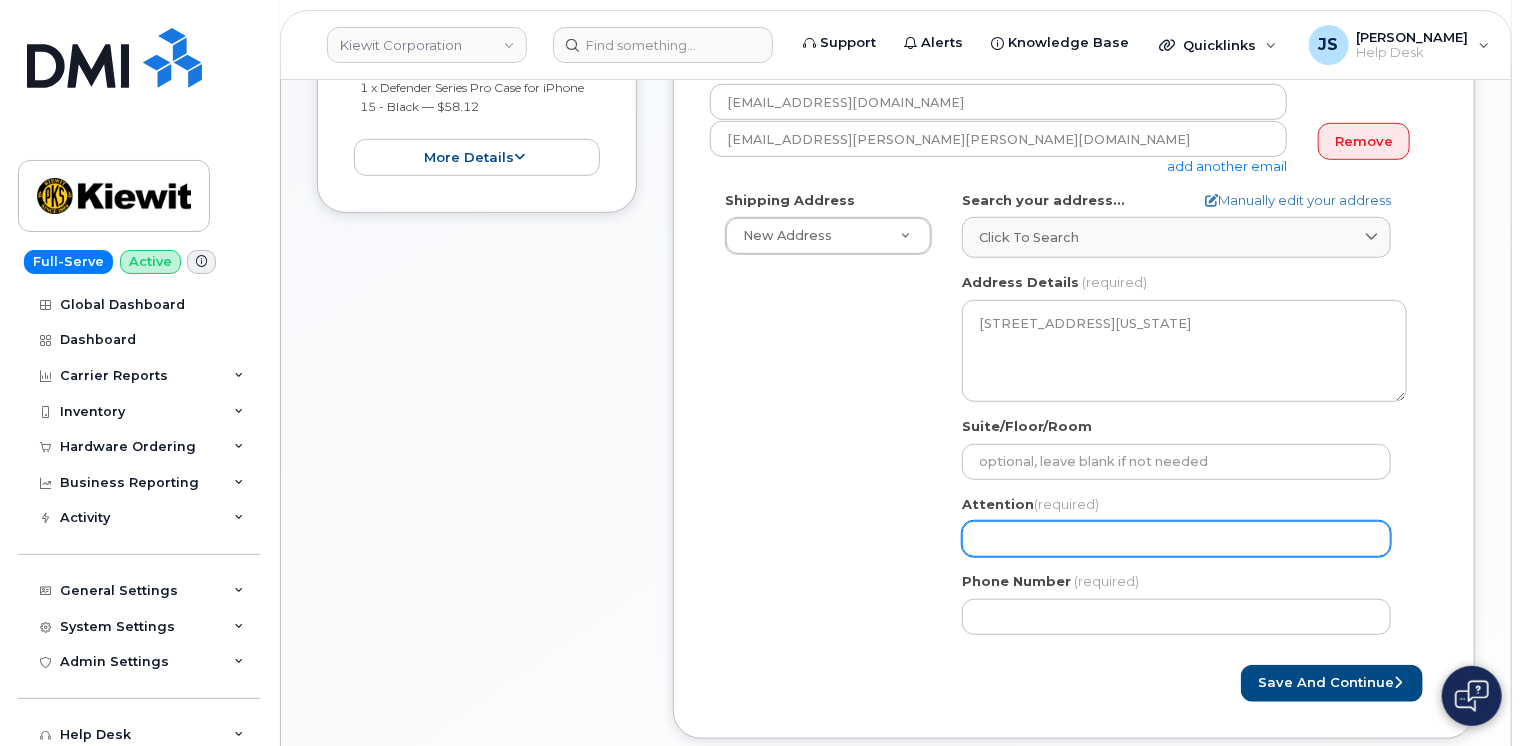 click on "Attention
(required)" at bounding box center (1176, 539) 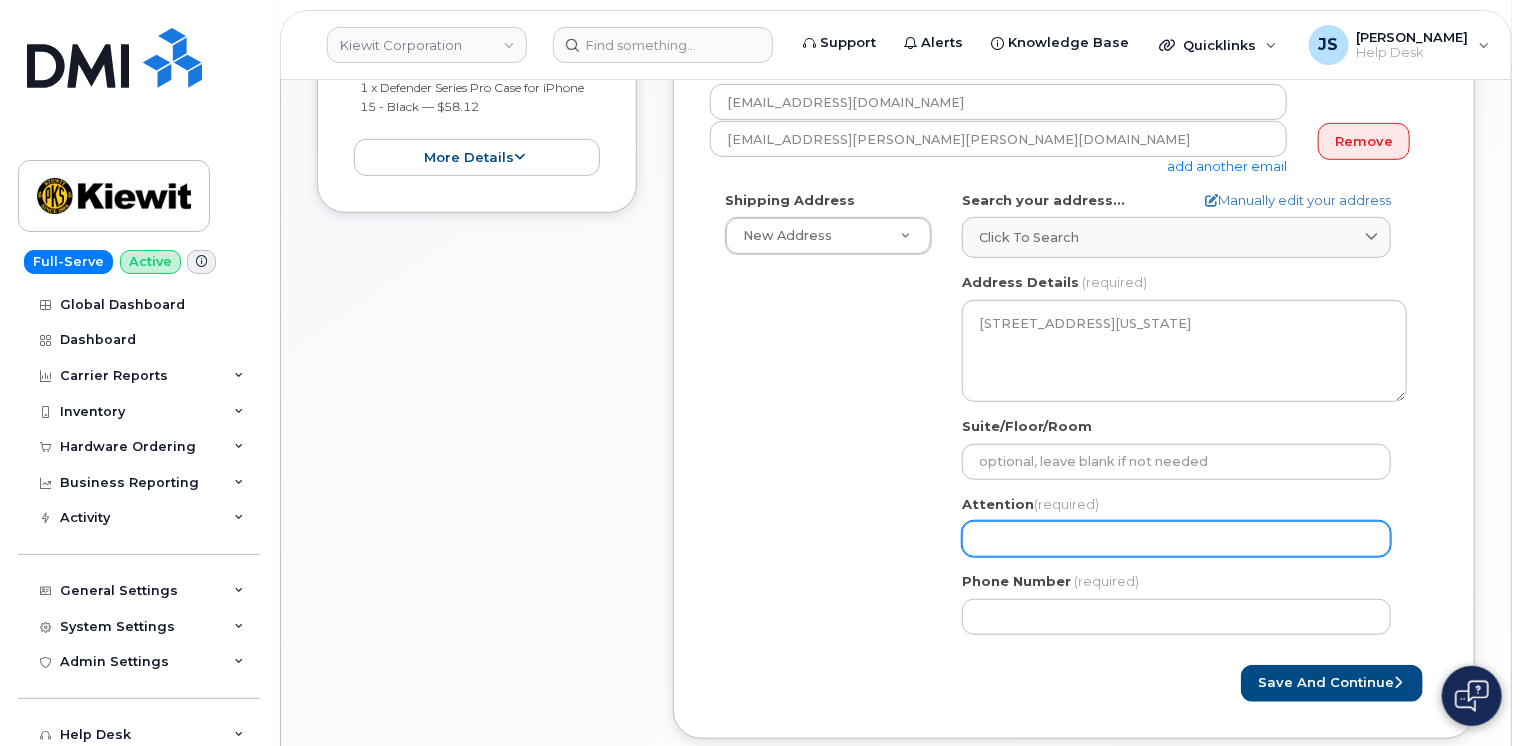 paste on "[PERSON_NAME]" 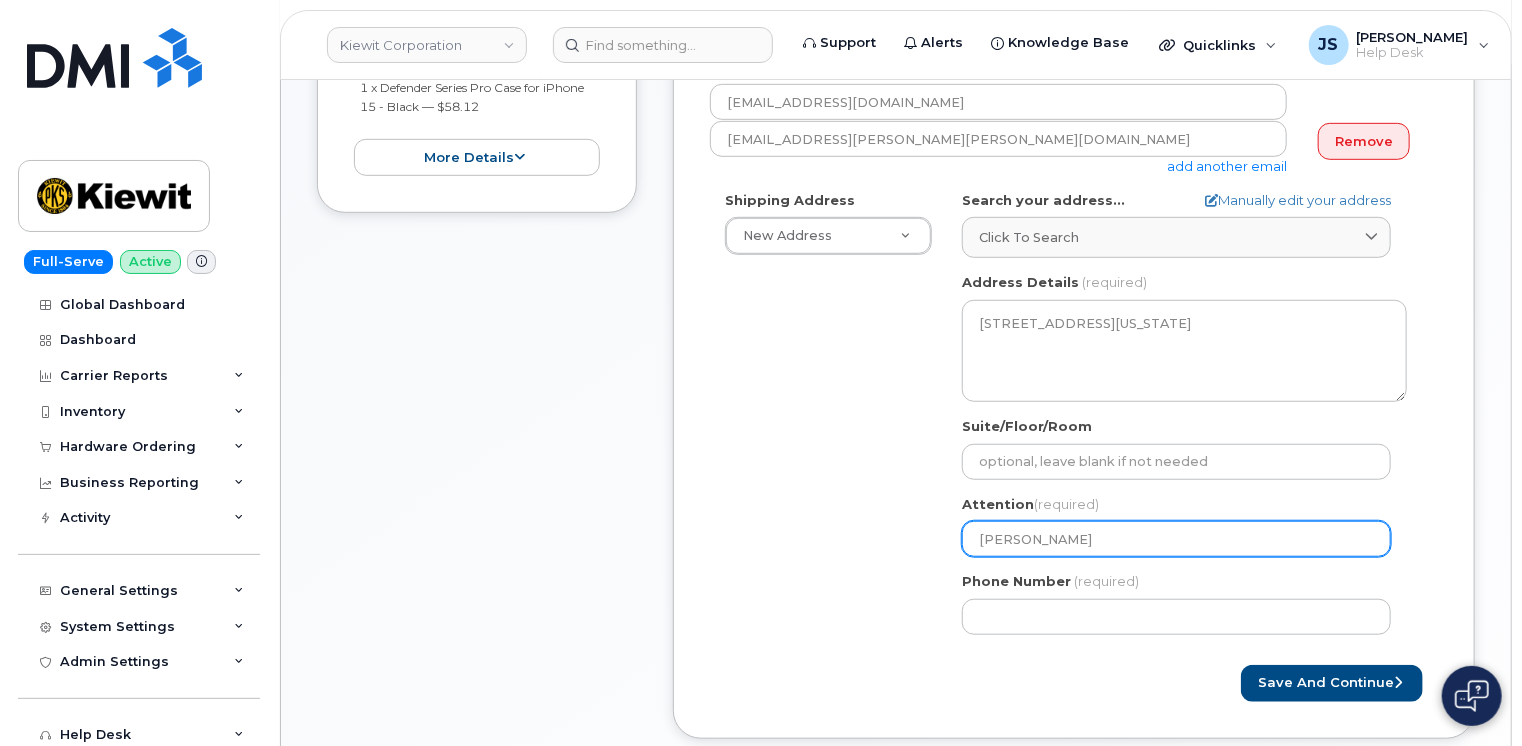 type on "[PERSON_NAME]" 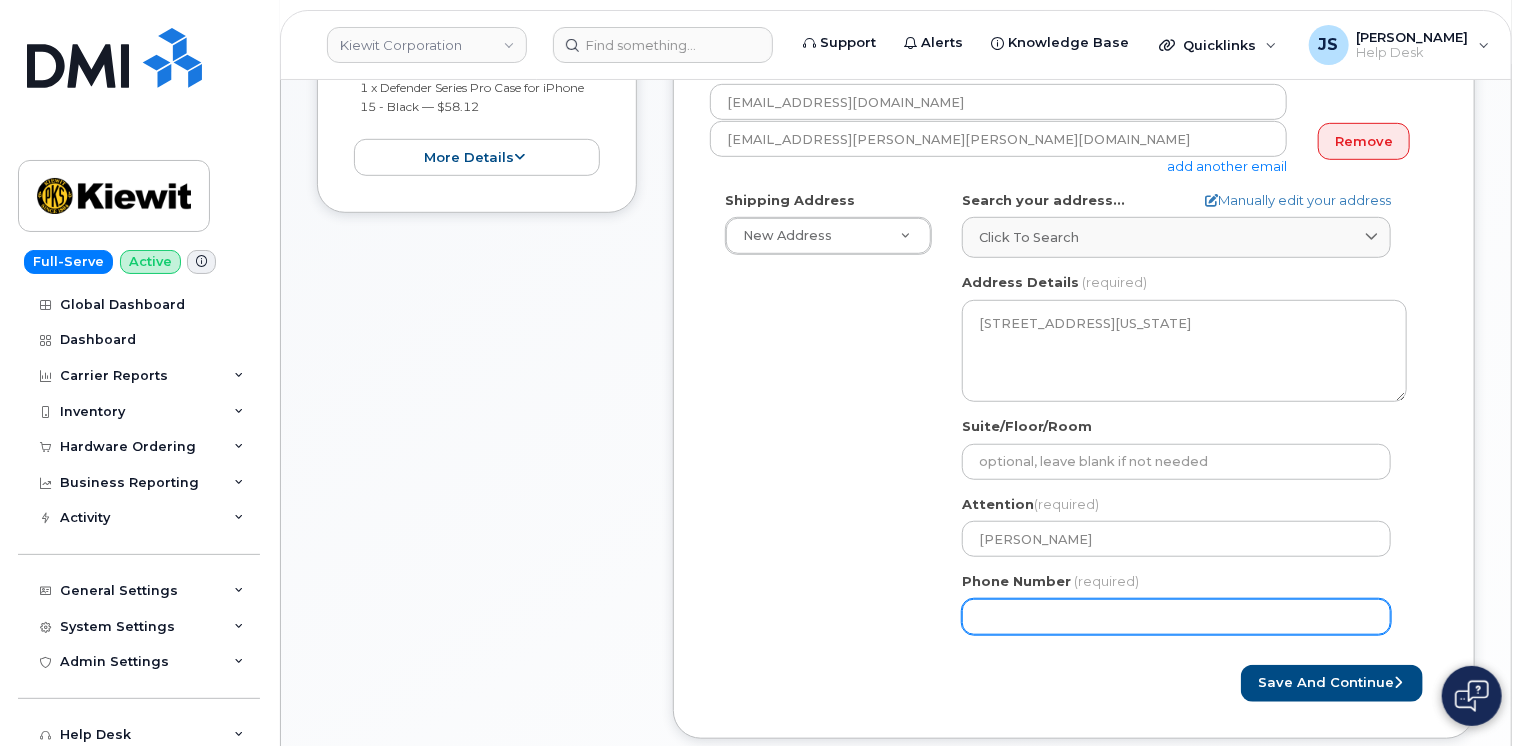 click on "Phone Number" at bounding box center (1176, 617) 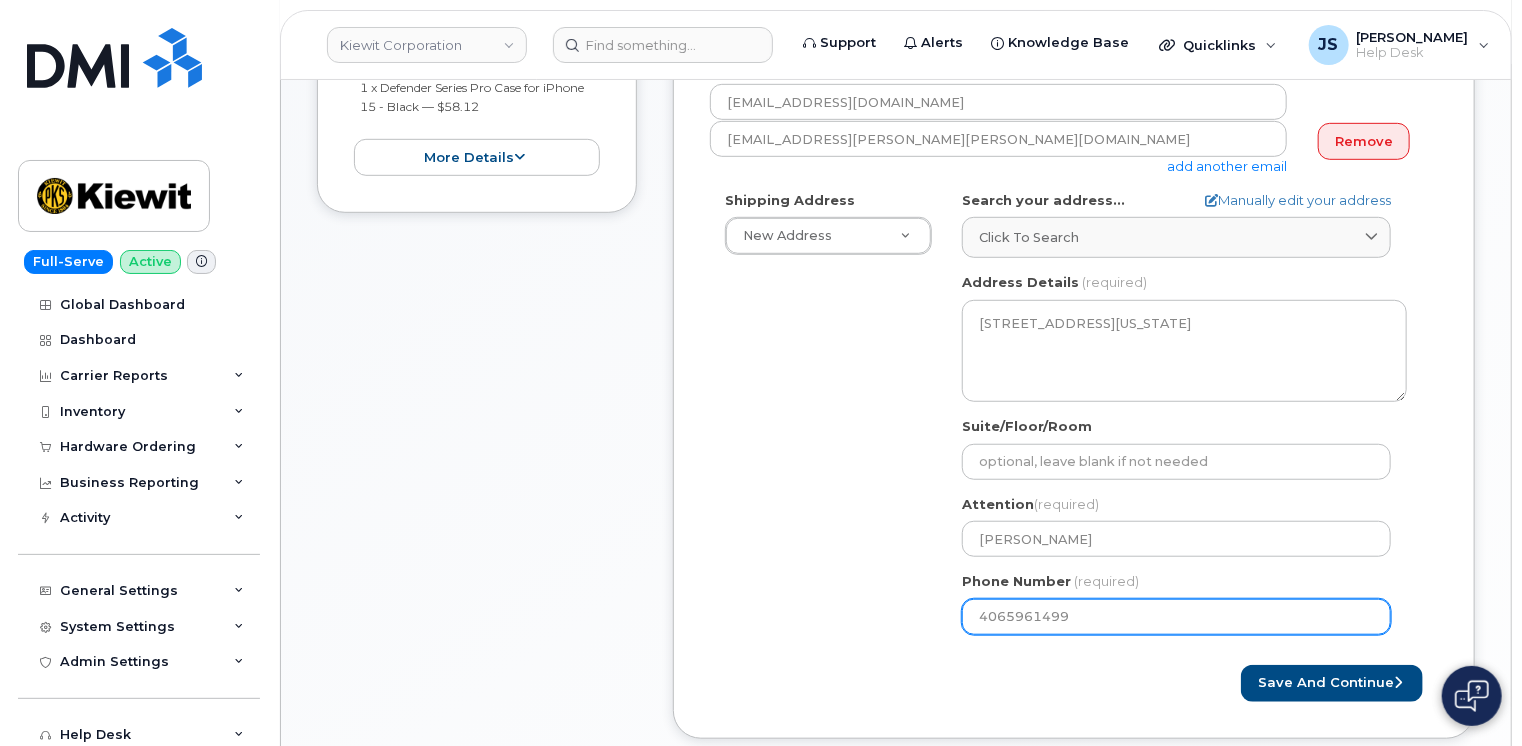 type on "4065961499" 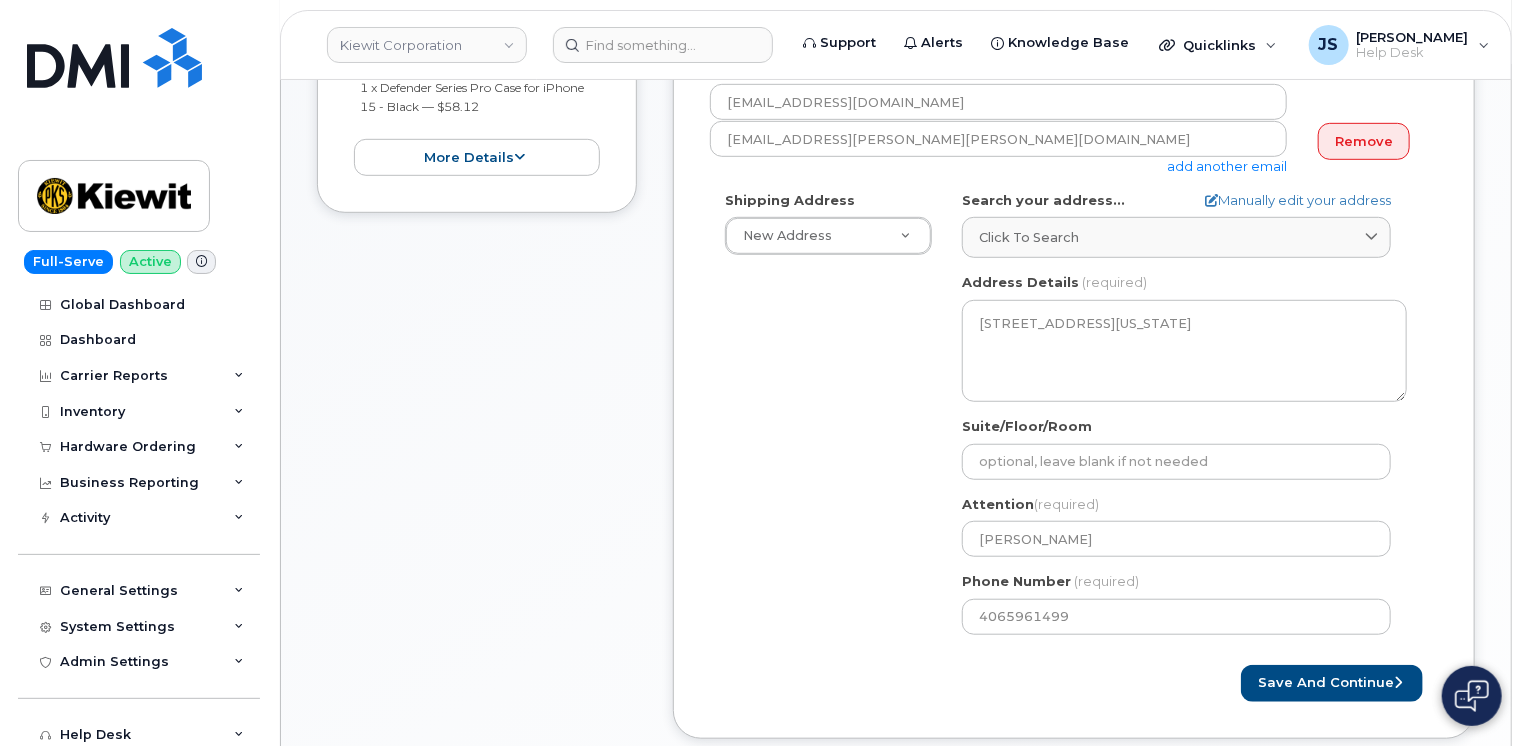 click on "Shipping Address
New Address                                     New Address 11455 US Highway 29 10055 Trainstation Cir 3831 Technology Forest Blvd 50 E Elwood St 10656 Highway 23
AK
Tok
Search your address...
Manually edit your address
Click to search 1314.3 Alaska Highway No available options
Address Line
(required)
Lookup your address
1314.3 Alaska Hwy
State
(required)
Alabama
Alaska
American Samoa
Arizona
Arkansas
California
Colorado
Connecticut
Delaware
District of Columbia
Florida
Georgia
Guam
Hawaii
Idaho
Illinois
Indiana
Iowa
Kansas
Kentucky
Louisiana
Maine
Maryland
Massachusetts
Michigan
Minnesota
Mississippi
Missouri
Montana
Nebraska
Nevada
New Hampshire
New Jersey
New Mexico
New York
North Carolina
North Dakota
Ohio
Oklahoma
Oregon
Pennsylvania
Puerto Rico
Rhode Island
South Carolina
South Dakota
Tennessee
Texas
Utah
Vermont" at bounding box center (1066, 420) 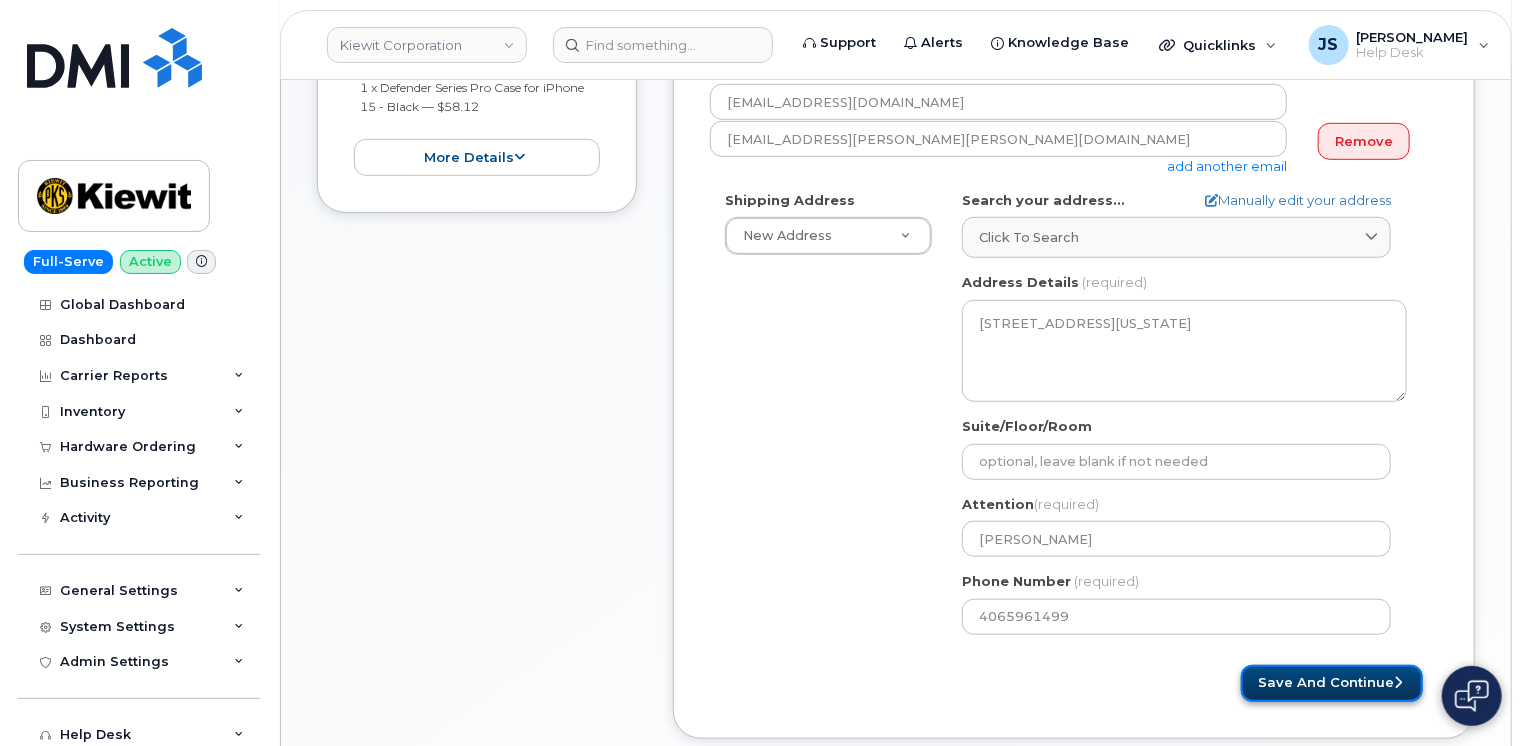 click on "Save and Continue" at bounding box center (1332, 683) 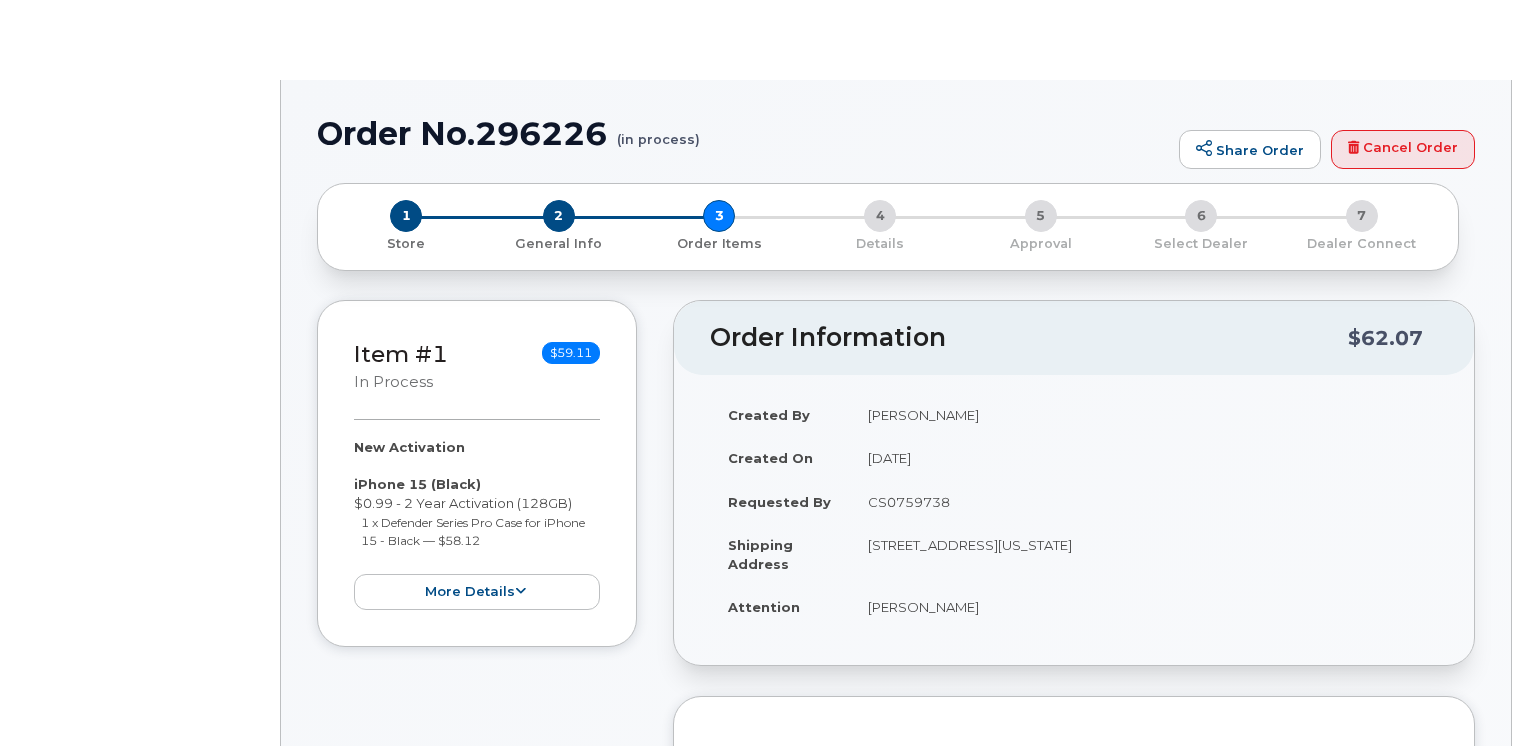 scroll, scrollTop: 0, scrollLeft: 0, axis: both 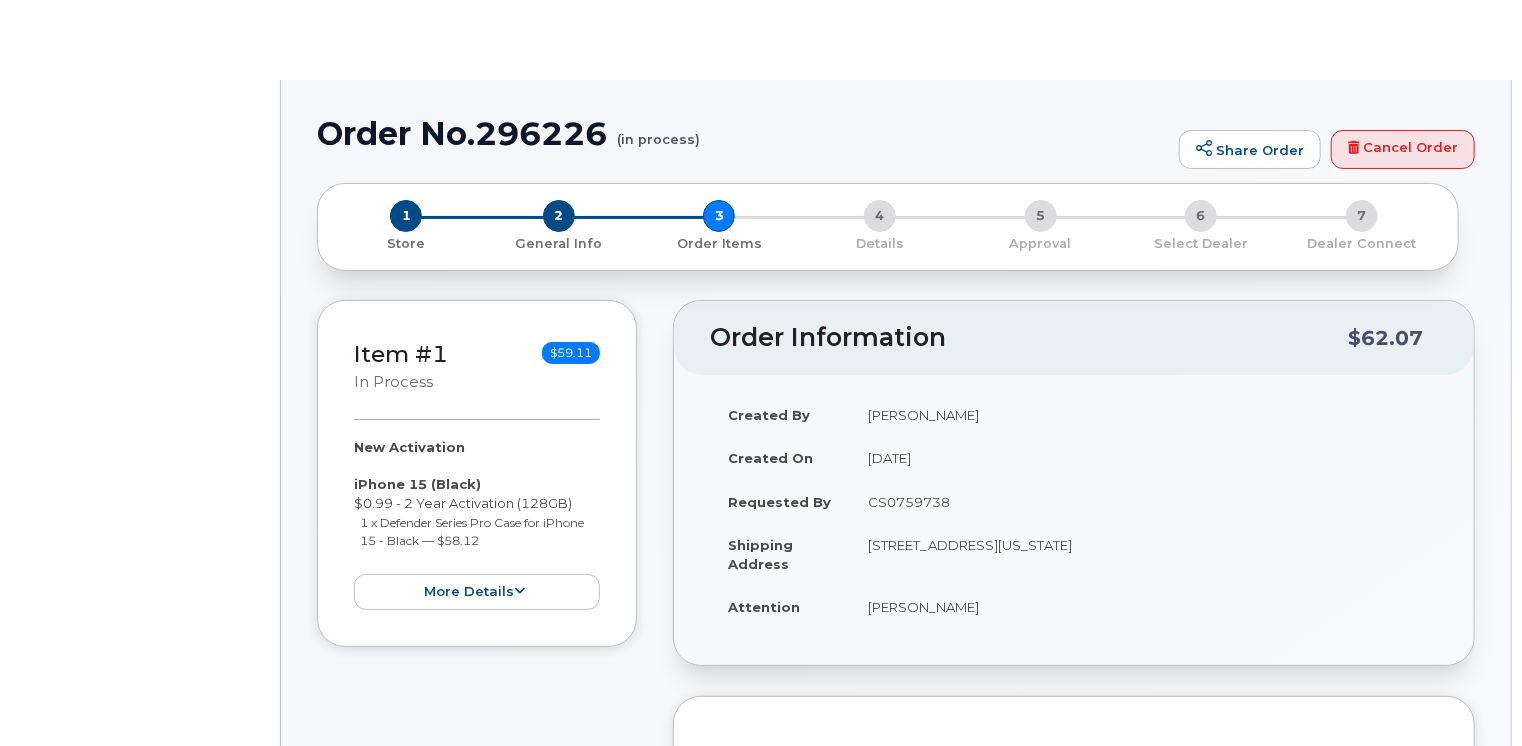 radio on "true" 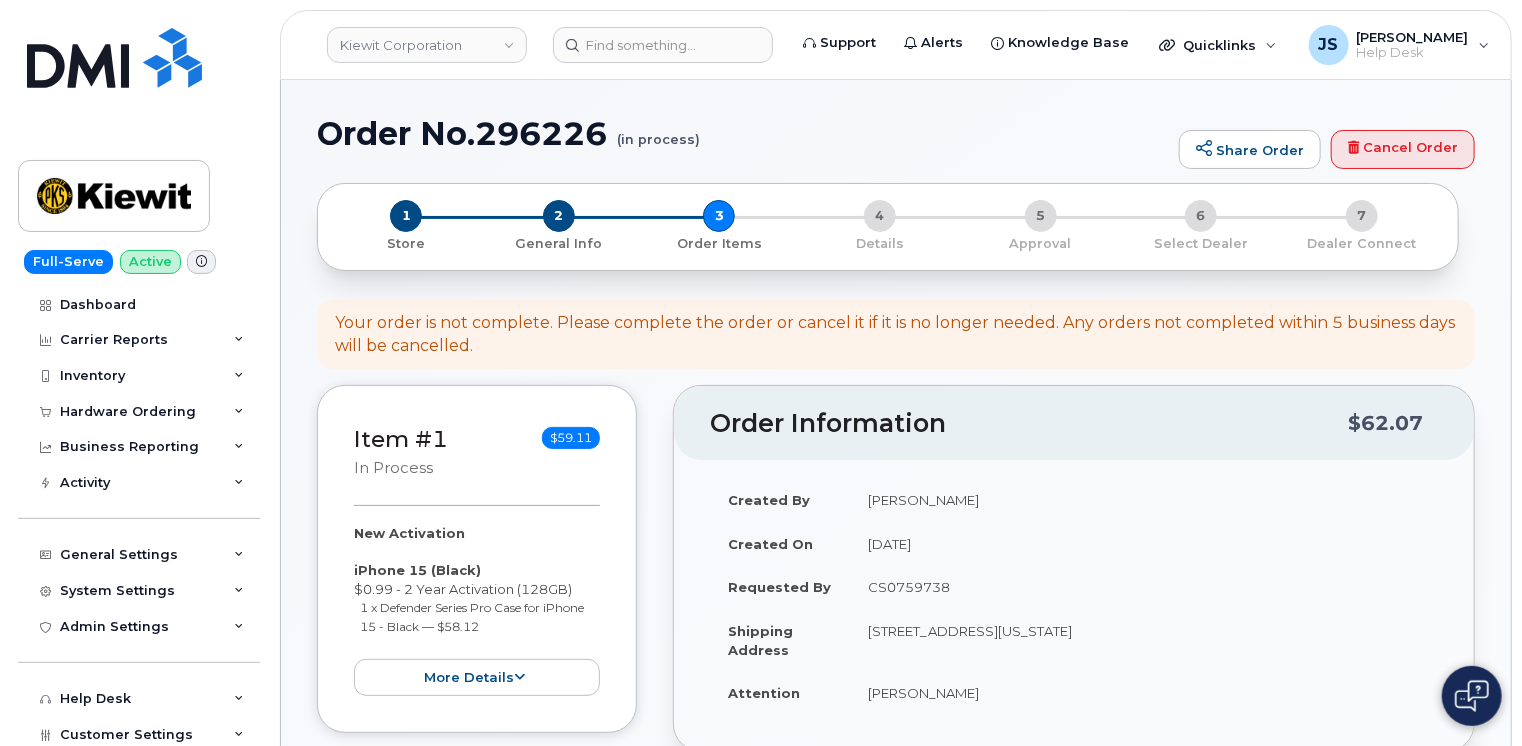 click on "Item #1
in process
$59.11
New Activation
iPhone 15
(Black)
$0.99 - 2 Year Activation (128GB)
1 x Defender Series Pro Case for iPhone 15 - Black
—
$58.12
more details
Request
New Activation
Employee
Carrier Base
AT&T Wireless
Requested Device
iPhone 15
Term Details
2 Year Activation (128GB)
Requested Accessories
Defender Series Pro Case for iPhone 15 - Black x 1
— $58.12
Accounting Codes
…
Estimated Device Cost
$0.99
Estimated Shipping Charge
$0.00
Estimated Total
(Device & Accessories)
$59.11
Shipping Address
1314.3 Alaska Hwy TOK AK 99780-9800 UNITED STATES, Attention: Lexie Bennett
collapse
Order Information
$62.07
Created By
Jacob Shepherd
Created On
July 19, 2025
Requested By
CS0759738" at bounding box center (896, 1319) 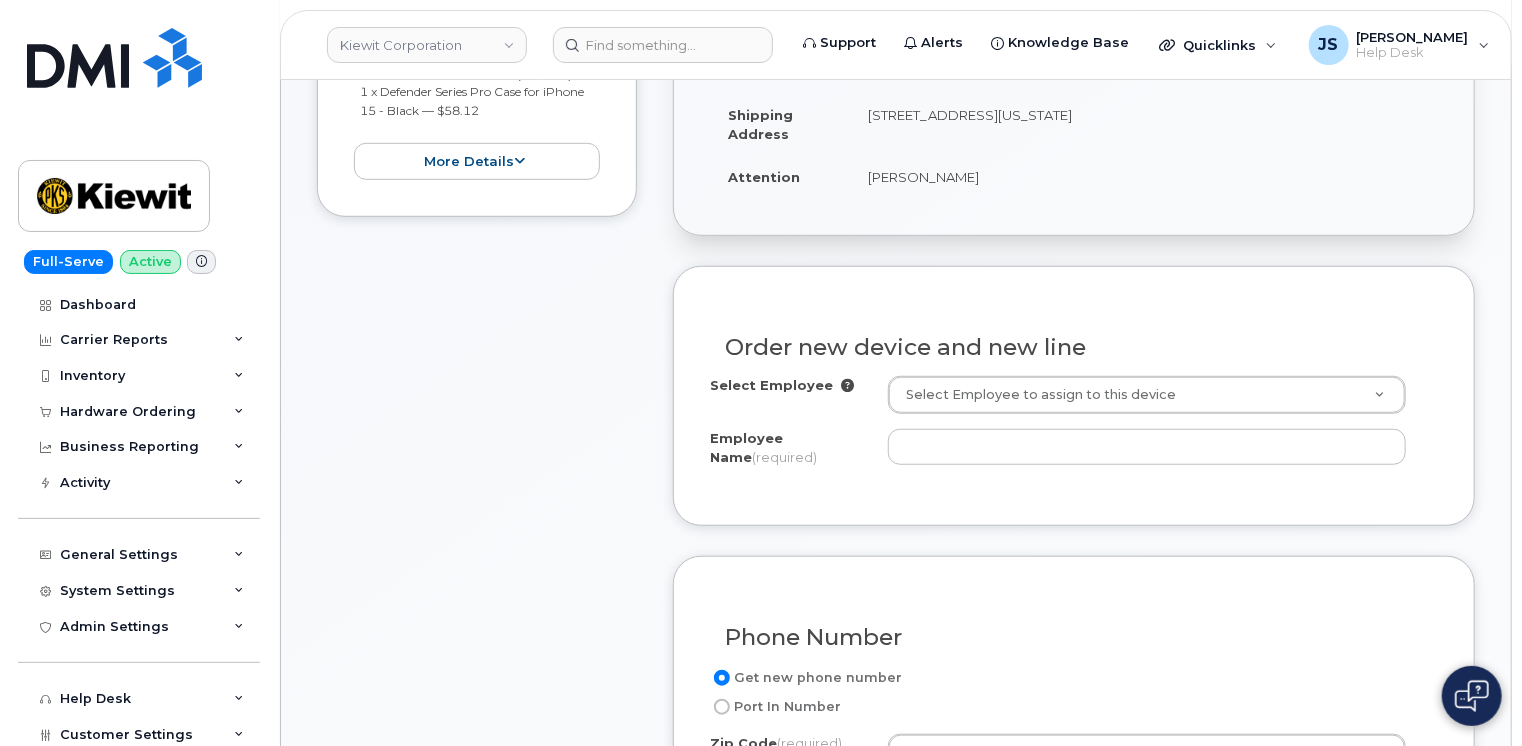 scroll, scrollTop: 520, scrollLeft: 0, axis: vertical 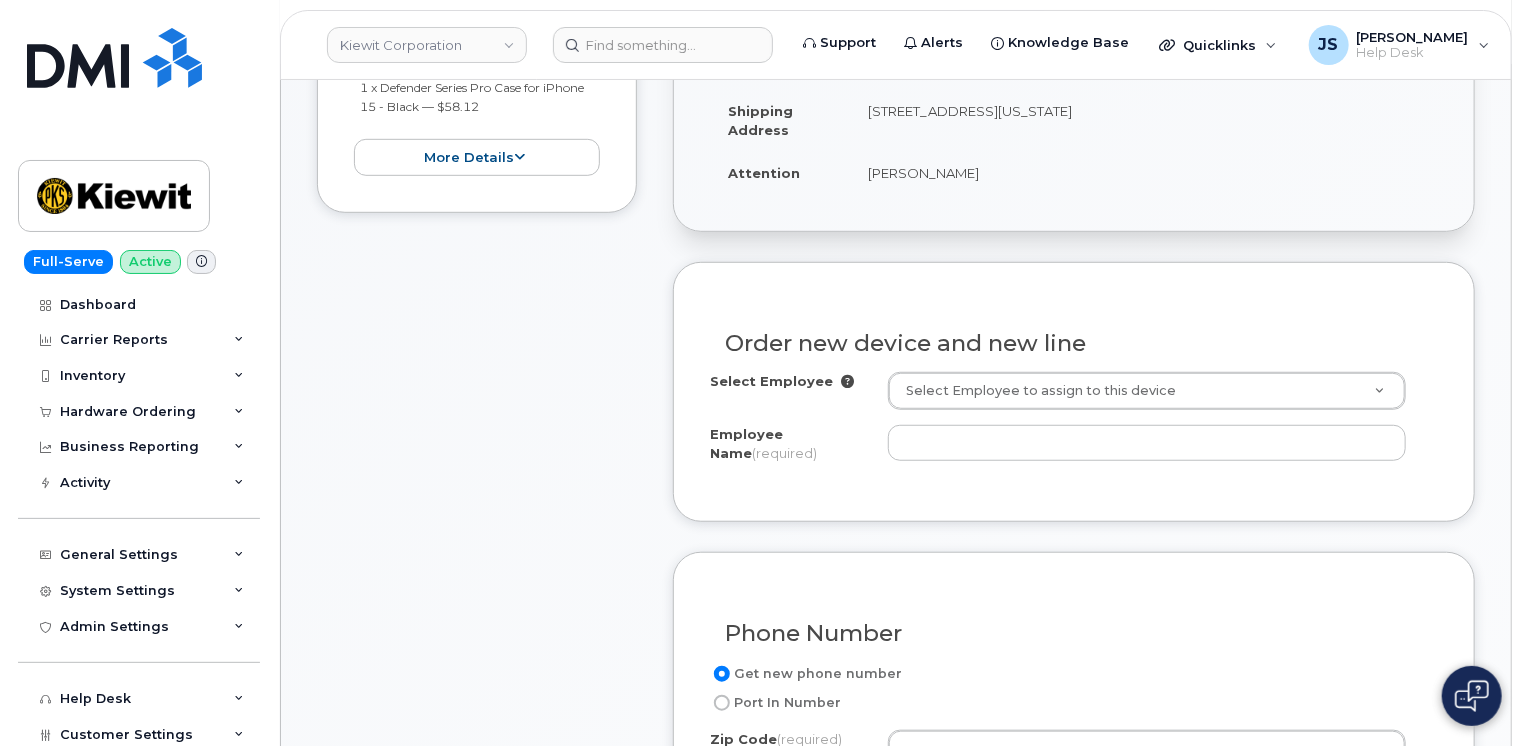 click on "Port In Number" at bounding box center (722, 703) 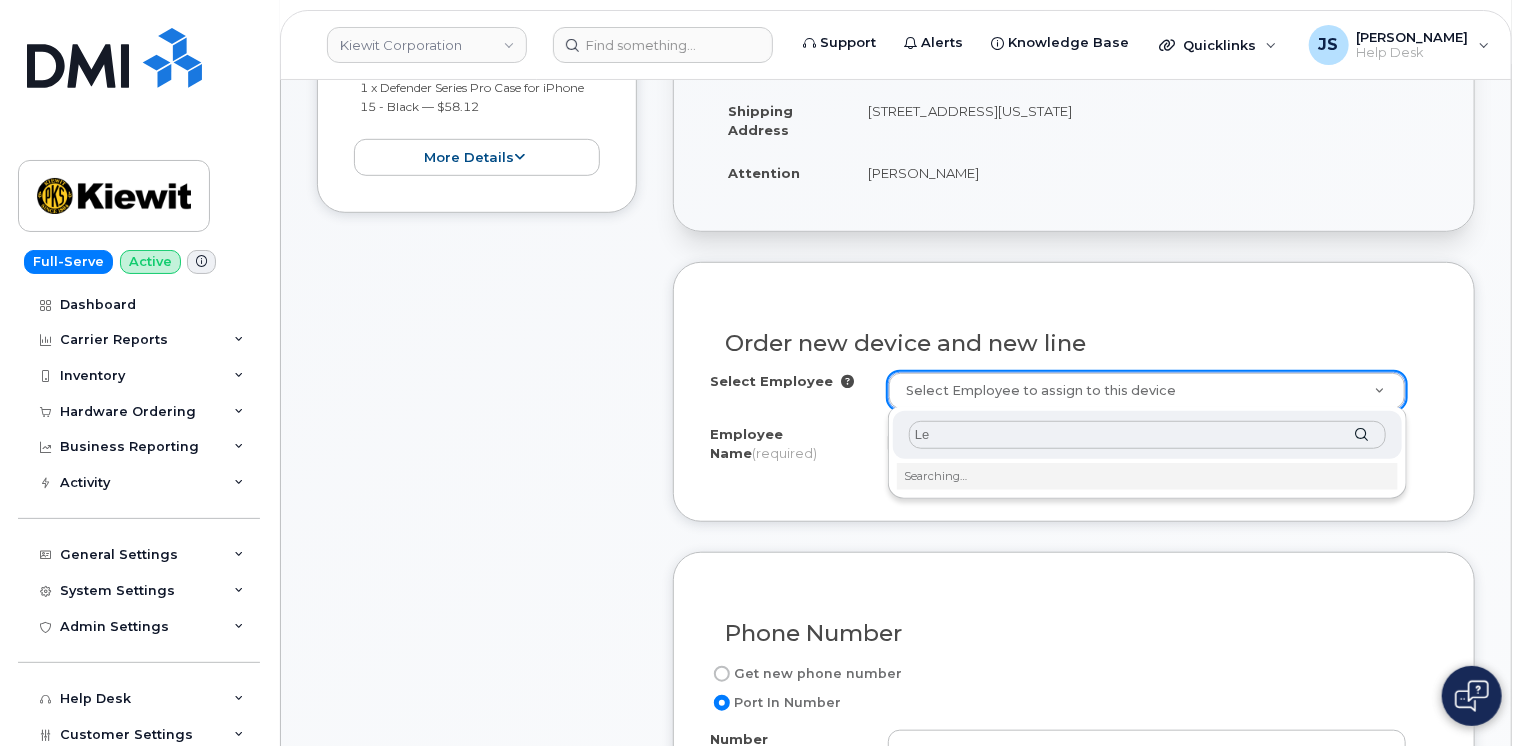 type on "L" 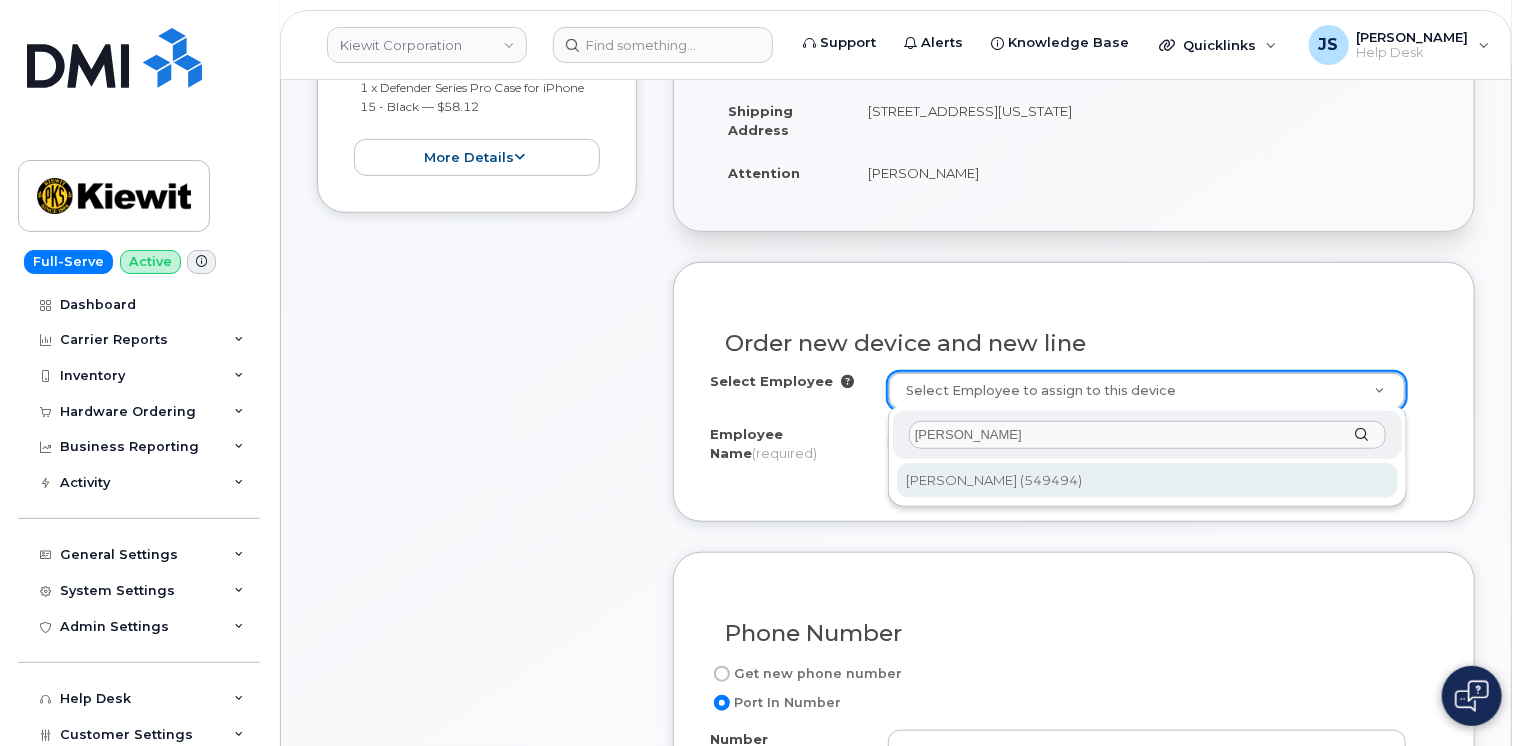 type on "Alexis Bennet" 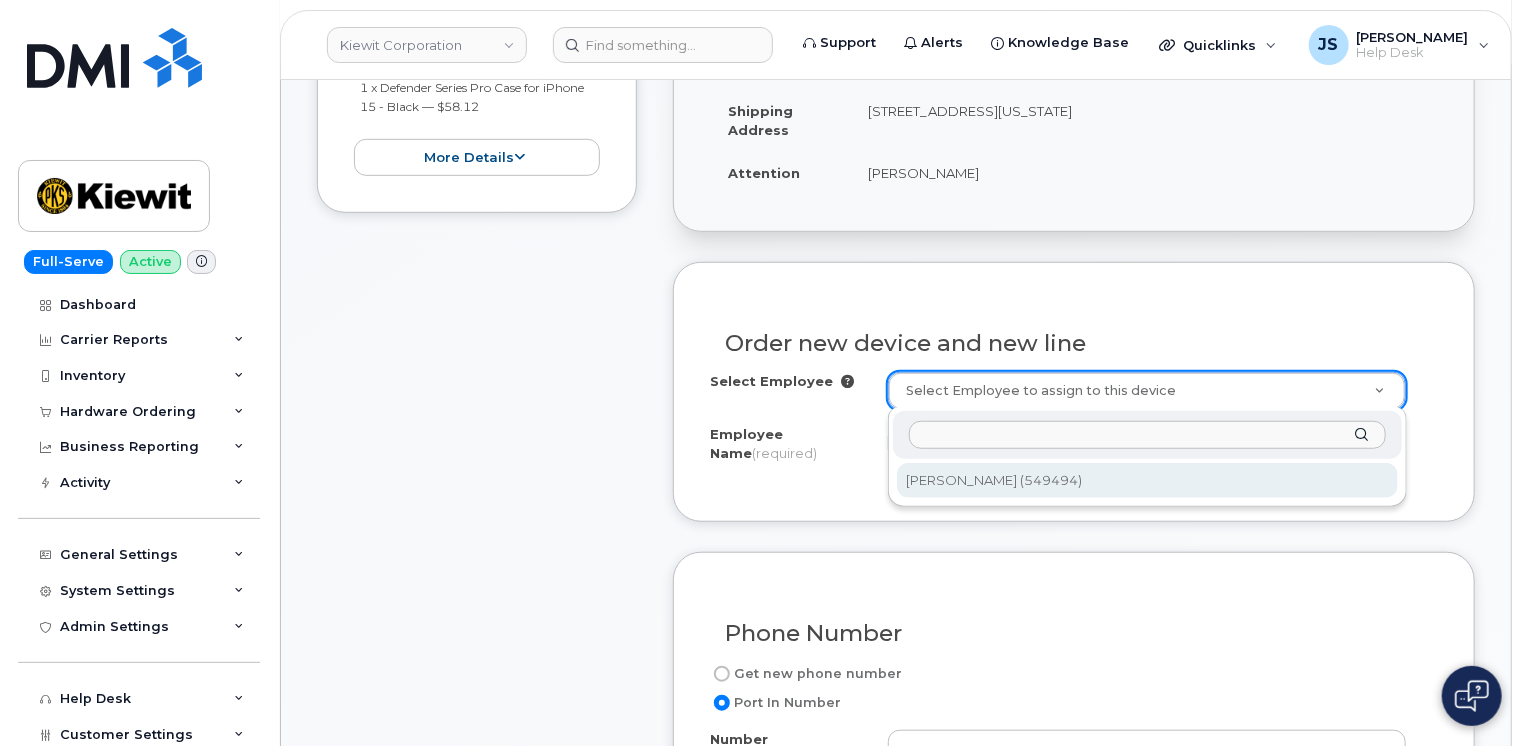 type on "[PERSON_NAME]" 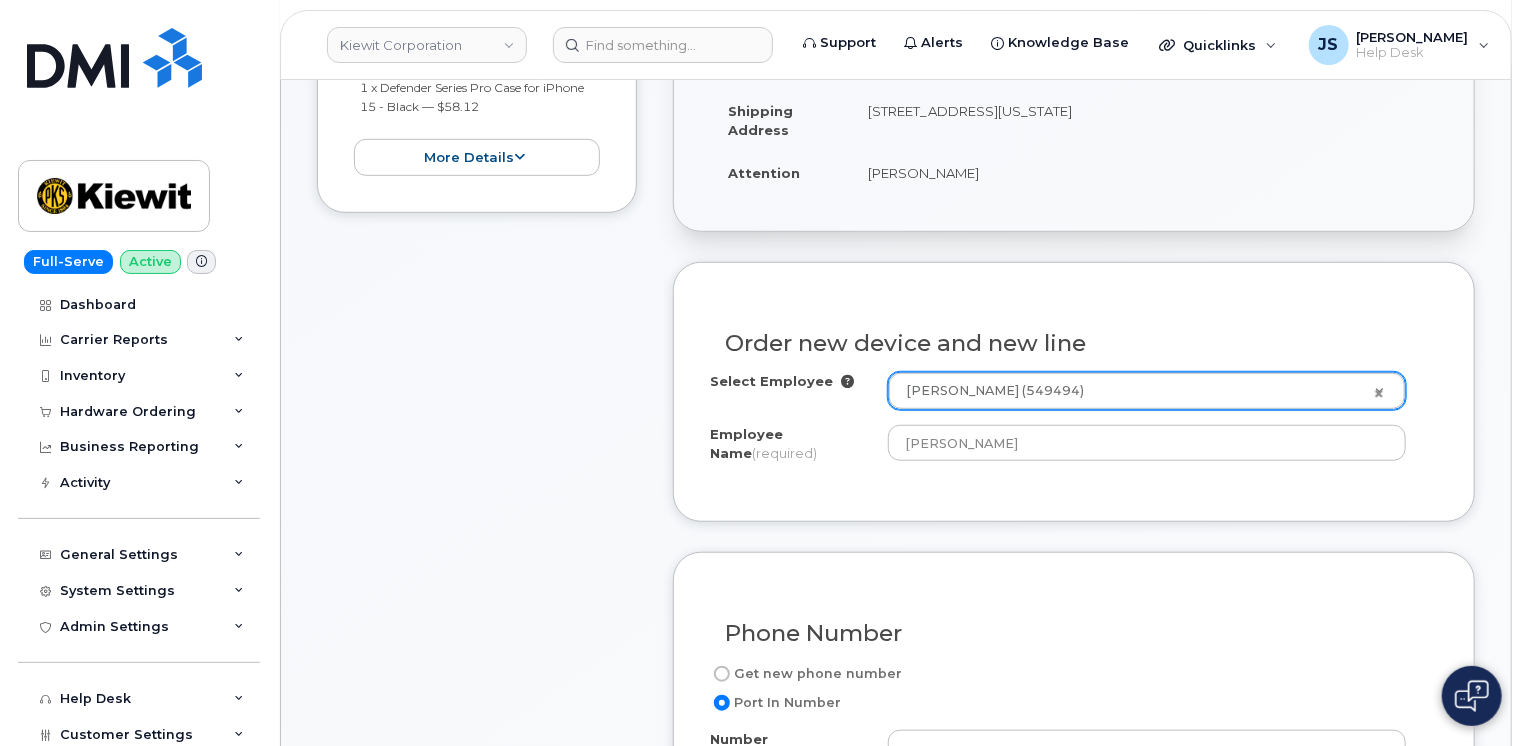 click on "Item #1
in process
$59.11
New Activation
iPhone 15
(Black)
$0.99 - 2 Year Activation (128GB)
1 x Defender Series Pro Case for iPhone 15 - Black
—
$58.12
more details
Request
New Activation
Employee
Carrier Base
AT&T Wireless
Requested Device
iPhone 15
Term Details
2 Year Activation (128GB)
Requested Accessories
Defender Series Pro Case for iPhone 15 - Black x 1
— $58.12
Accounting Codes
…
Estimated Device Cost
$0.99
Estimated Shipping Charge
$0.00
Estimated Total
(Device & Accessories)
$59.11
Shipping Address
1314.3 Alaska Hwy TOK AK 99780-9800 UNITED STATES, Attention: Lexie Bennett
collapse" at bounding box center (477, 1198) 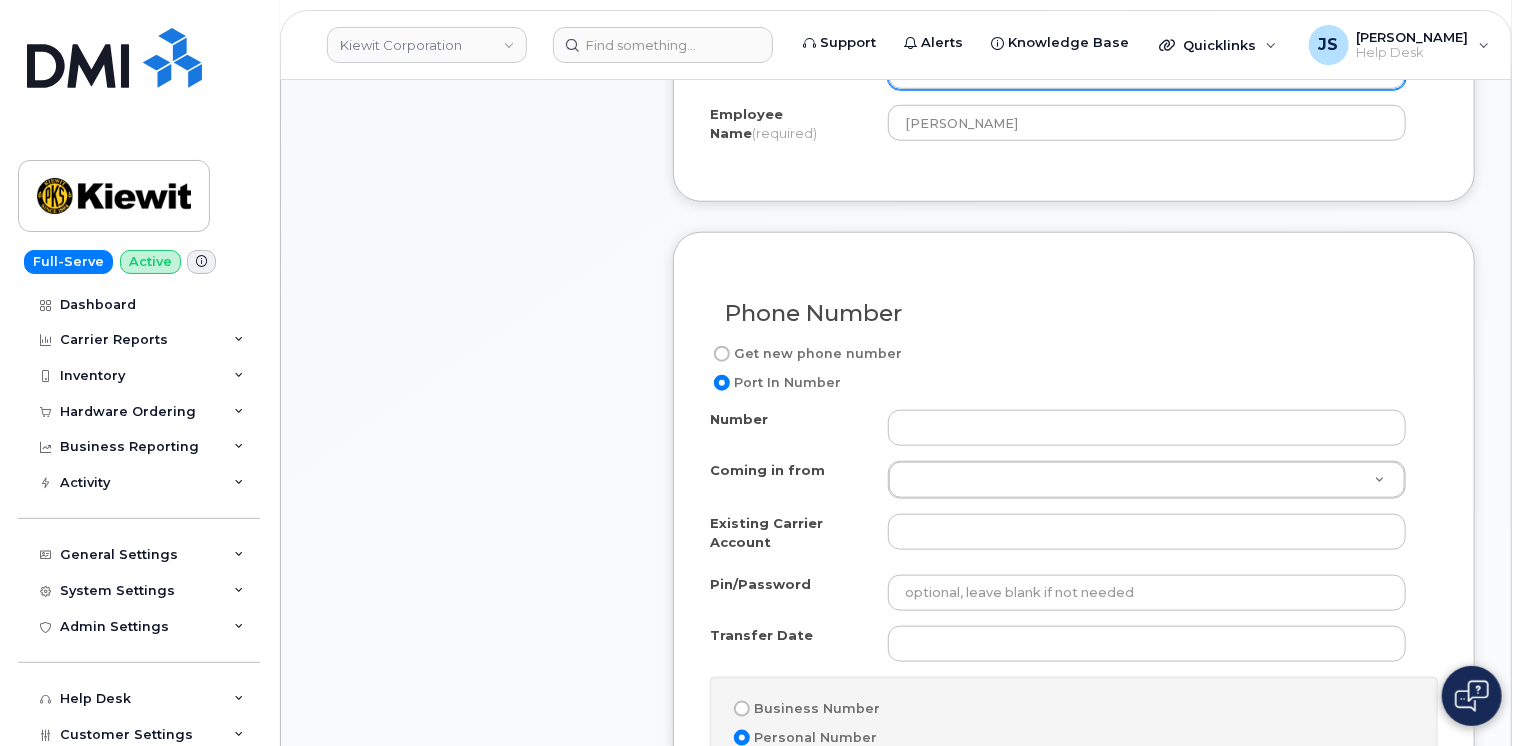 scroll, scrollTop: 880, scrollLeft: 0, axis: vertical 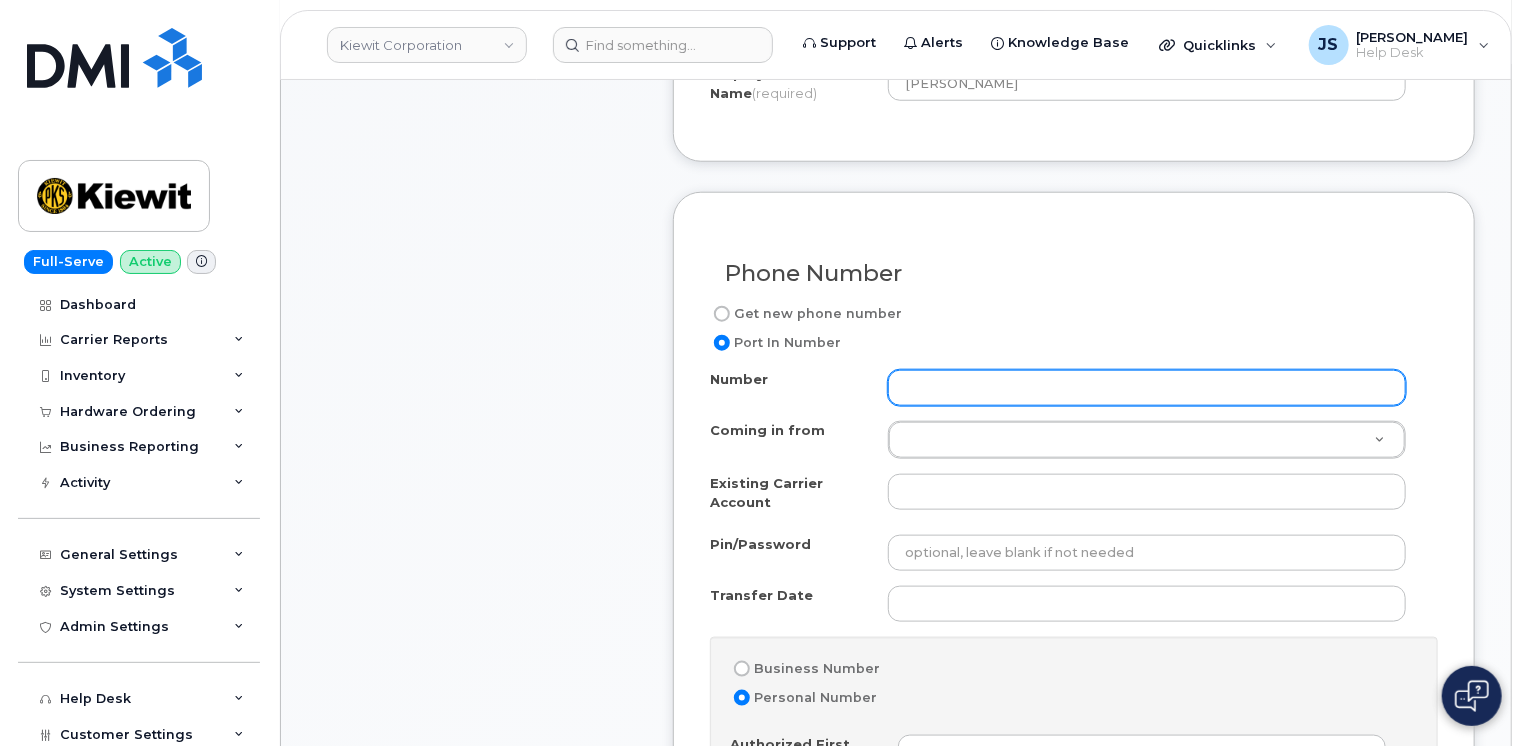 click on "Number" at bounding box center [1147, 388] 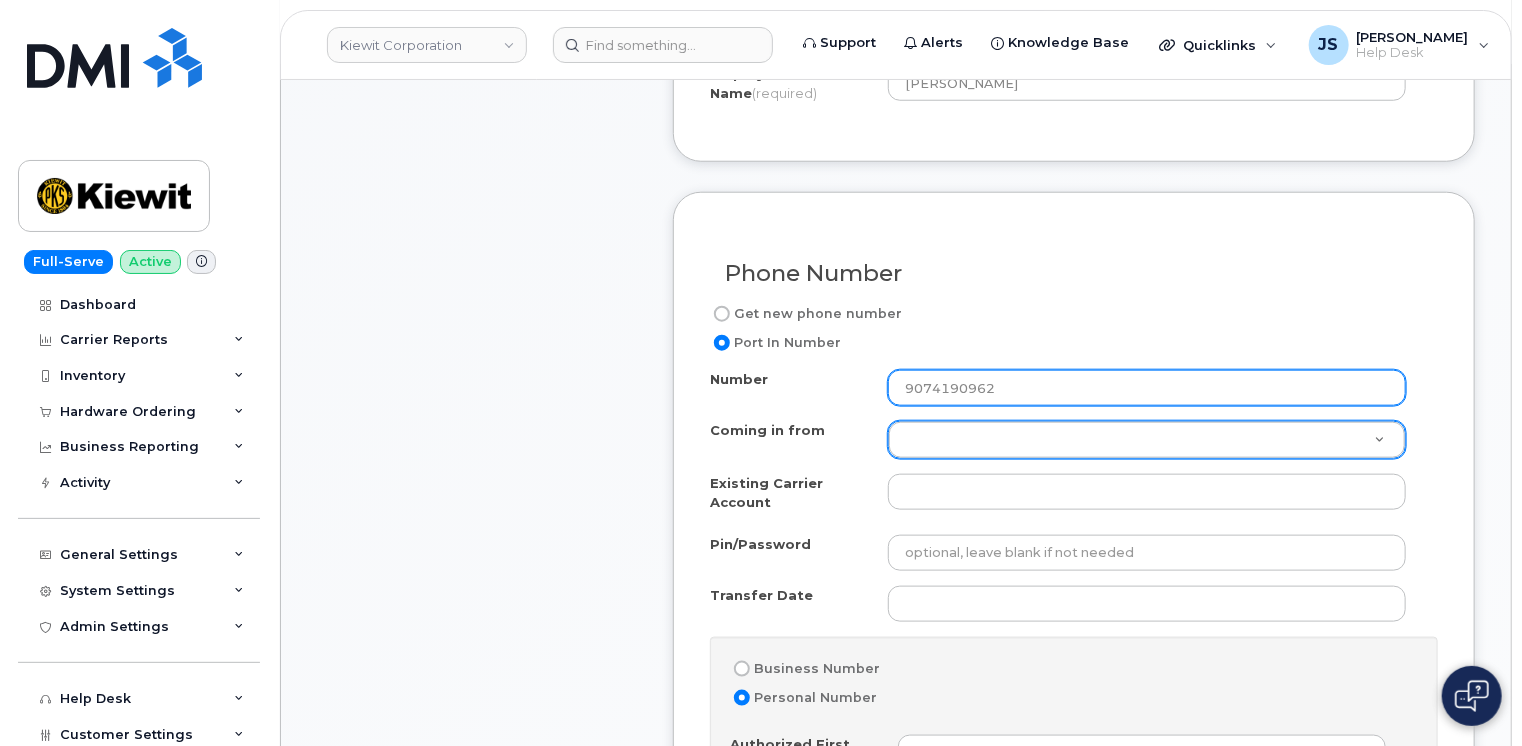 type on "9074190962" 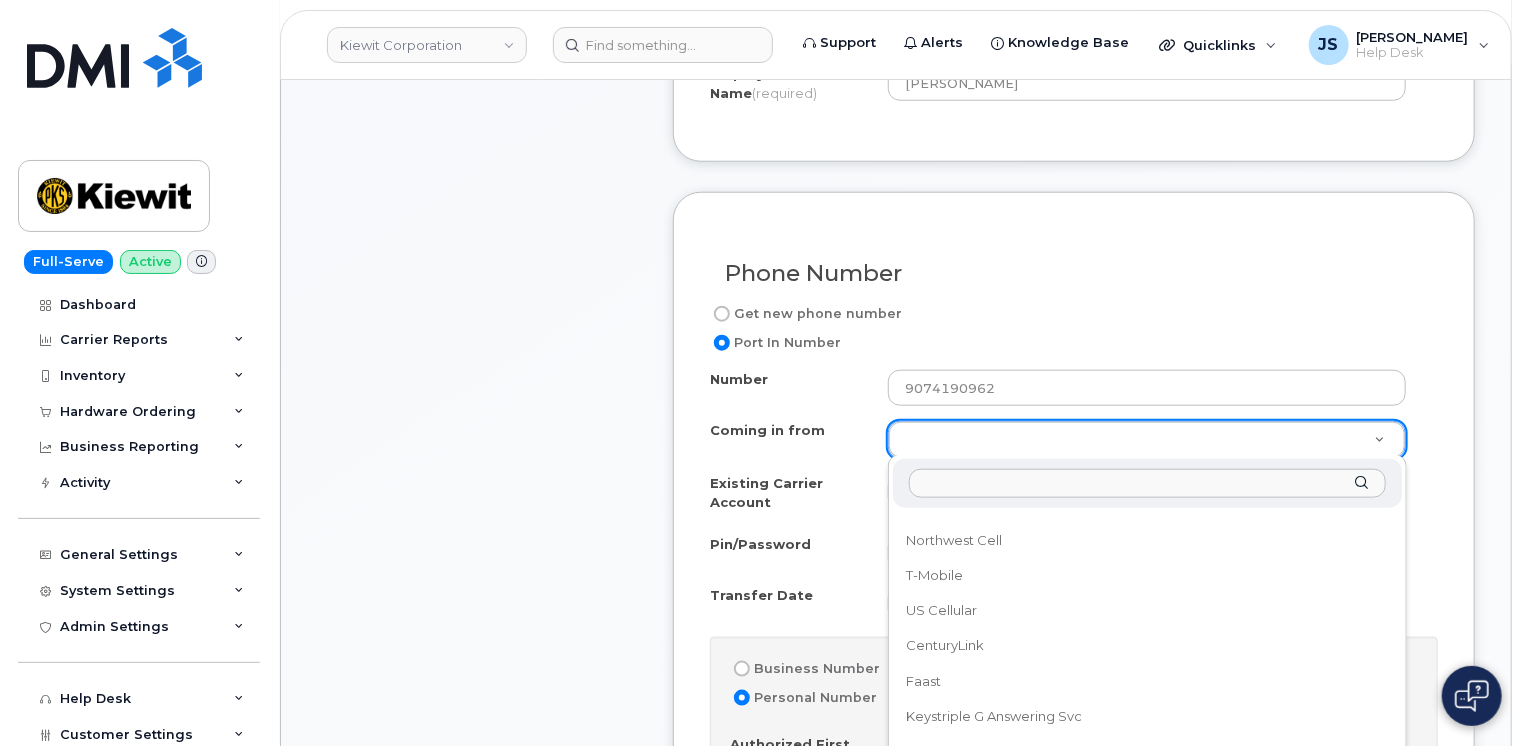 scroll, scrollTop: 50, scrollLeft: 0, axis: vertical 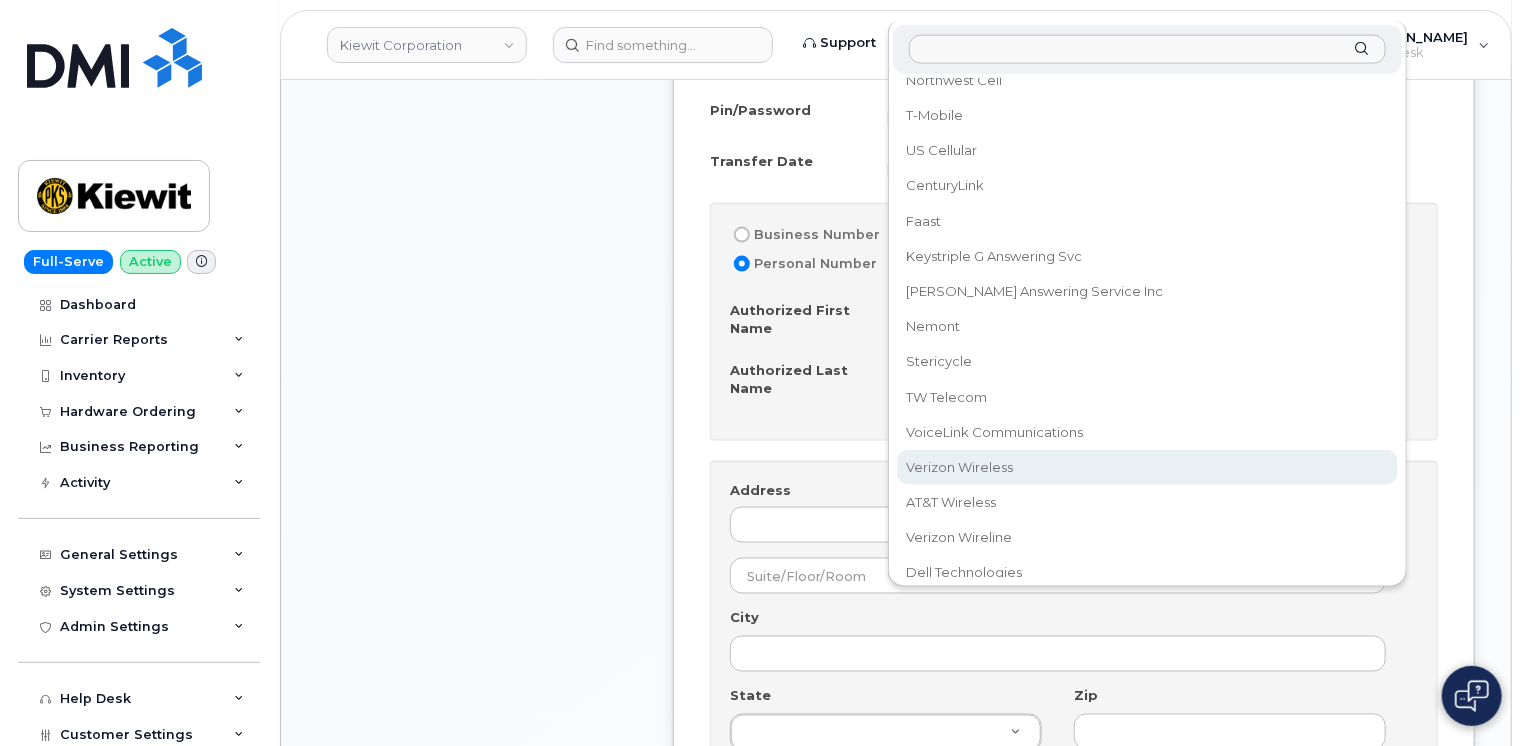select on "Verizon Wireless" 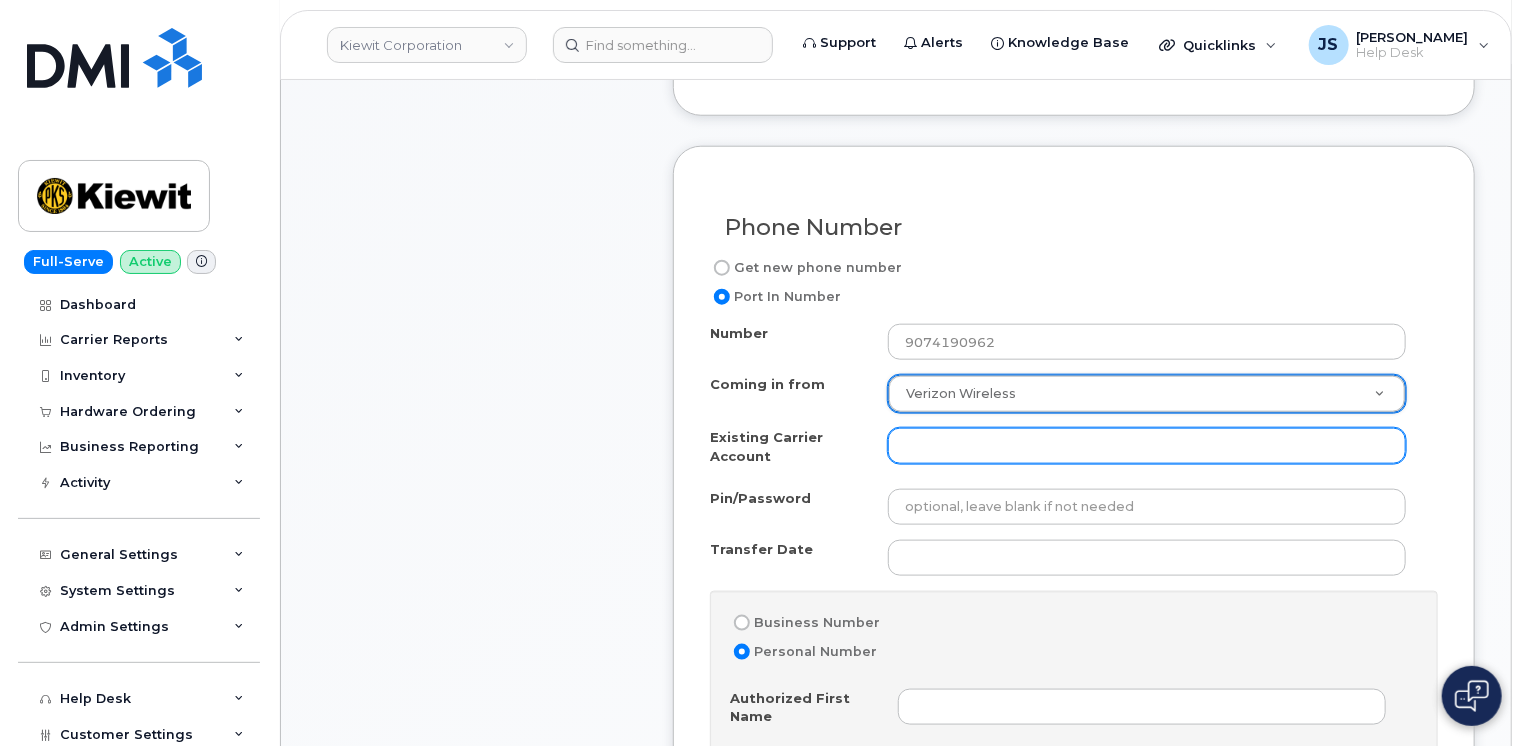 click on "Existing Carrier Account" at bounding box center (1147, 446) 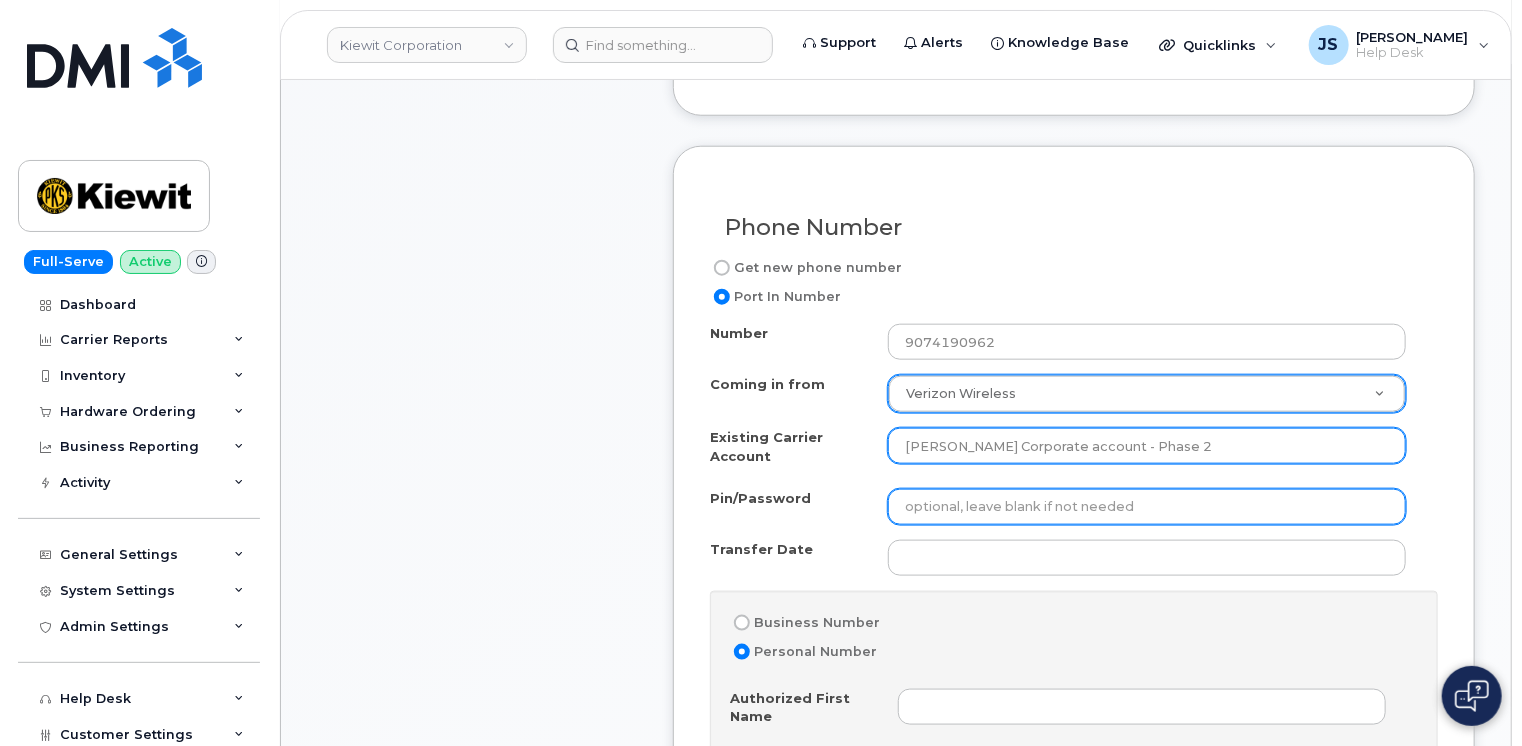 type on "Kiewit Corporate account - Phase 2" 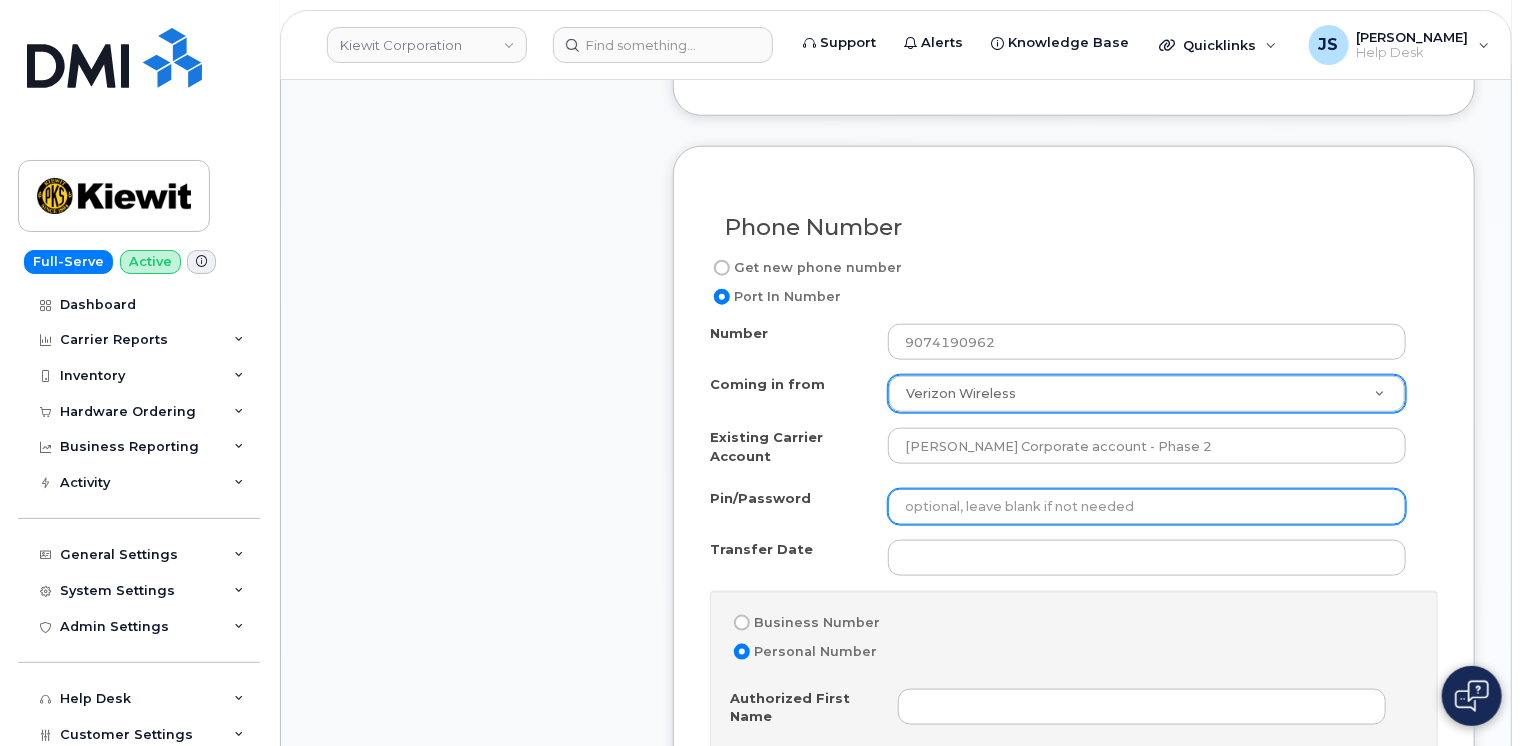 click on "Pin/Password" at bounding box center (1147, 507) 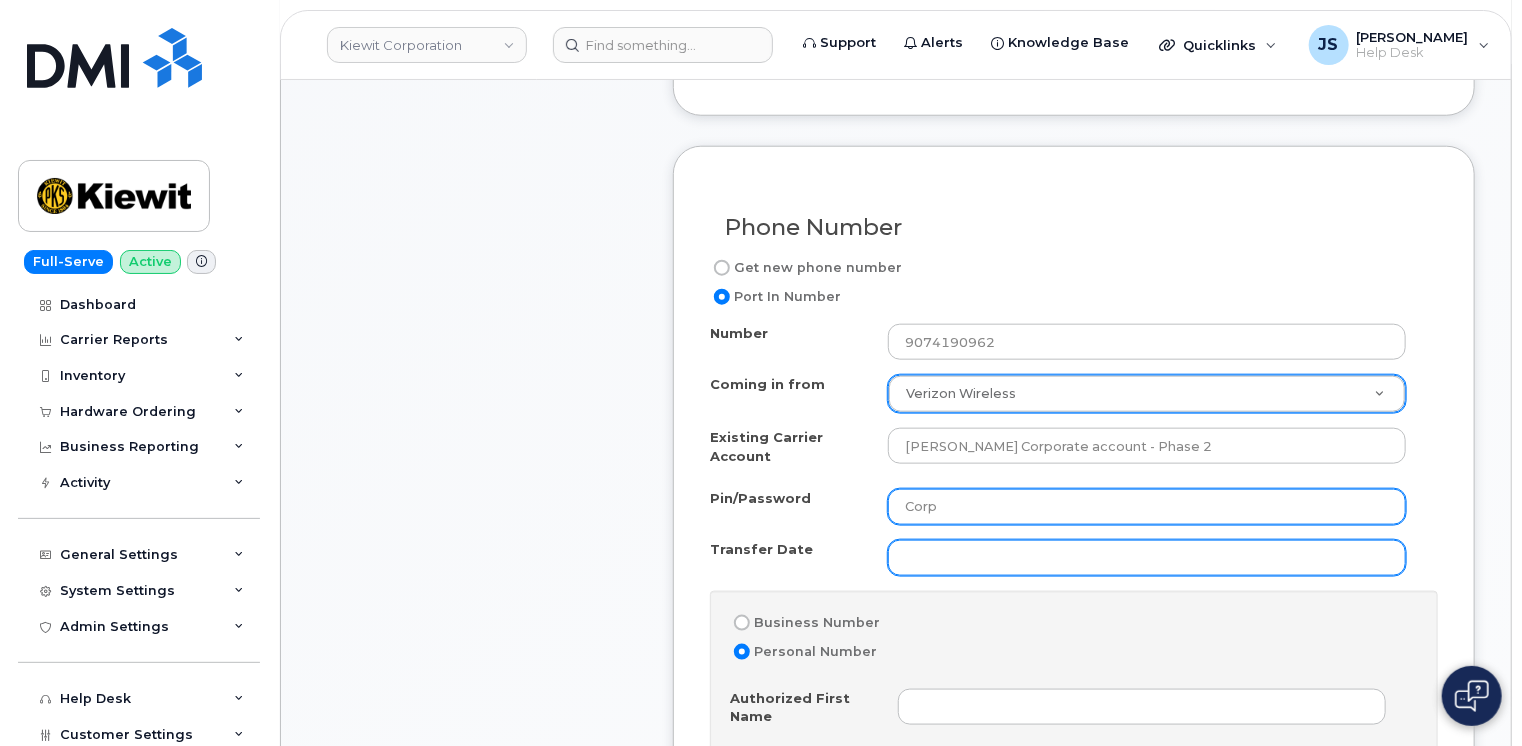 type on "Corp" 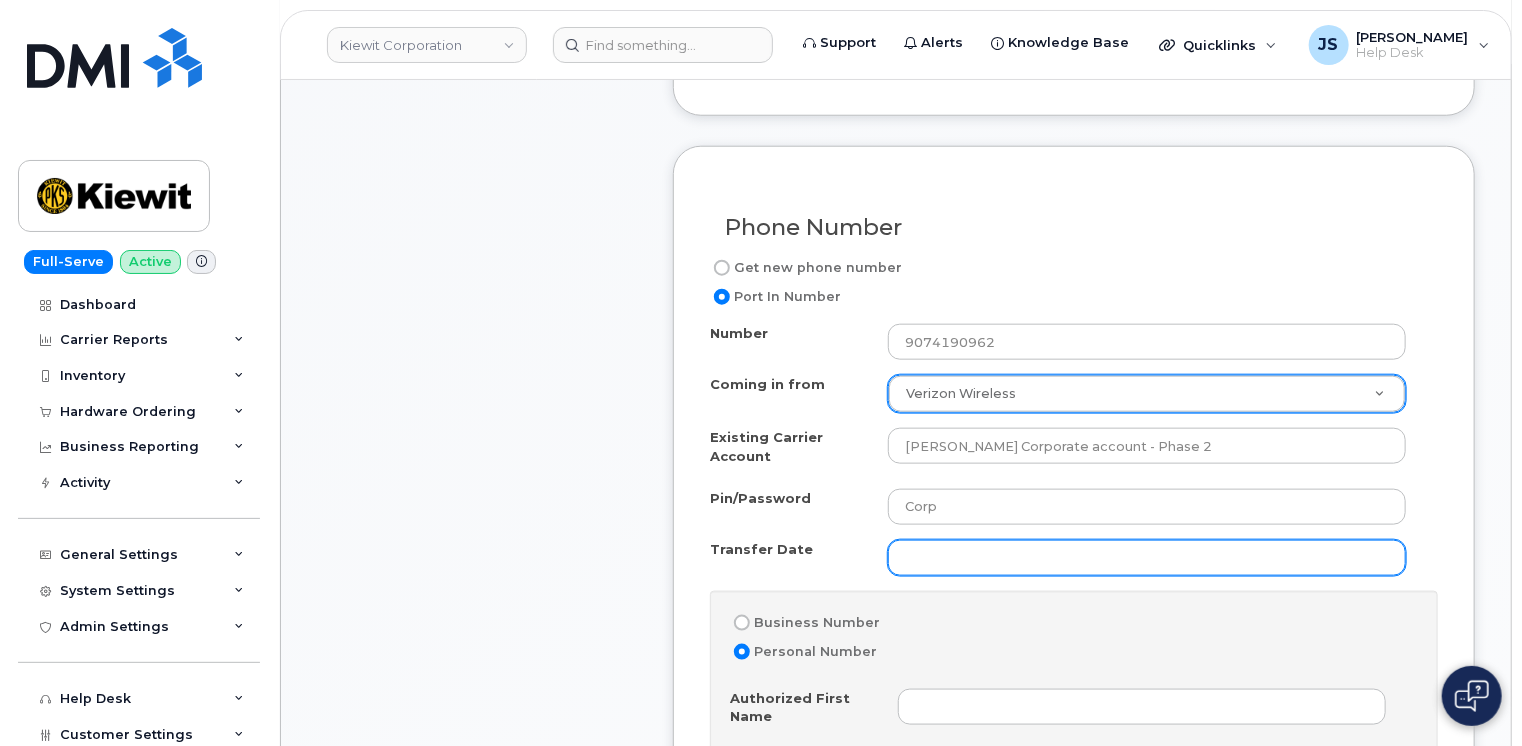click on "Transfer Date" at bounding box center (1147, 558) 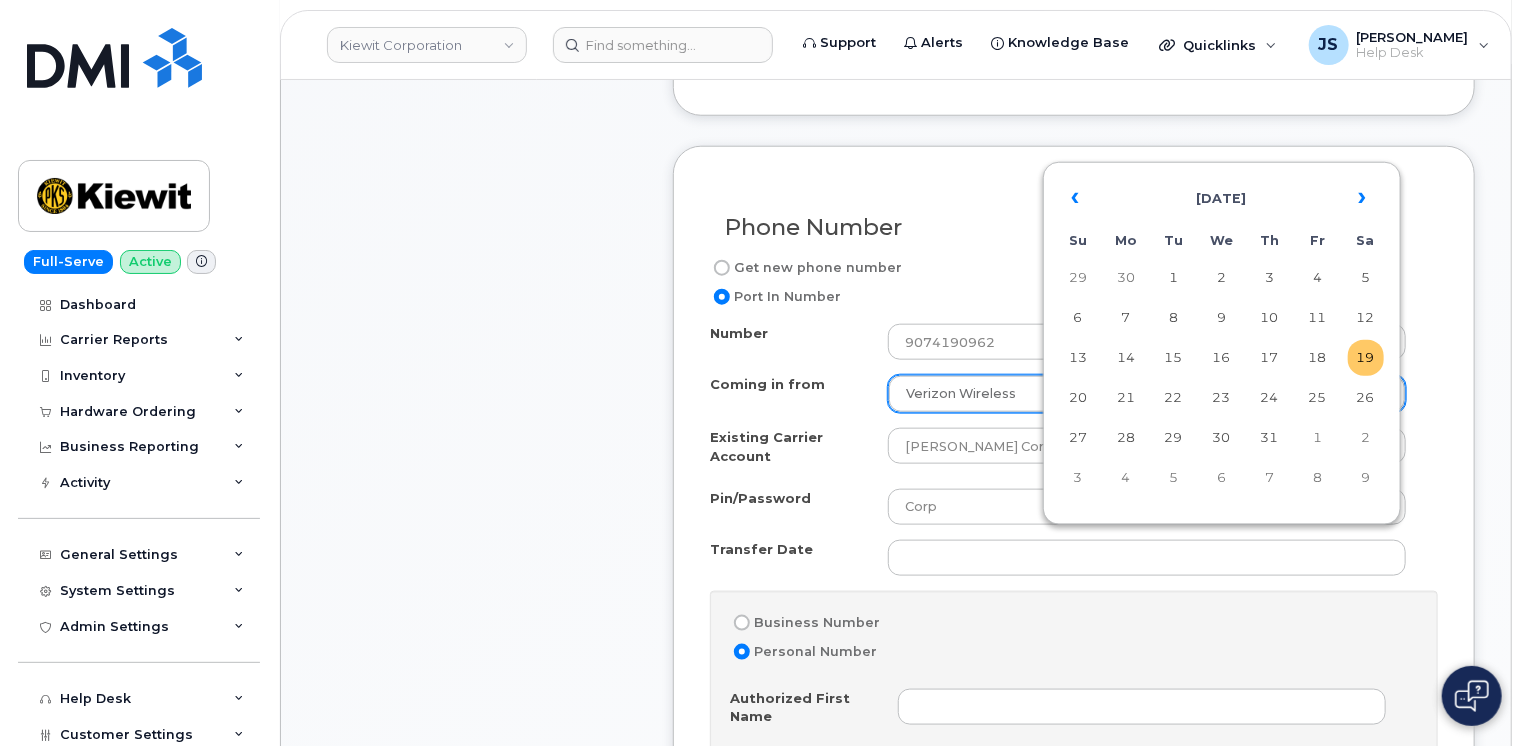 click on "19" at bounding box center (1366, 358) 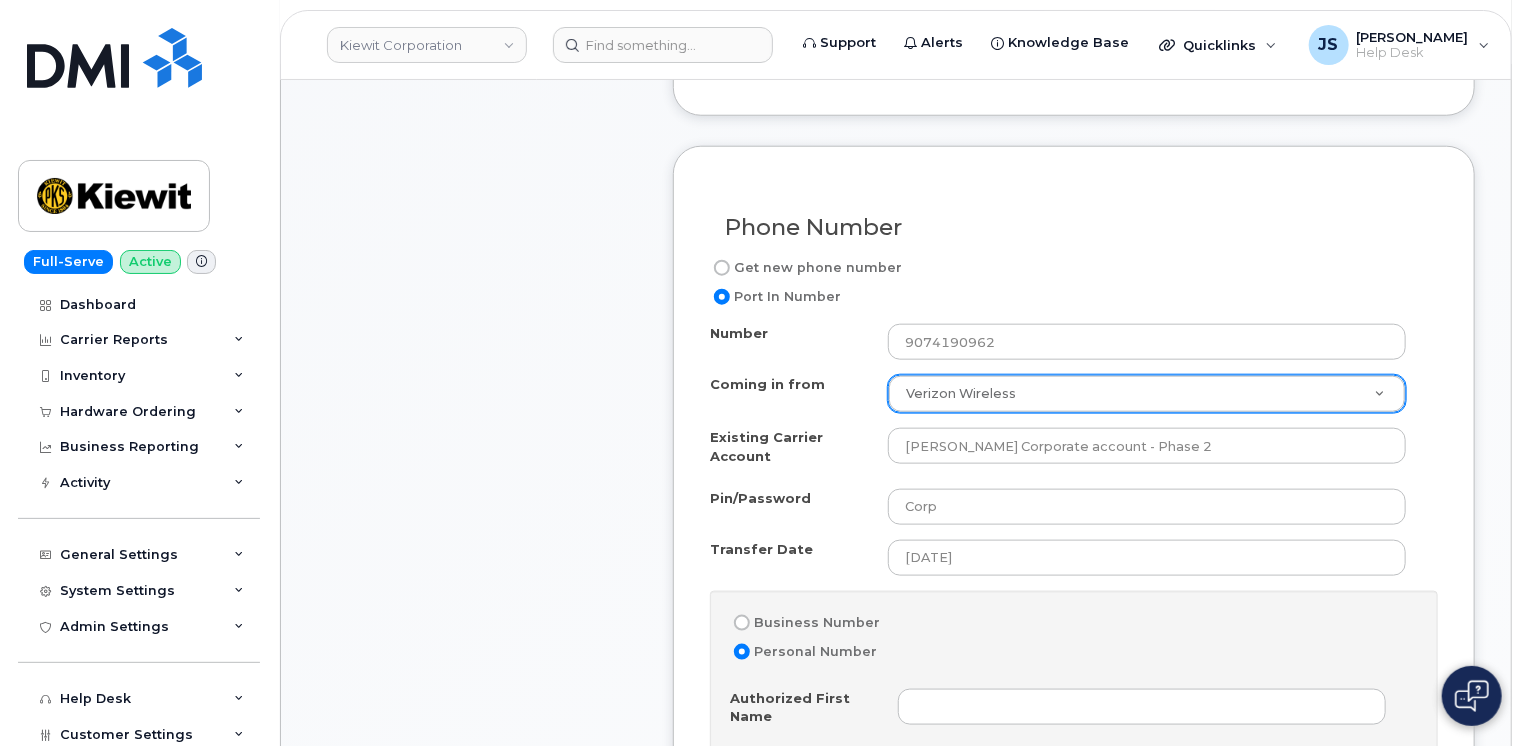 drag, startPoint x: 1519, startPoint y: 229, endPoint x: 1501, endPoint y: 278, distance: 52.201534 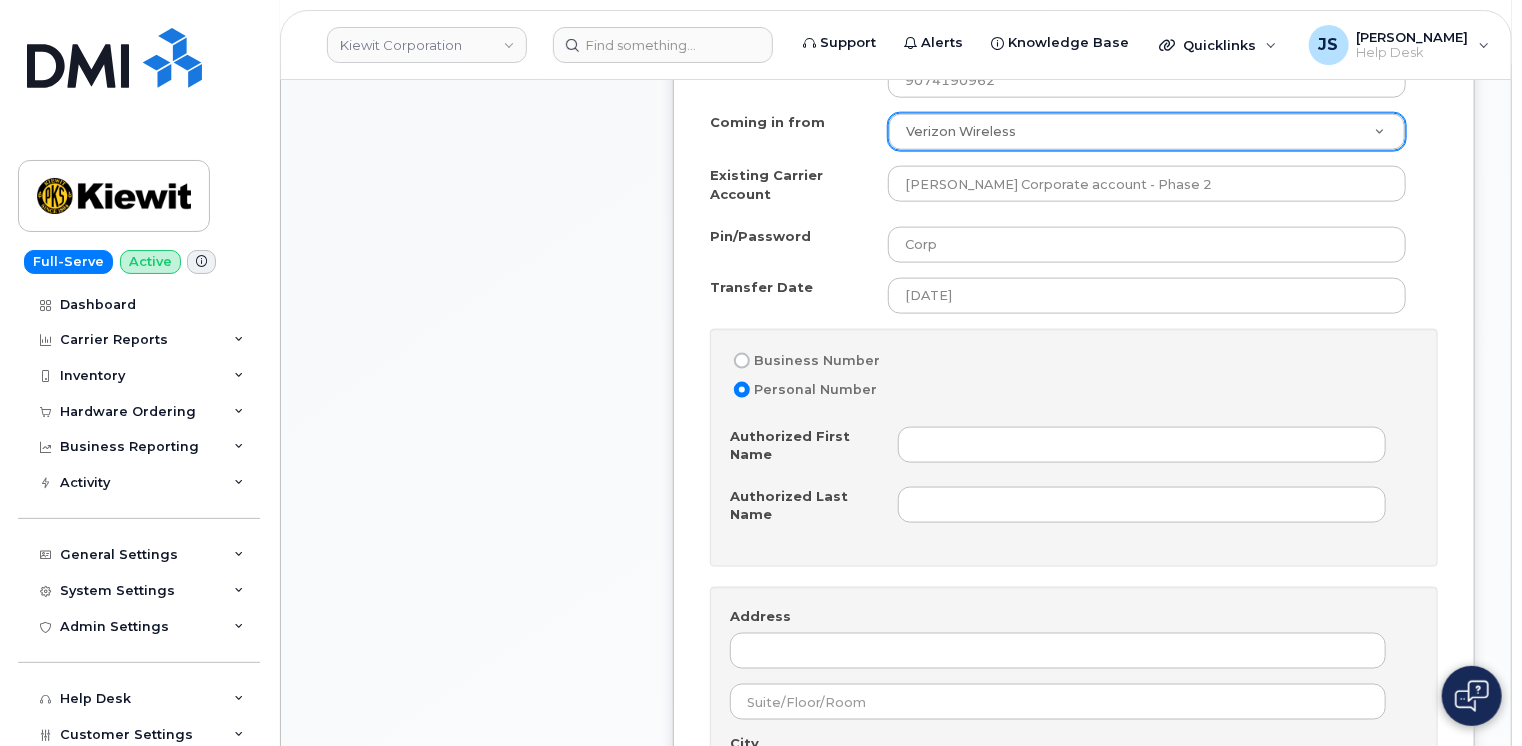 scroll, scrollTop: 1232, scrollLeft: 0, axis: vertical 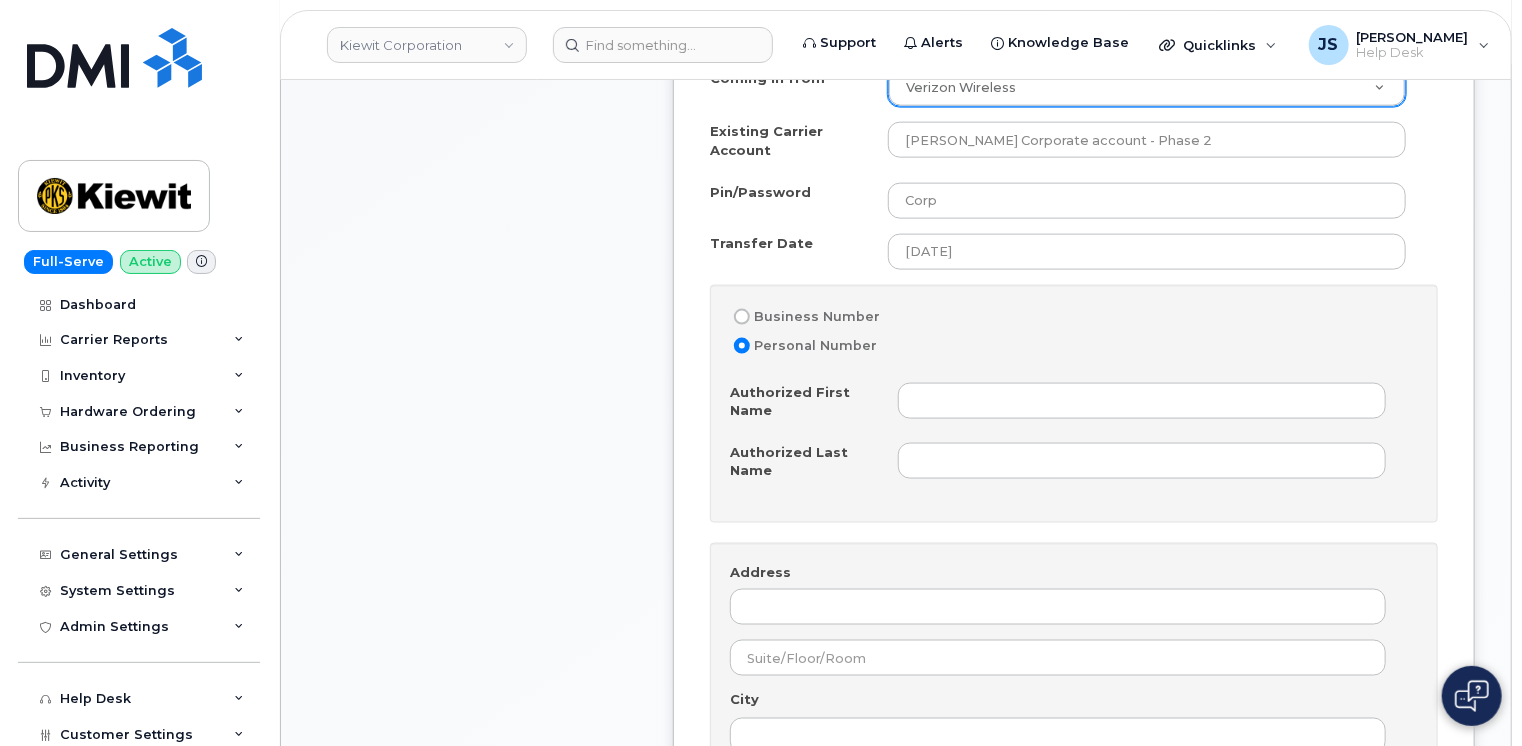 click on "Business Number" at bounding box center [742, 317] 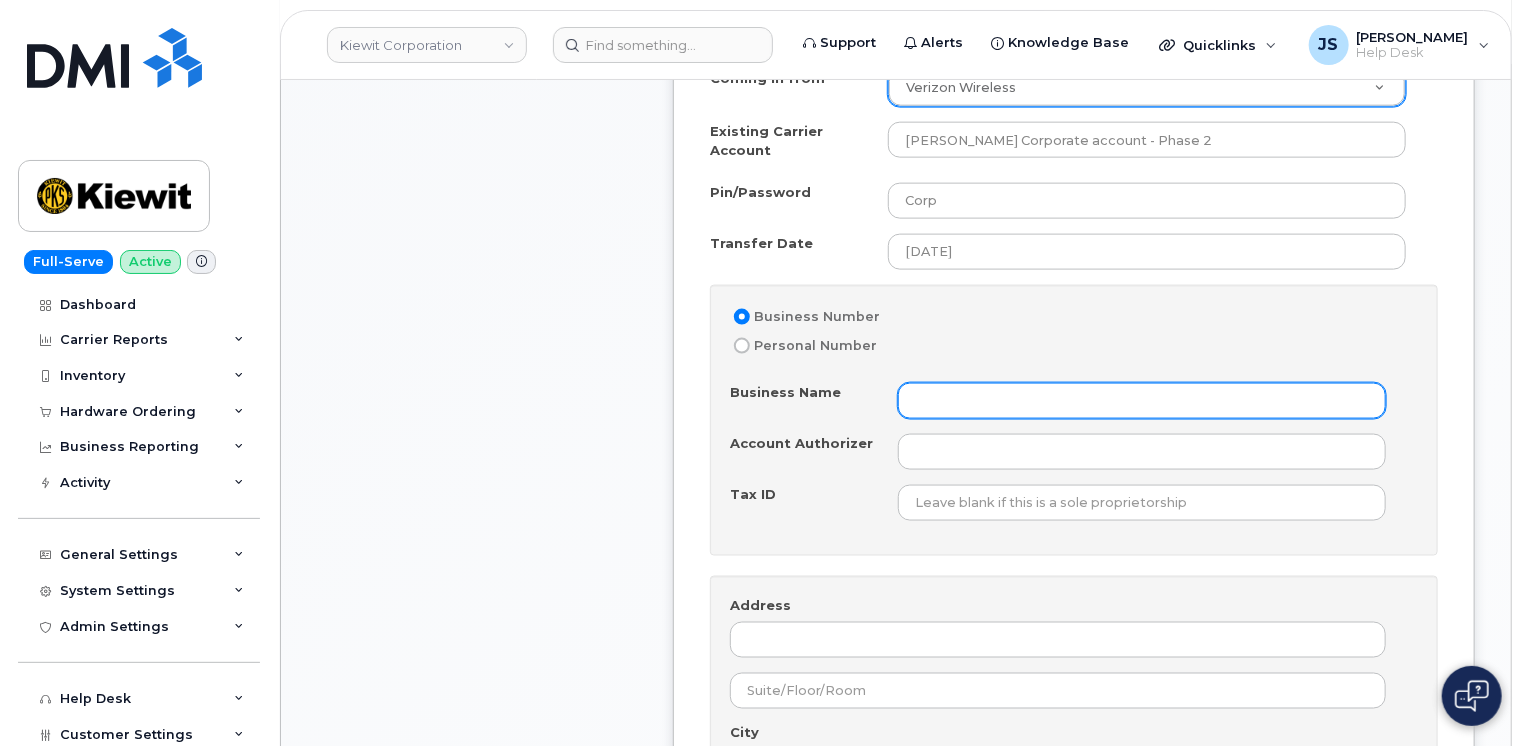 click on "Business Name" at bounding box center (1142, 401) 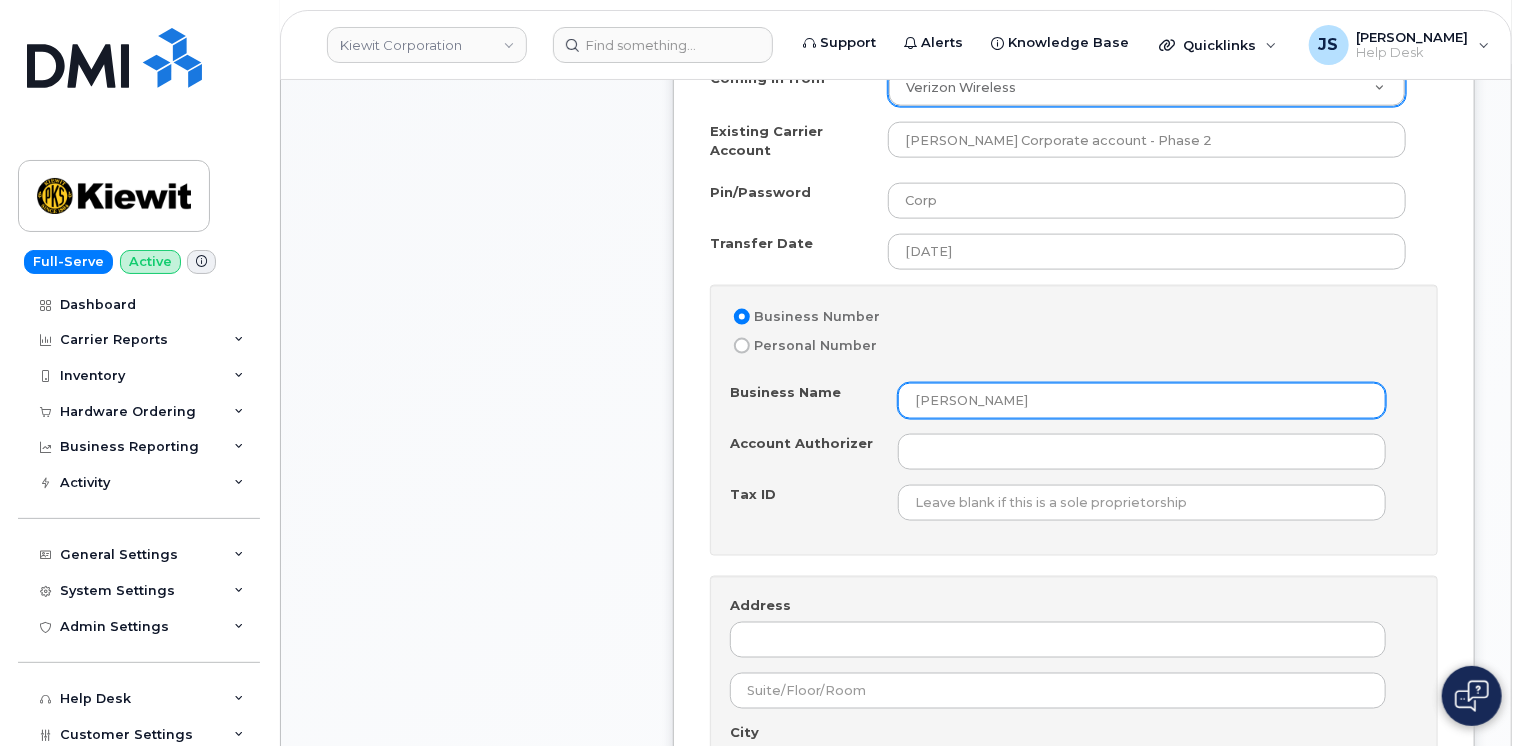 type on "Kiewit" 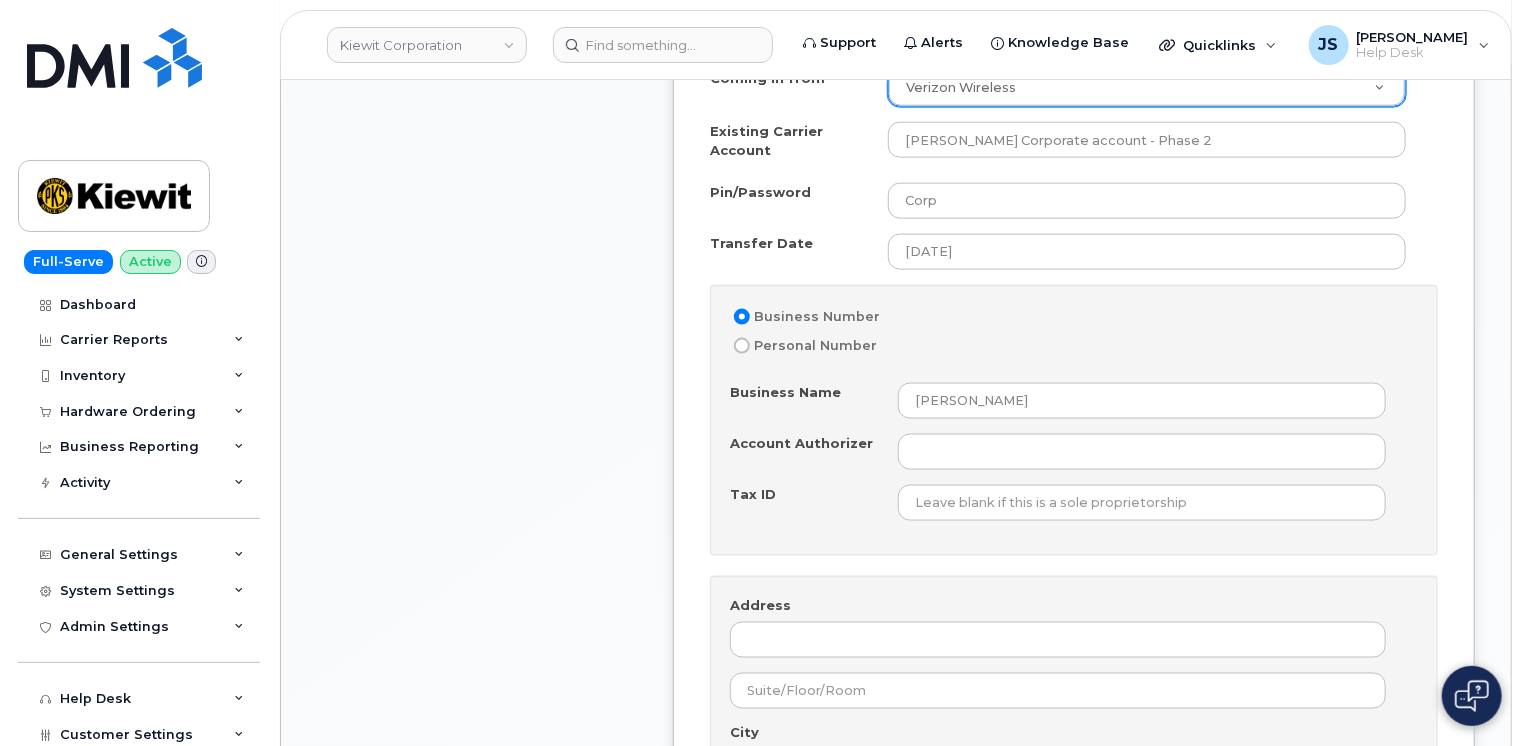 click on "Account Authorizer" at bounding box center (814, 447) 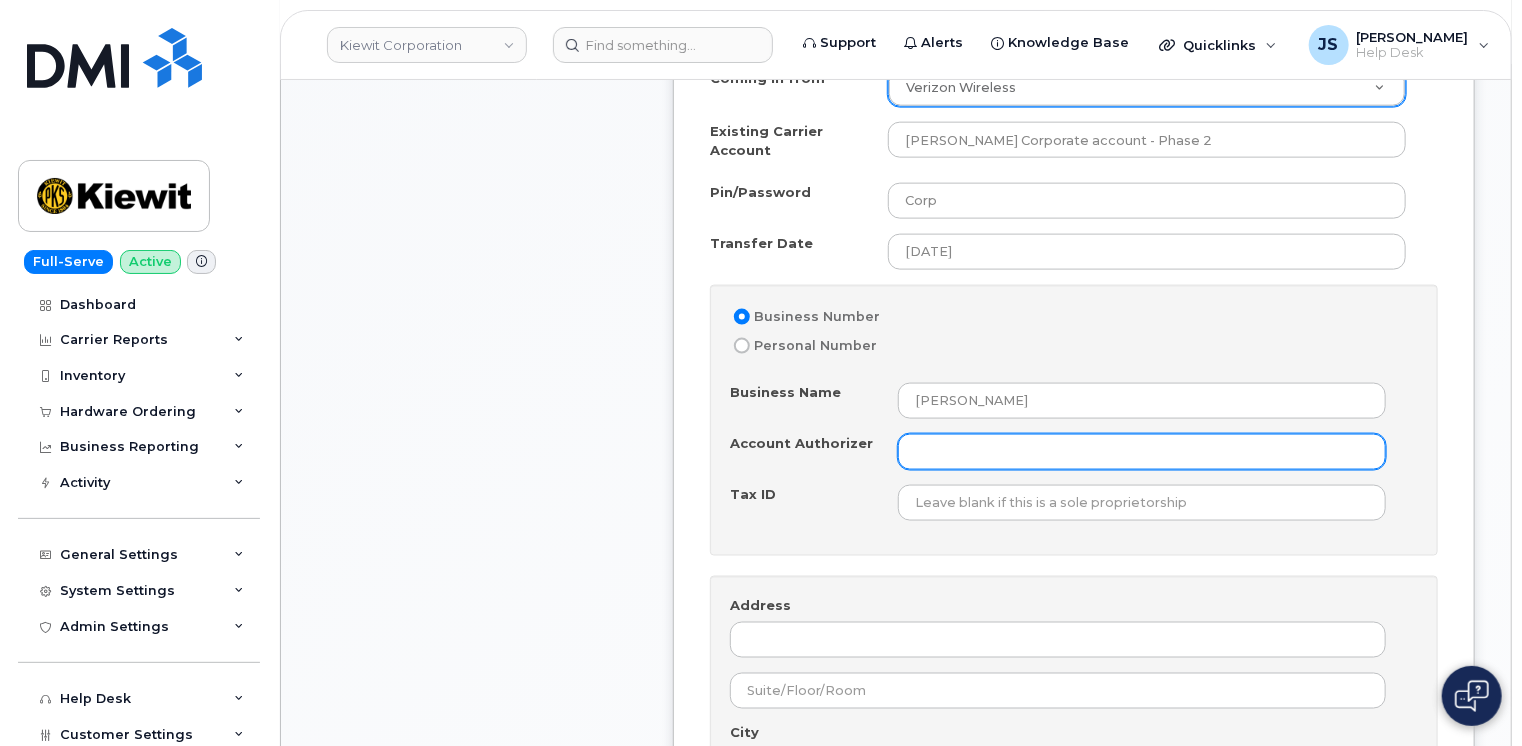 click on "Account Authorizer" at bounding box center (1142, 452) 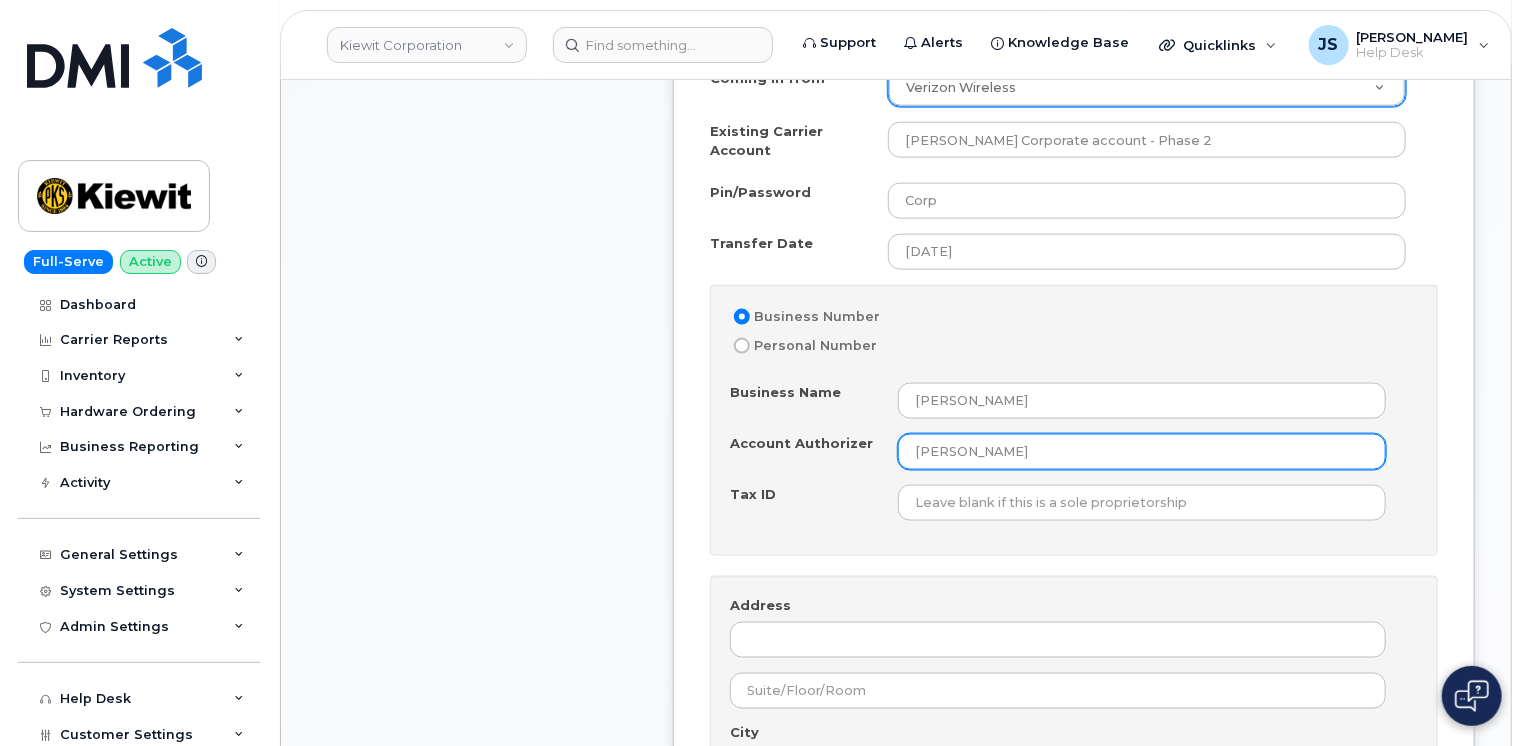 type on "Kiewit" 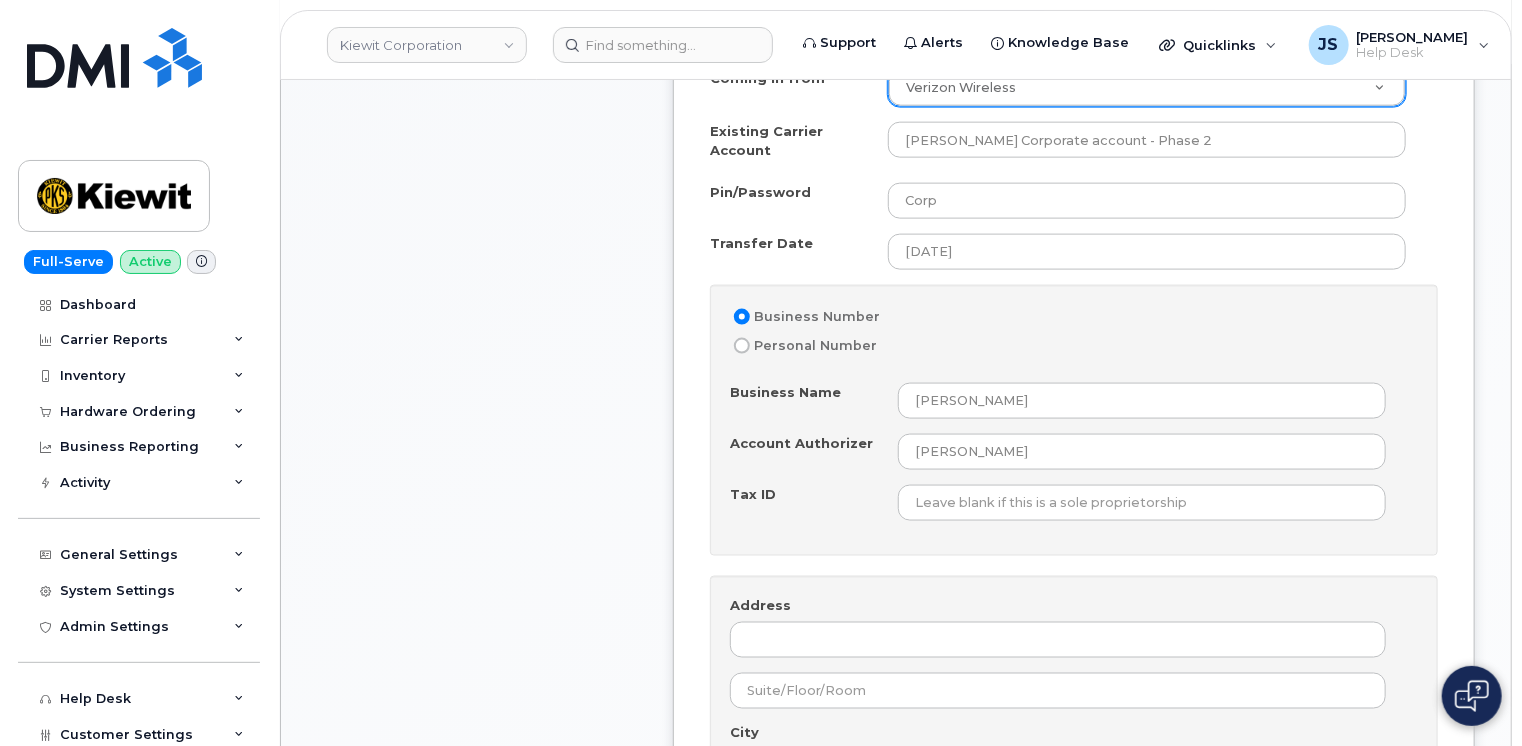 click on "Business Number
Personal Number
Business Name
Kiewit
Account Authorizer
Kiewit
Tax ID" at bounding box center (1074, 420) 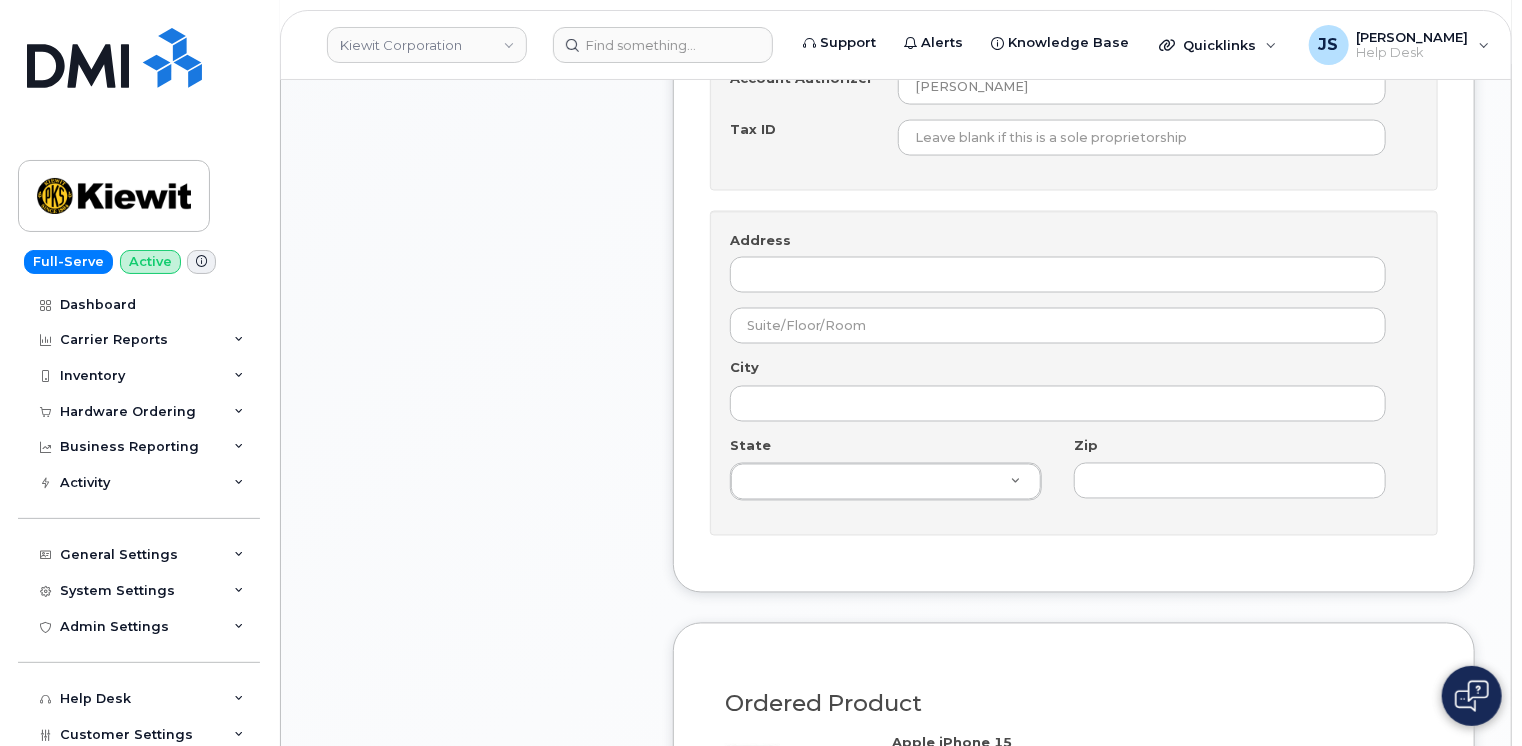 scroll, scrollTop: 1632, scrollLeft: 0, axis: vertical 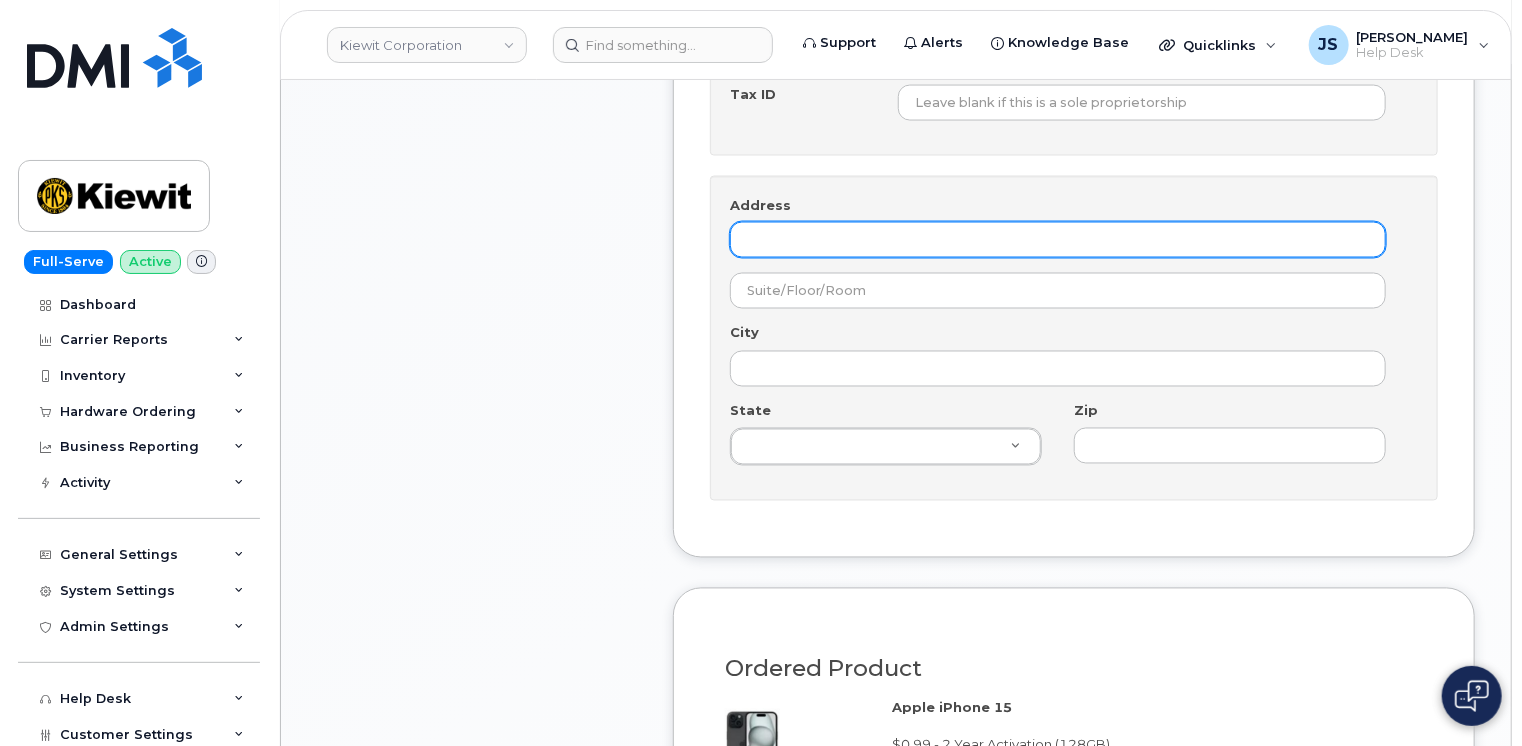 click on "Address" at bounding box center (1058, 240) 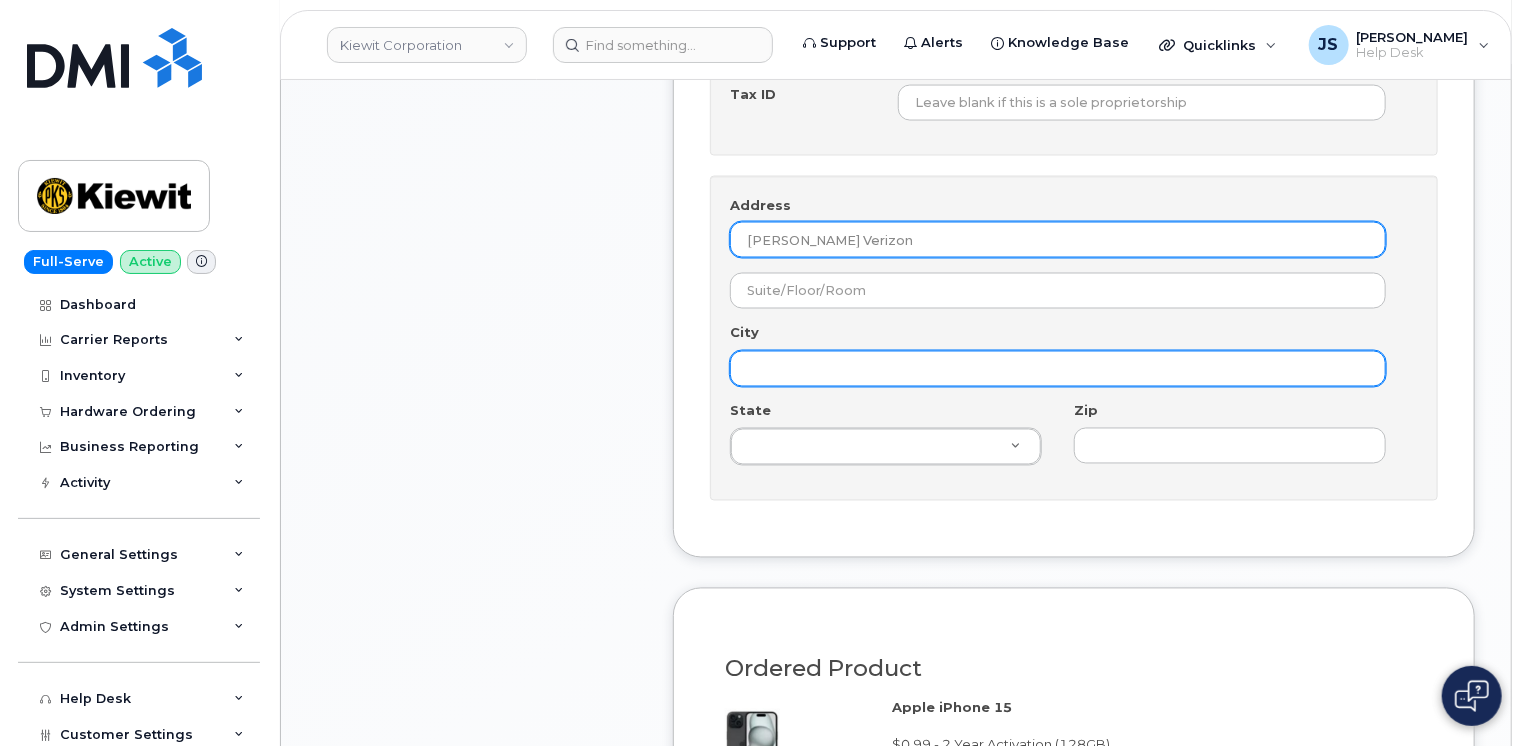type on "Kiewit Verizon" 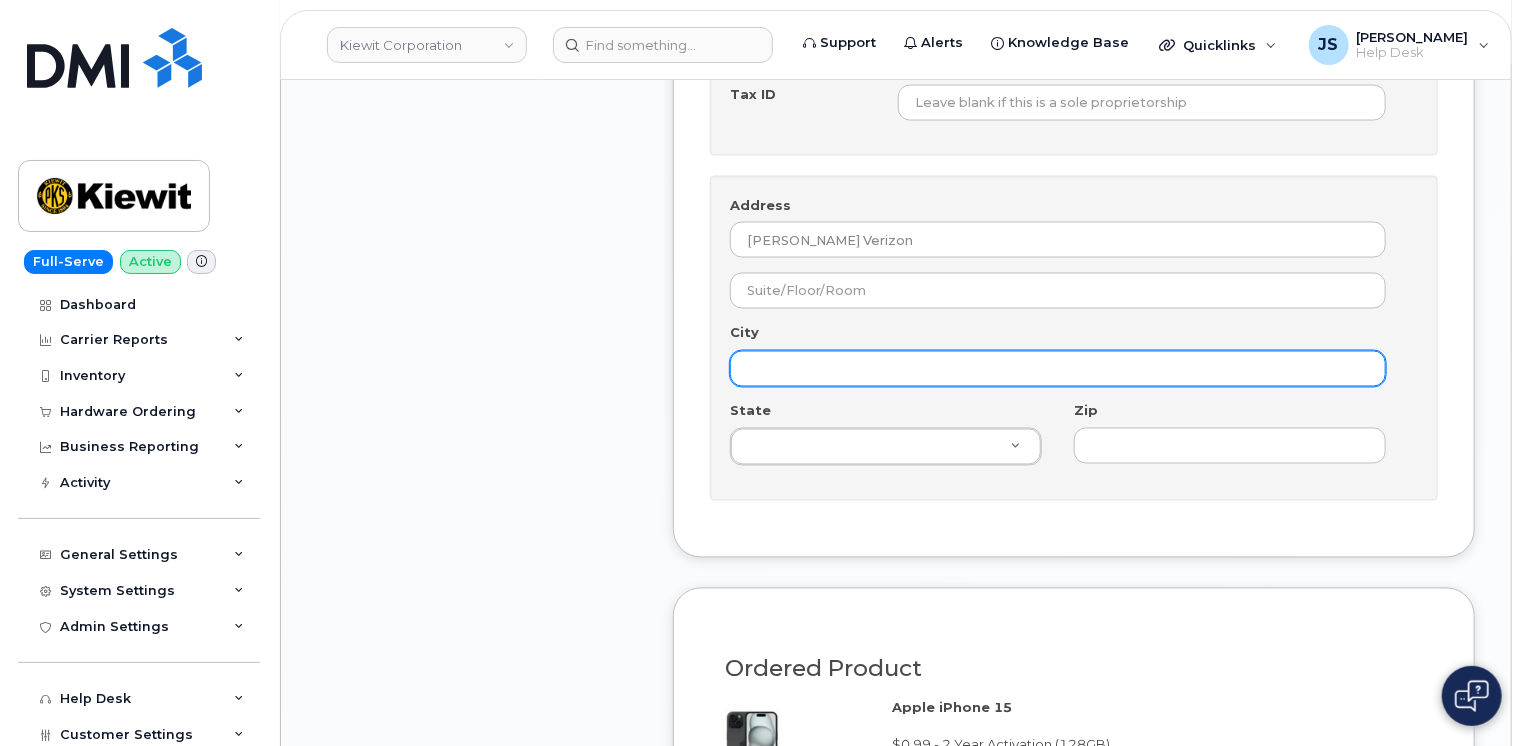 click on "City" at bounding box center [1058, 369] 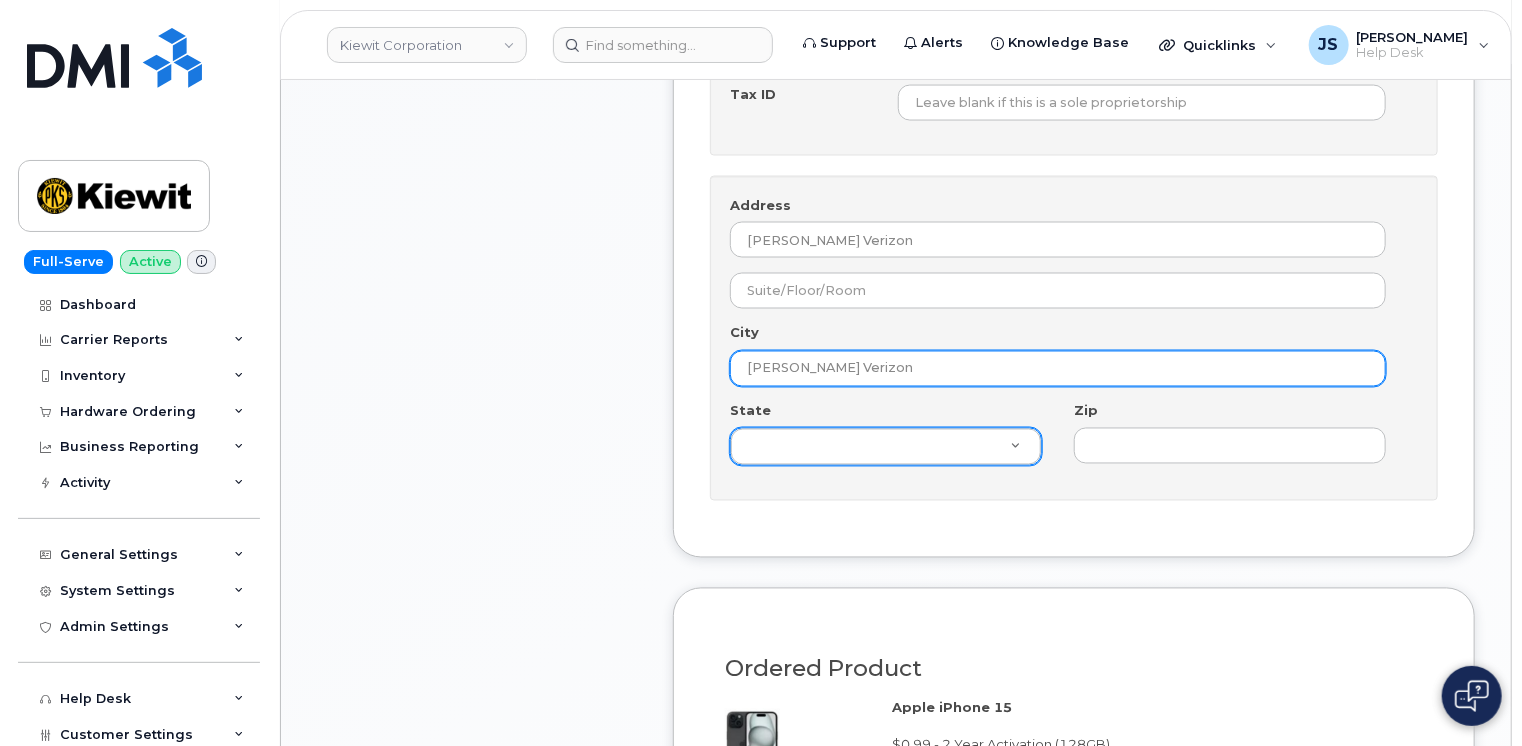 type on "Kiewit Verizon" 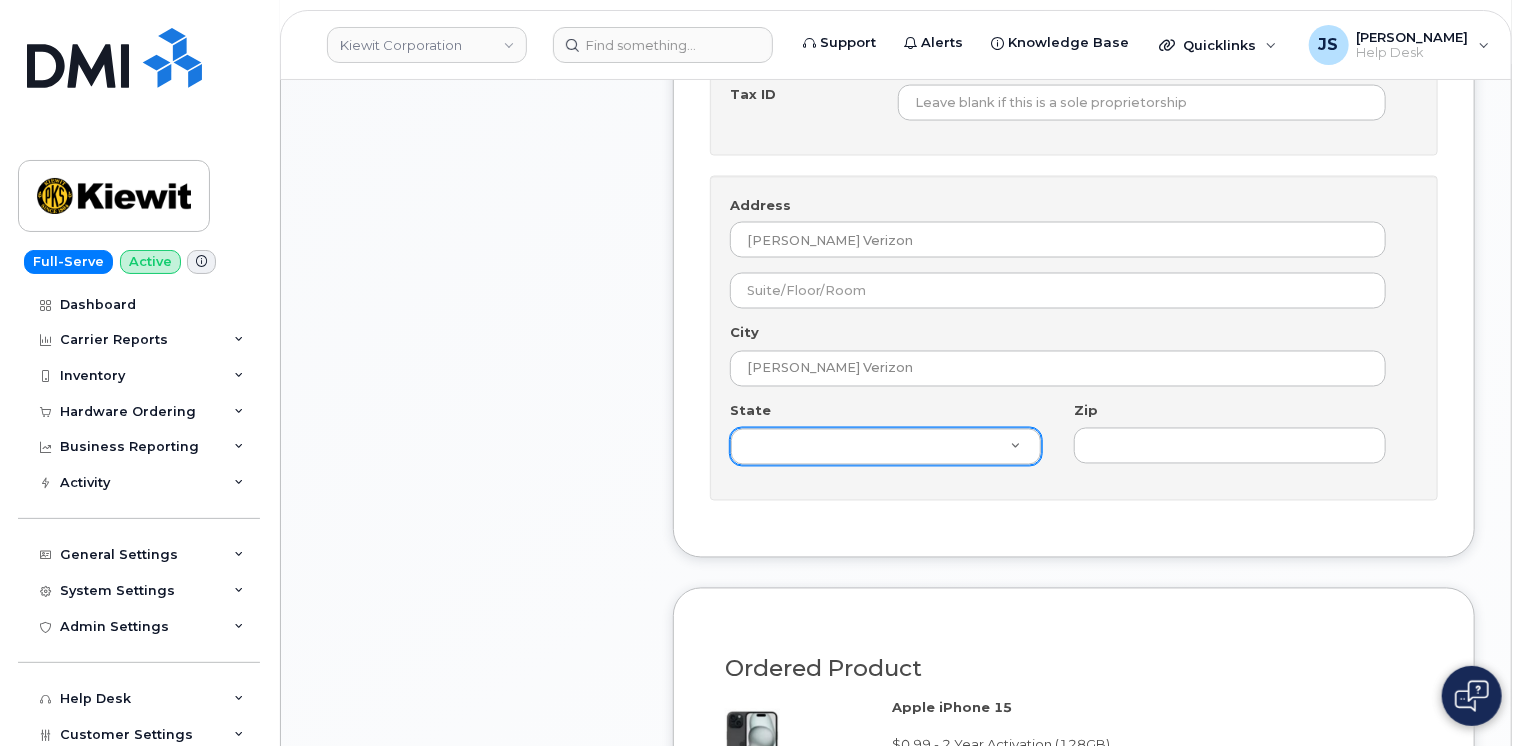 click on "State             State" at bounding box center (886, 447) 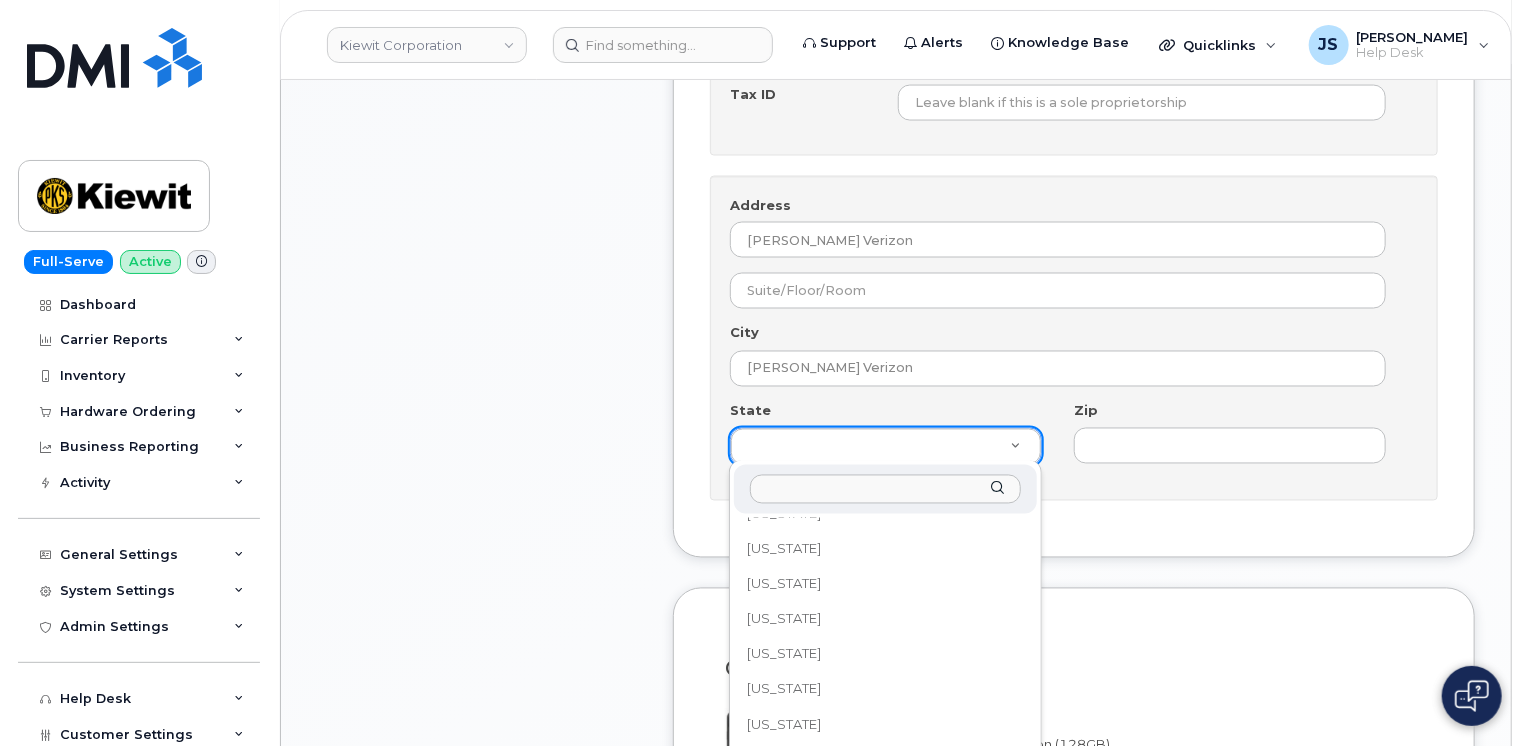 scroll, scrollTop: 424, scrollLeft: 0, axis: vertical 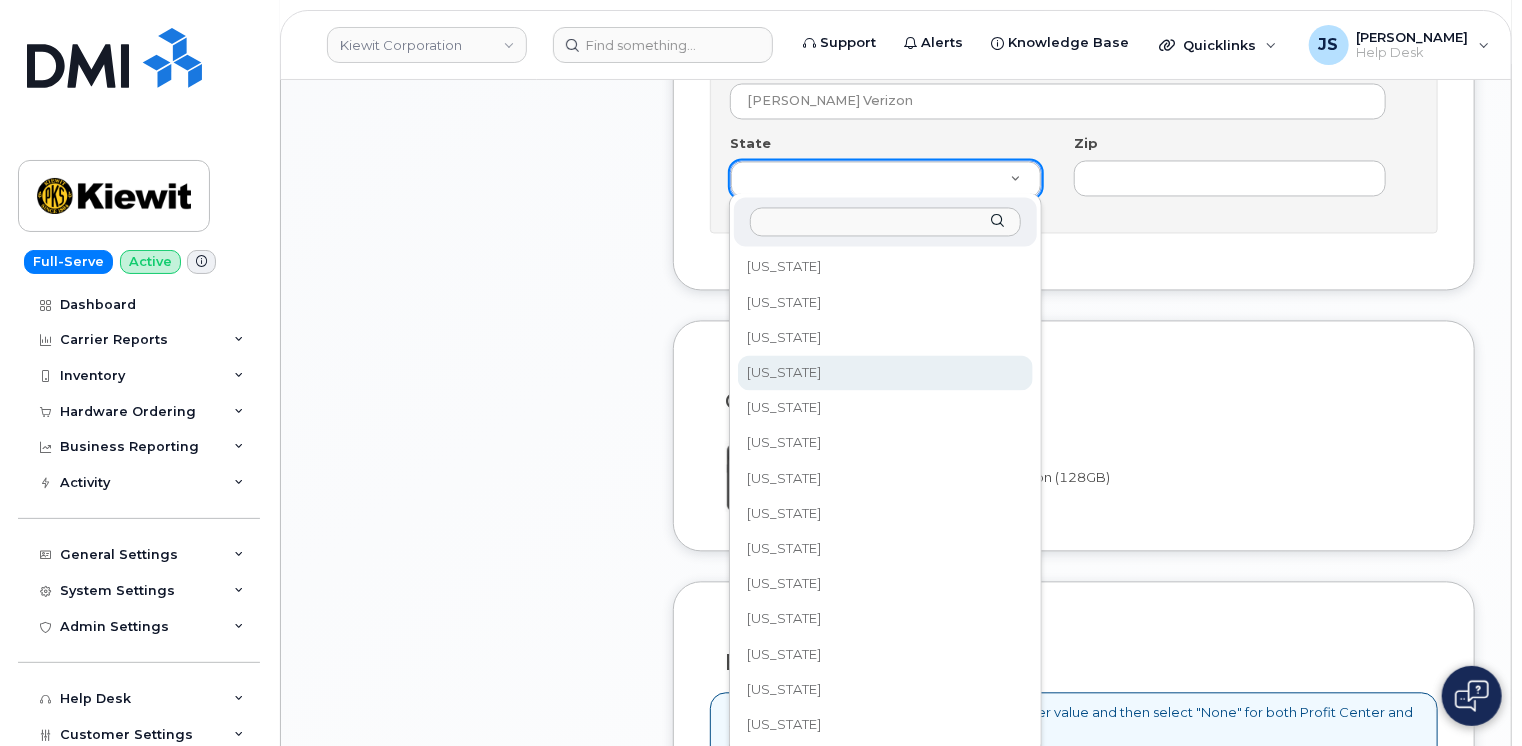 select on "Arizona" 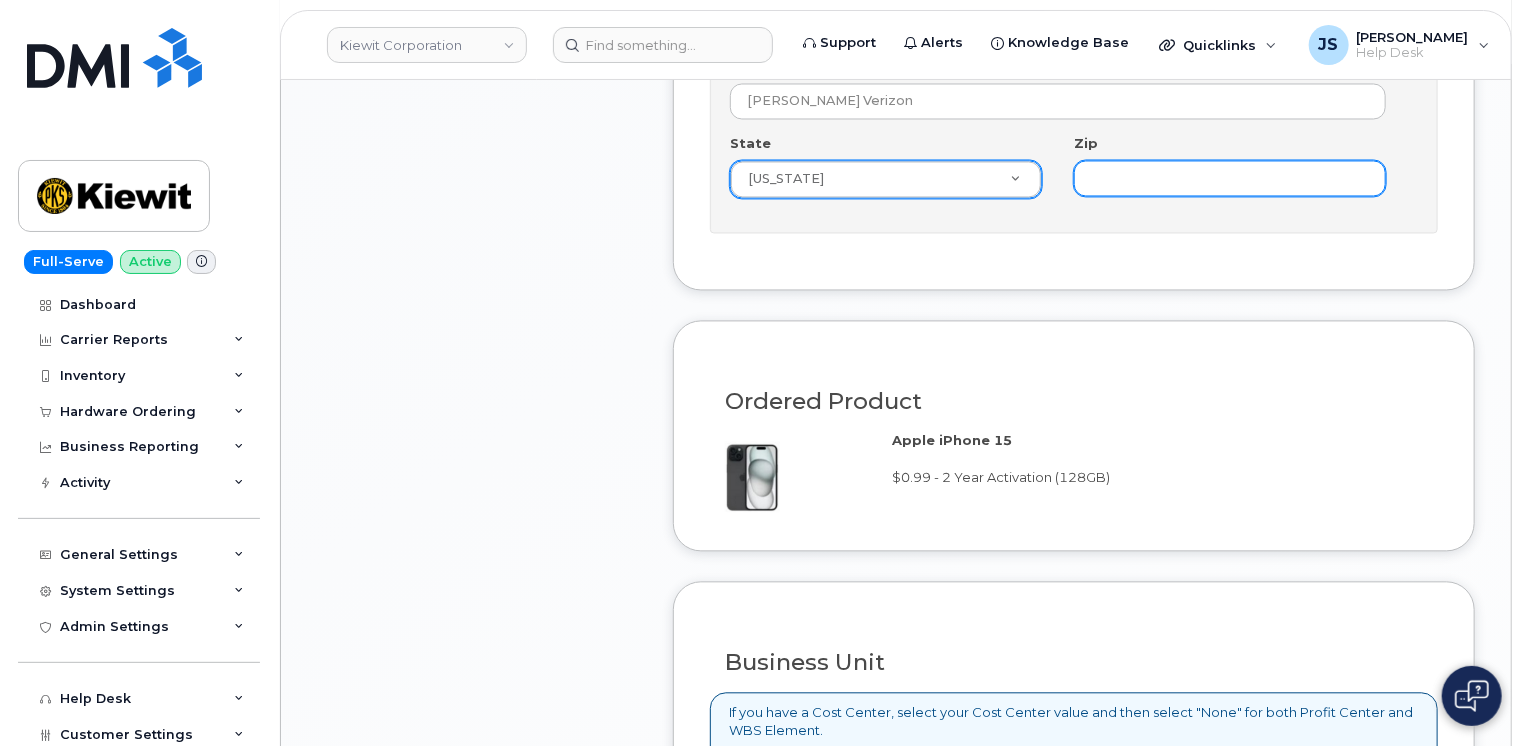 click on "Zip" at bounding box center [1230, 179] 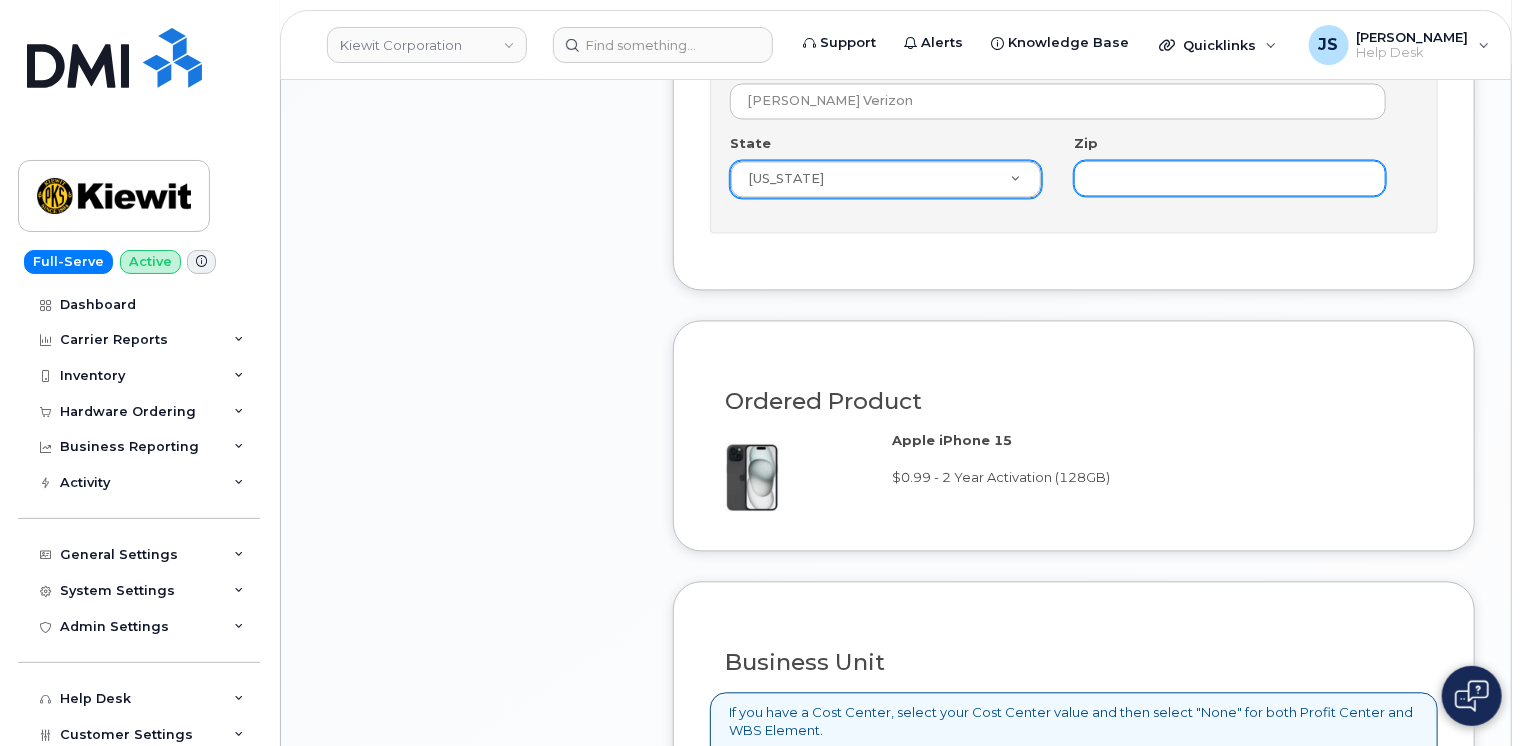 paste on "85282" 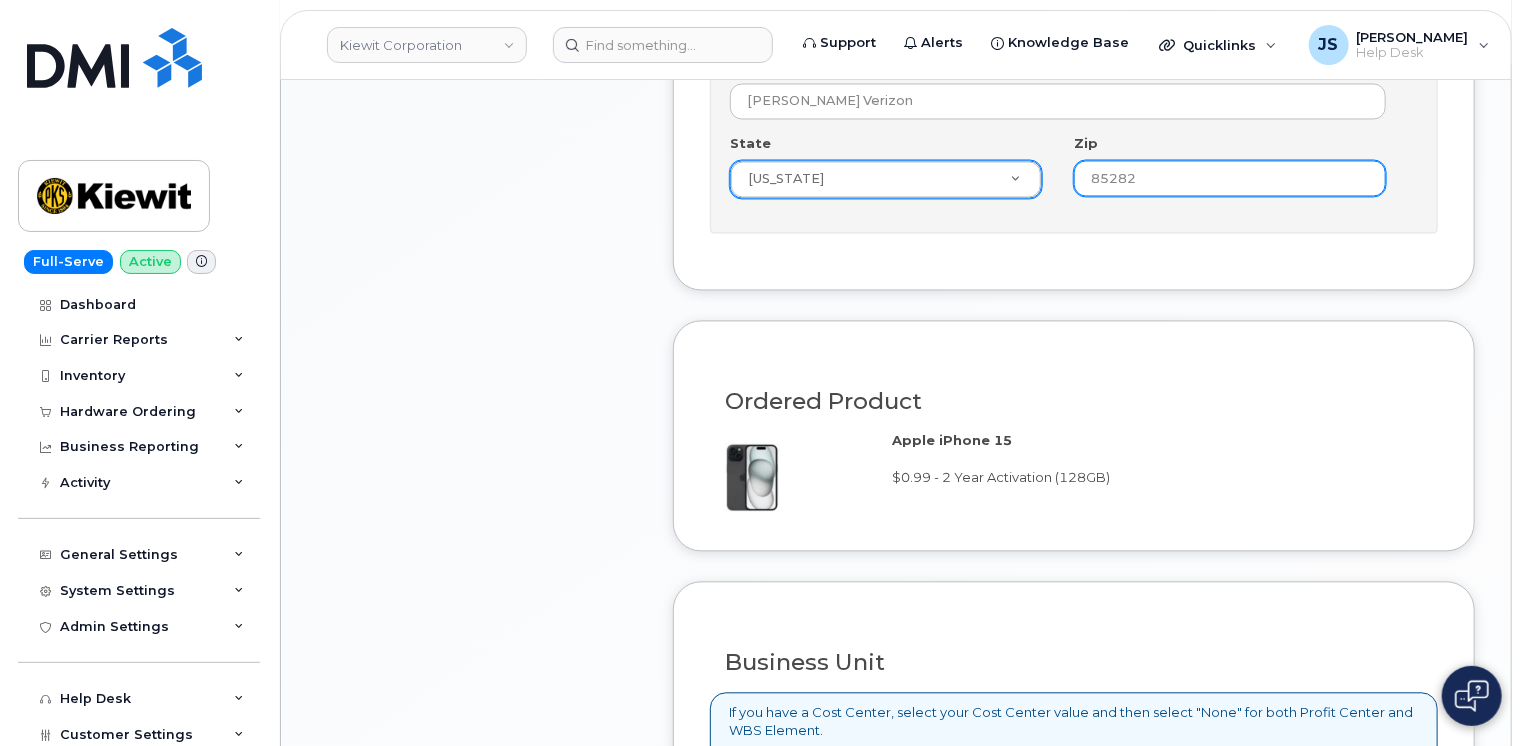 type on "85282" 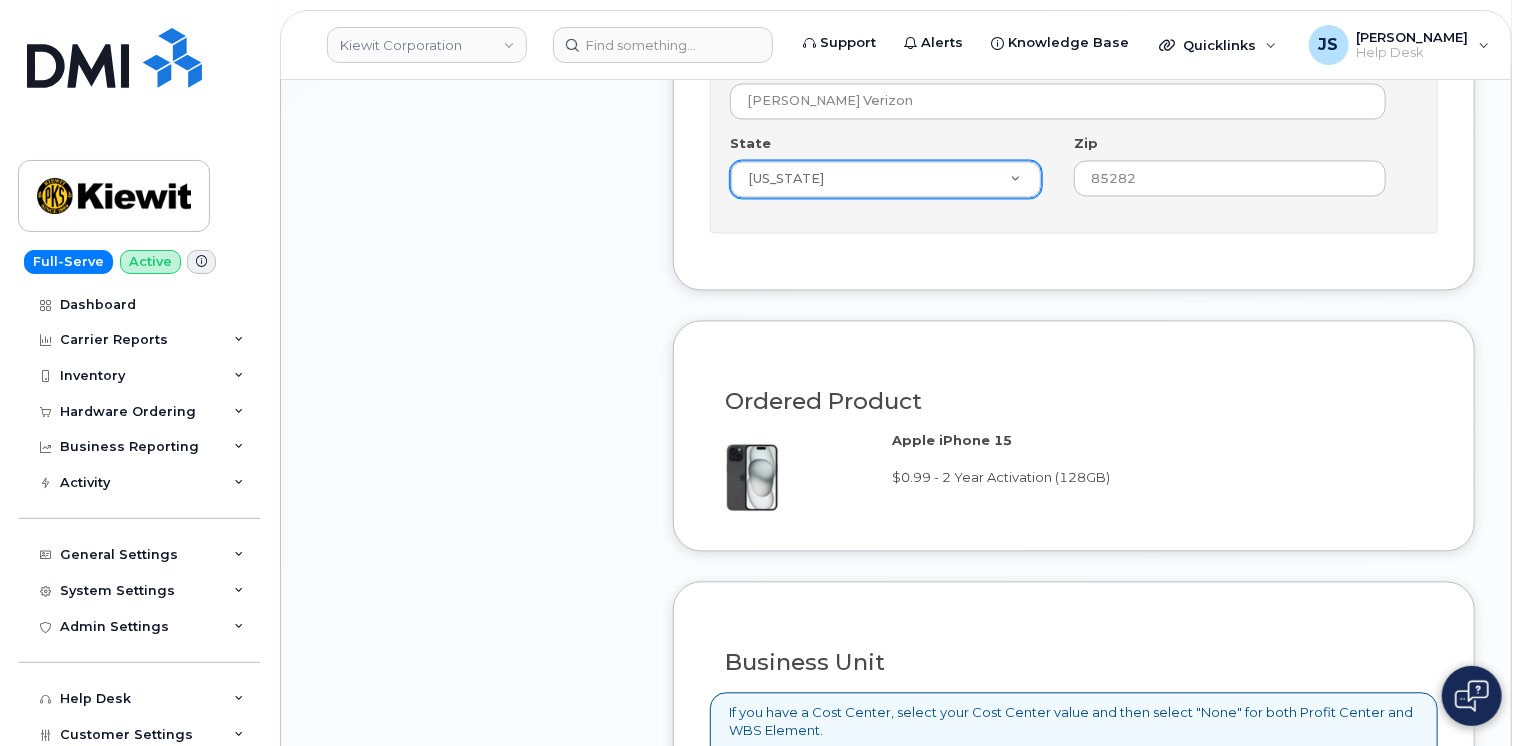 click on "Item #1
in process
$59.11
New Activation
iPhone 15
(Black)
$0.99 - 2 Year Activation (128GB)
1 x Defender Series Pro Case for iPhone 15 - Black
—
$58.12
more details
Request
New Activation
Employee
Carrier Base
AT&T Wireless
Requested Device
iPhone 15
Term Details
2 Year Activation (128GB)
Requested Accessories
Defender Series Pro Case for iPhone 15 - Black x 1
— $58.12
Accounting Codes
…
Estimated Device Cost
$0.99
Estimated Shipping Charge
$0.00
Estimated Total
(Device & Accessories)
$59.11
Shipping Address
1314.3 Alaska Hwy TOK AK 99780-9800 UNITED STATES, Attention: Lexie Bennett
collapse" at bounding box center (477, -165) 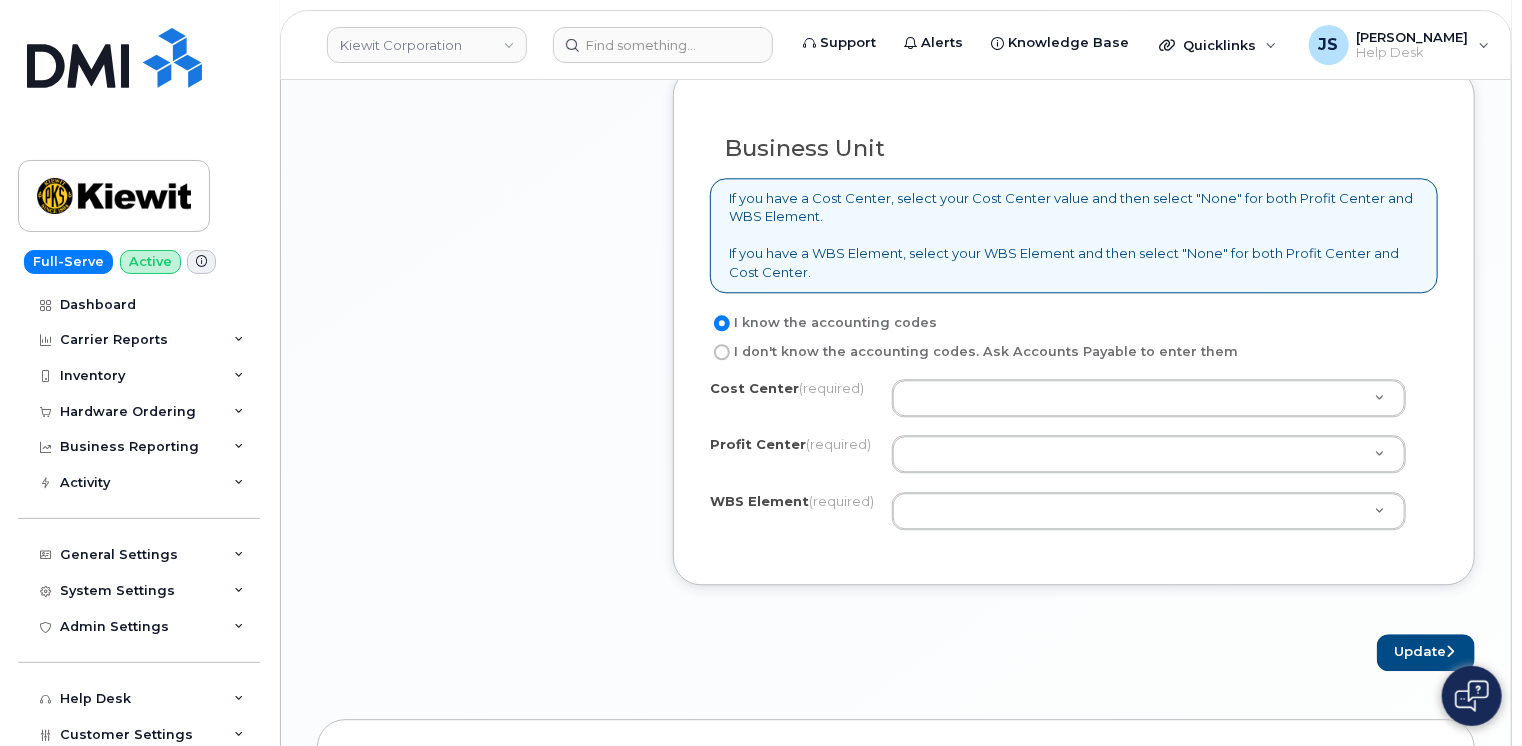 scroll, scrollTop: 2419, scrollLeft: 0, axis: vertical 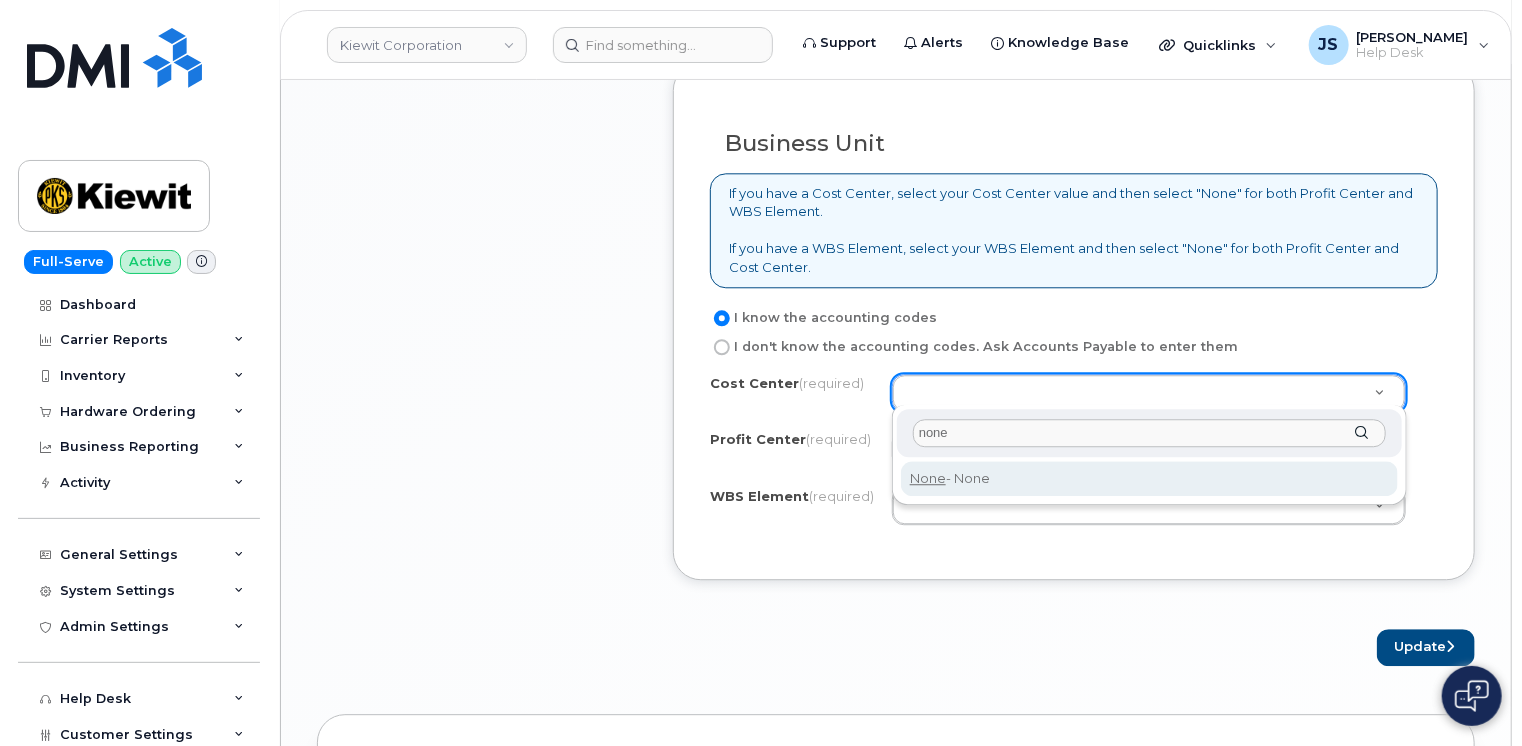type on "none" 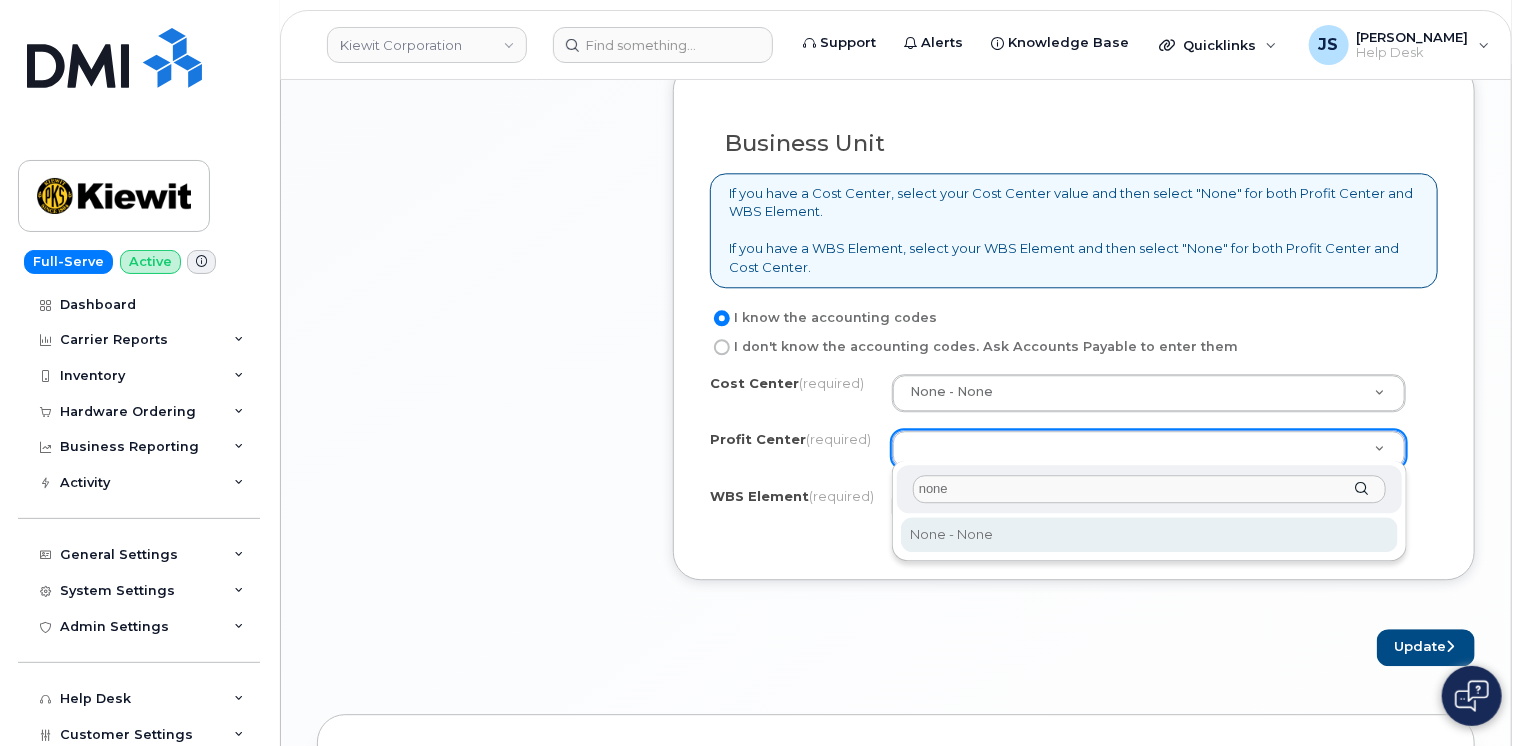 type on "none" 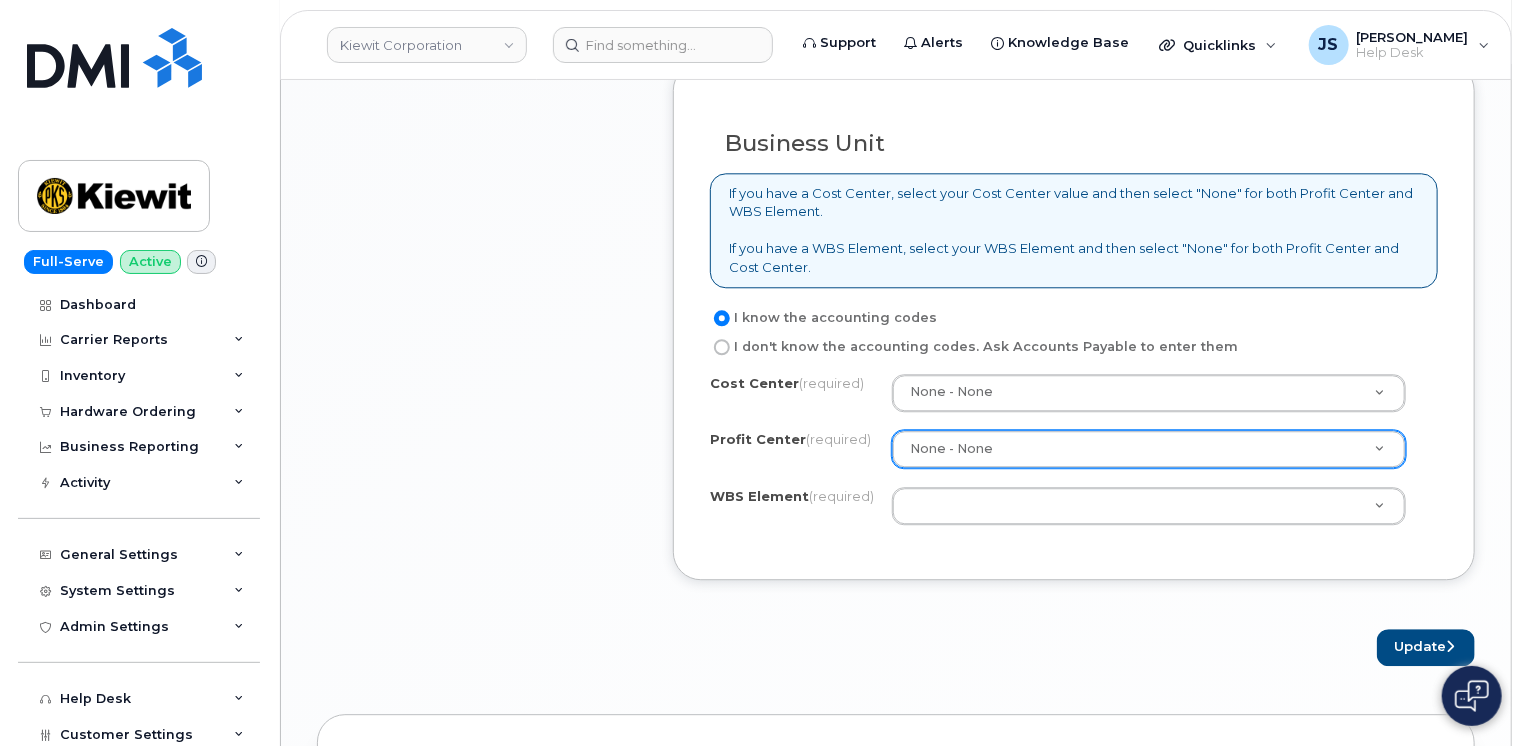 click on "Item #1
in process
$59.11
New Activation
iPhone 15
(Black)
$0.99 - 2 Year Activation (128GB)
1 x Defender Series Pro Case for iPhone 15 - Black
—
$58.12
more details
Request
New Activation
Employee
Carrier Base
AT&T Wireless
Requested Device
iPhone 15
Term Details
2 Year Activation (128GB)
Requested Accessories
Defender Series Pro Case for iPhone 15 - Black x 1
— $58.12
Accounting Codes
…
Estimated Device Cost
$0.99
Estimated Shipping Charge
$0.00
Estimated Total
(Device & Accessories)
$59.11
Shipping Address
1314.3 Alaska Hwy TOK AK 99780-9800 UNITED STATES, Attention: Lexie Bennett
collapse" at bounding box center (477, -685) 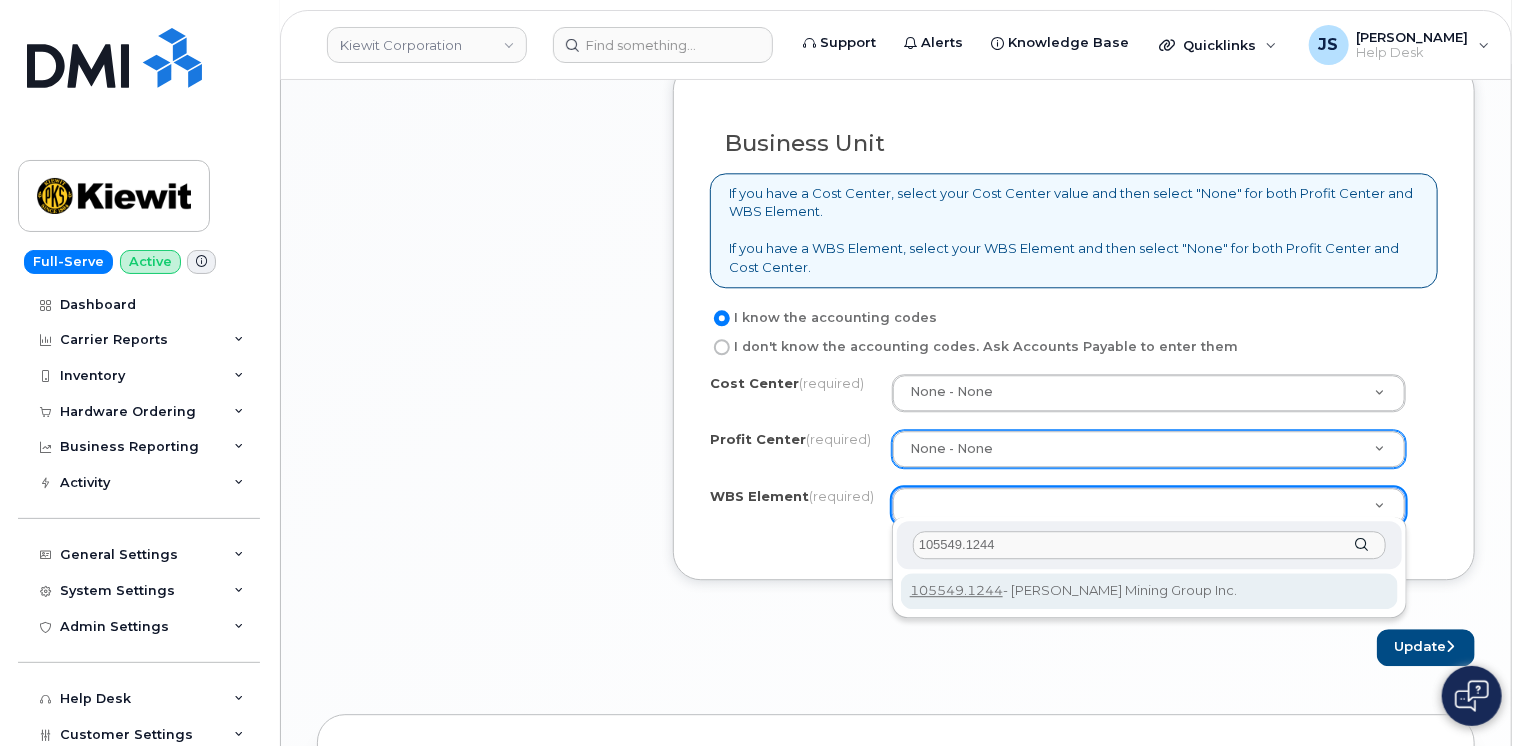 type on "105549.1244" 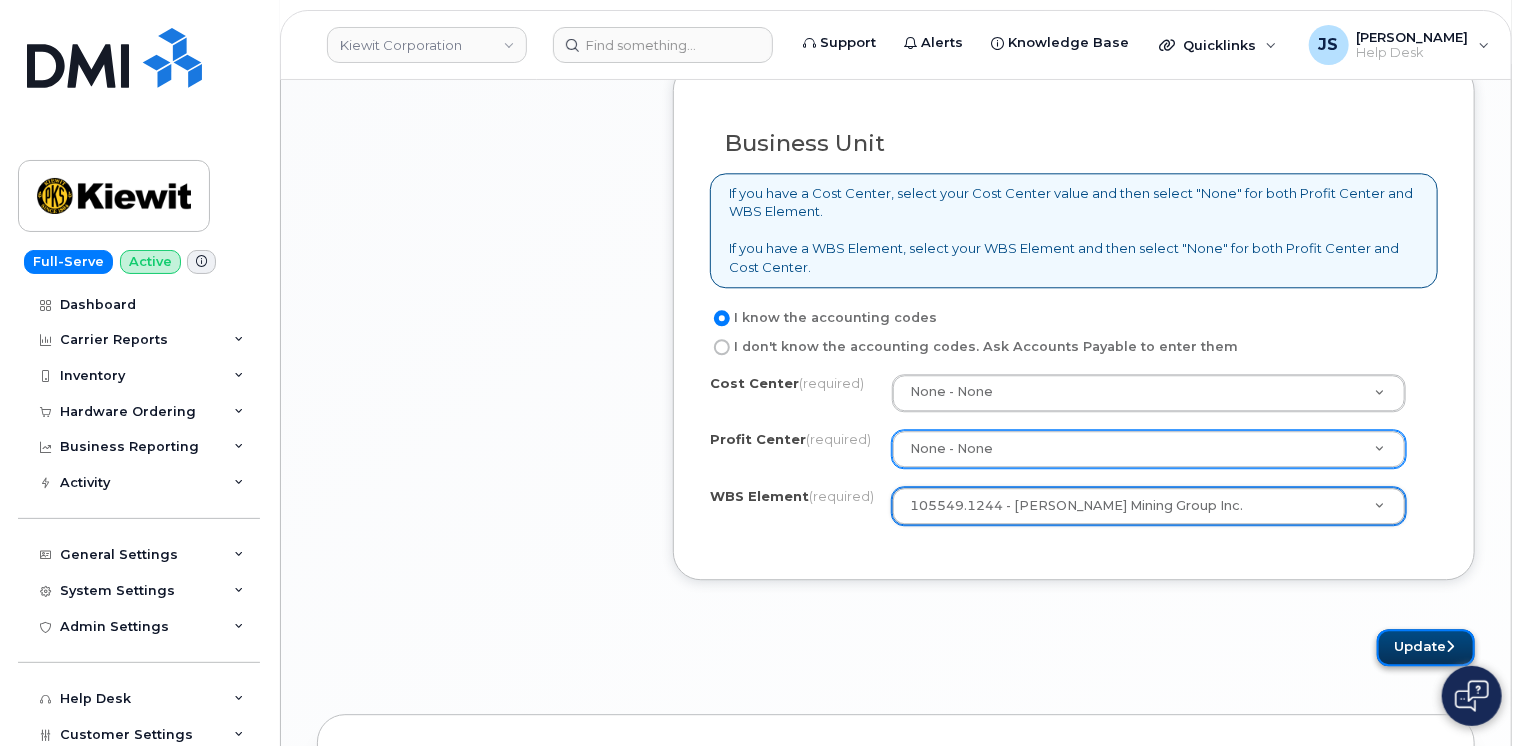 click on "Update" at bounding box center [1426, 647] 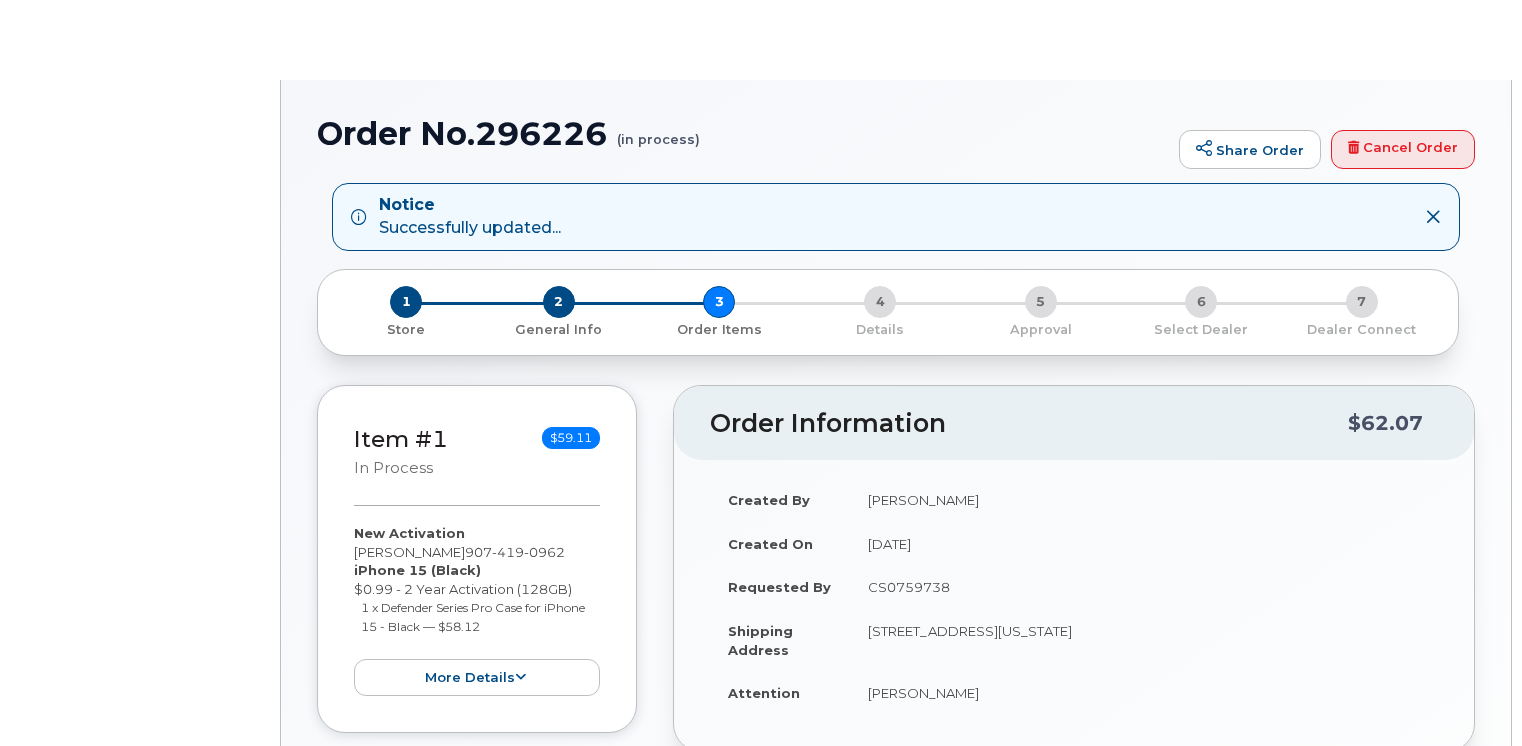 scroll, scrollTop: 0, scrollLeft: 0, axis: both 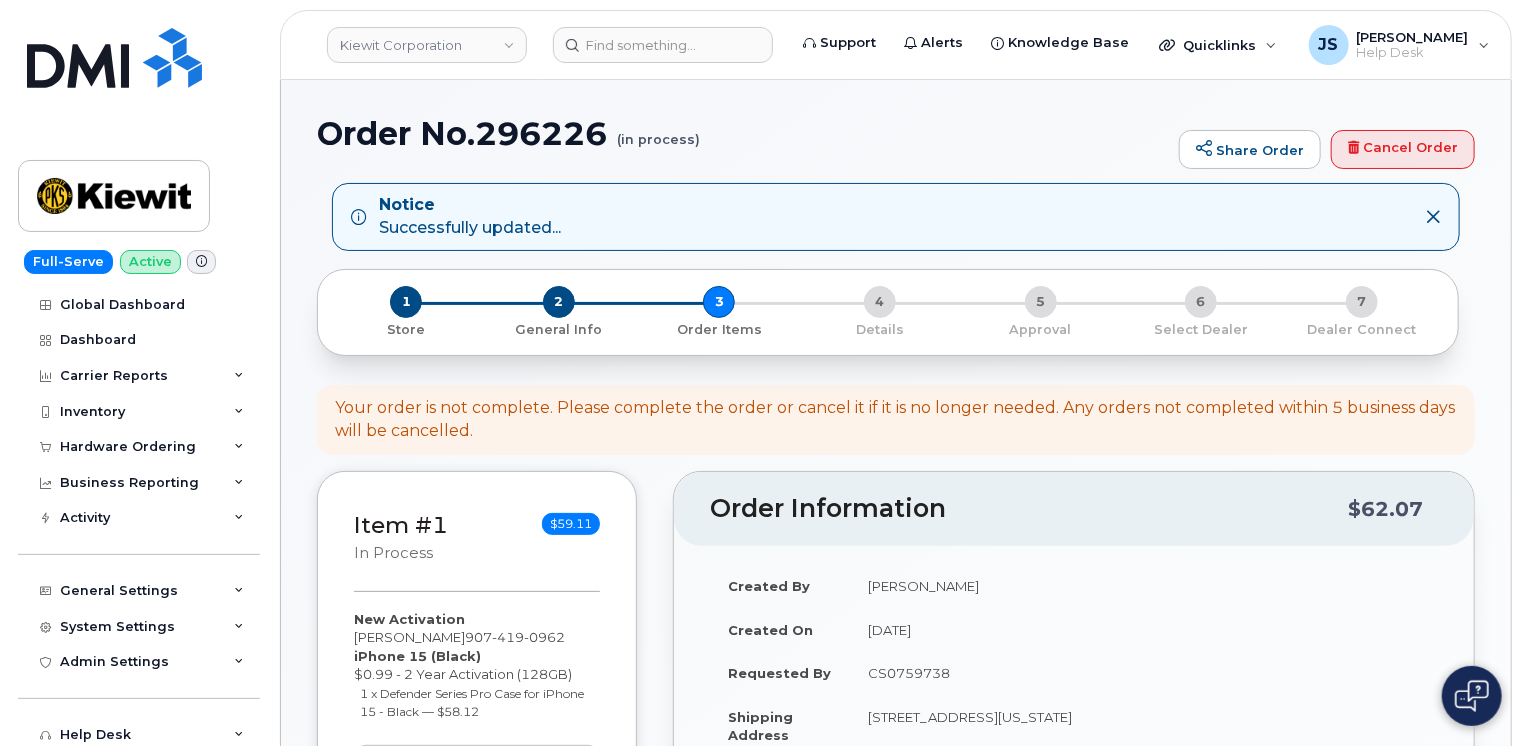 click on "Item #1
in process
$59.11
New Activation
[PERSON_NAME]  [PHONE_NUMBER]
iPhone 15
(Black)
$0.99 - 2 Year Activation (128GB)
1 x Defender Series Pro Case for iPhone 15 - Black
—
$58.12
more details
Request
New Activation
Employee
[PERSON_NAME]
( [PHONE_NUMBER] )
Port In from
Verizon Wireless
Port In Information
[PHONE_NUMBER]
Prev Carrier Account
[PERSON_NAME] Corporate account - Phase 2
Transfer Date
[DATE]
Carrier Base
AT&T Wireless
Requested Device
iPhone 15
Term Details
2 Year Activation (128GB)
Requested Accessories
Defender Series Pro Case for iPhone 15 - Black x 1
— $58.12
Accounting Codes
Cost Center: None
Profit Center: None
WBS Element: 105549.1244
Estimated Device Cost
$0.99
Estimated Shipping Charge
$0.00
Estimated Total
(Device & Accessories)
$59.11" at bounding box center (896, 883) 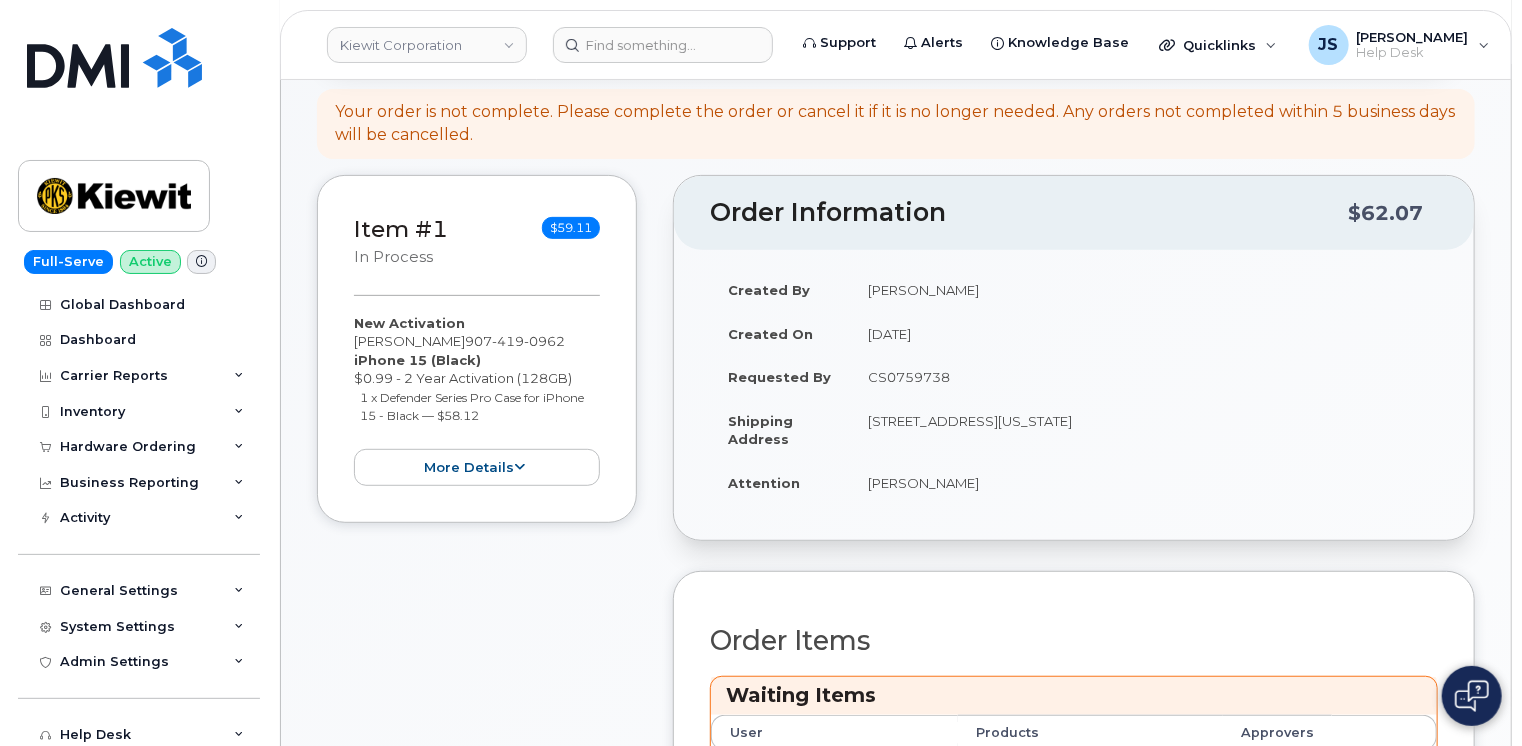 scroll, scrollTop: 280, scrollLeft: 0, axis: vertical 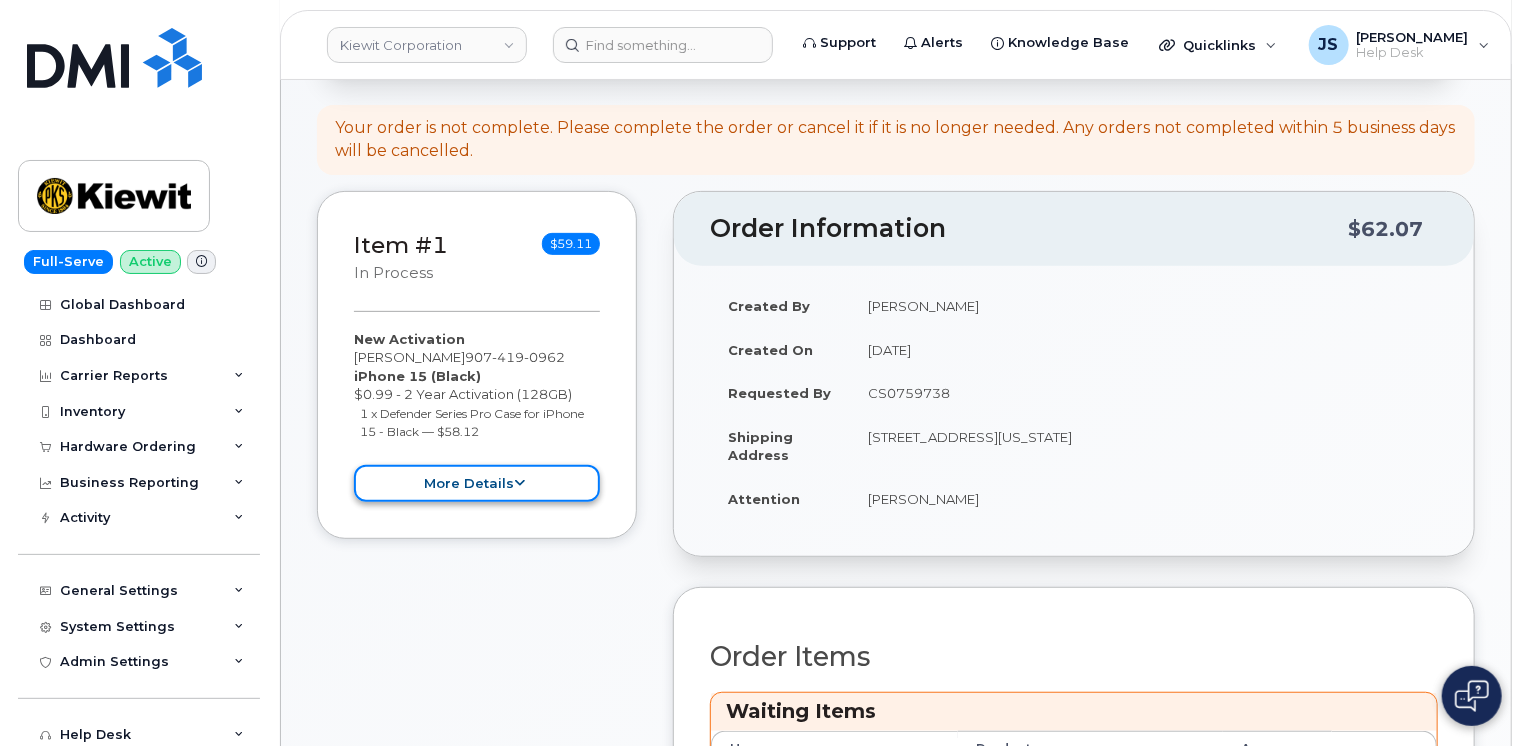 click on "more details" at bounding box center (477, 483) 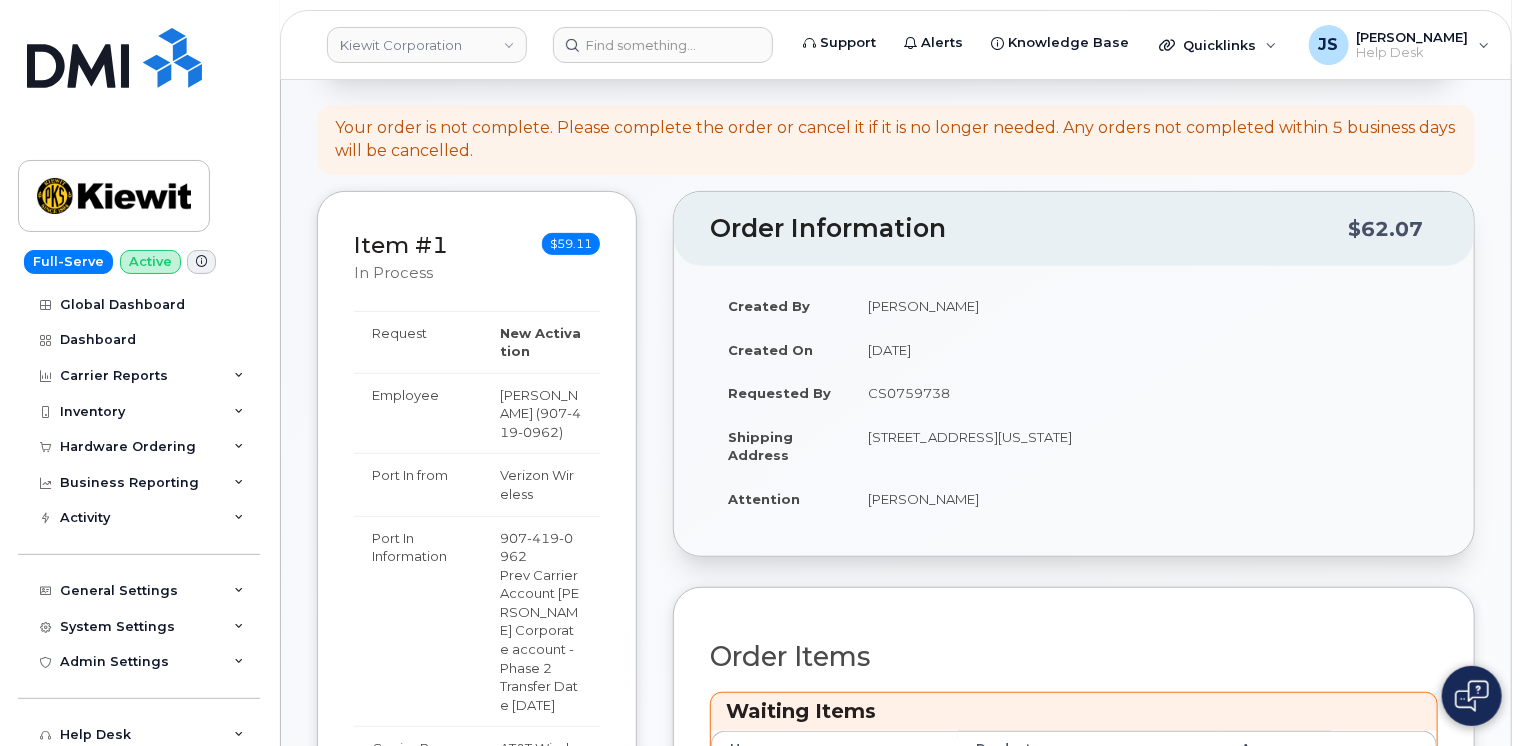 click on "Item #1
in process
$59.11
New Activation
[PERSON_NAME]  [PHONE_NUMBER]
iPhone 15
(Black)
$0.99 - 2 Year Activation (128GB)
1 x Defender Series Pro Case for iPhone 15 - Black
—
$58.12
more details
Request
New Activation
Employee
[PERSON_NAME]
( [PHONE_NUMBER] )
Port In from
Verizon Wireless
Port In Information
[PHONE_NUMBER]
Prev Carrier Account
[PERSON_NAME] Corporate account - Phase 2
Transfer Date
[DATE]
Carrier Base
AT&T Wireless
Requested Device
iPhone 15
Term Details
2 Year Activation (128GB)
Requested Accessories
Defender Series Pro Case for iPhone 15 - Black x 1
— $58.12
Accounting Codes
Cost Center: None
Profit Center: None
WBS Element: 105549.1244
Estimated Device Cost
$0.99
Estimated Shipping Charge
$0.00
Estimated Total
(Device & Accessories)
$59.11" at bounding box center (896, 938) 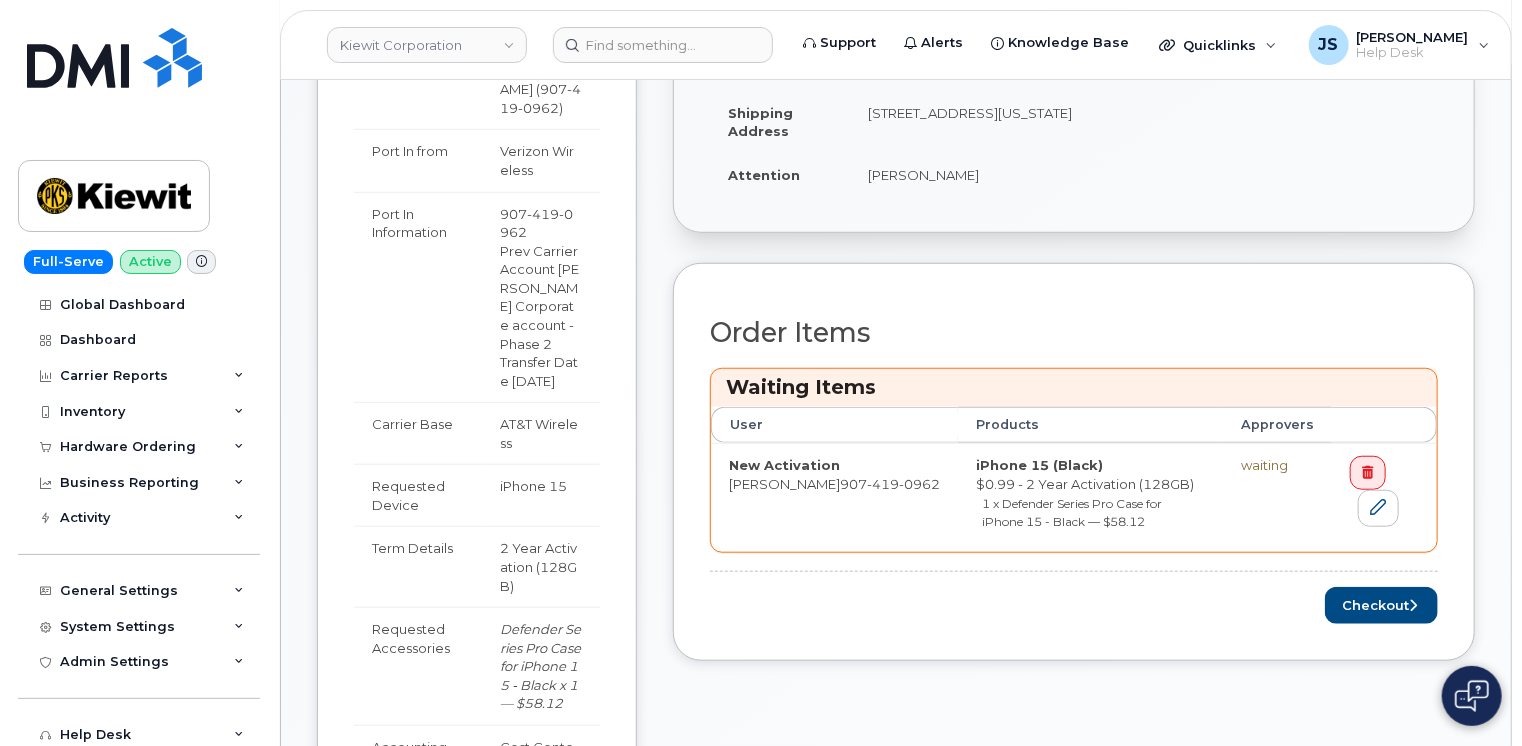 scroll, scrollTop: 640, scrollLeft: 0, axis: vertical 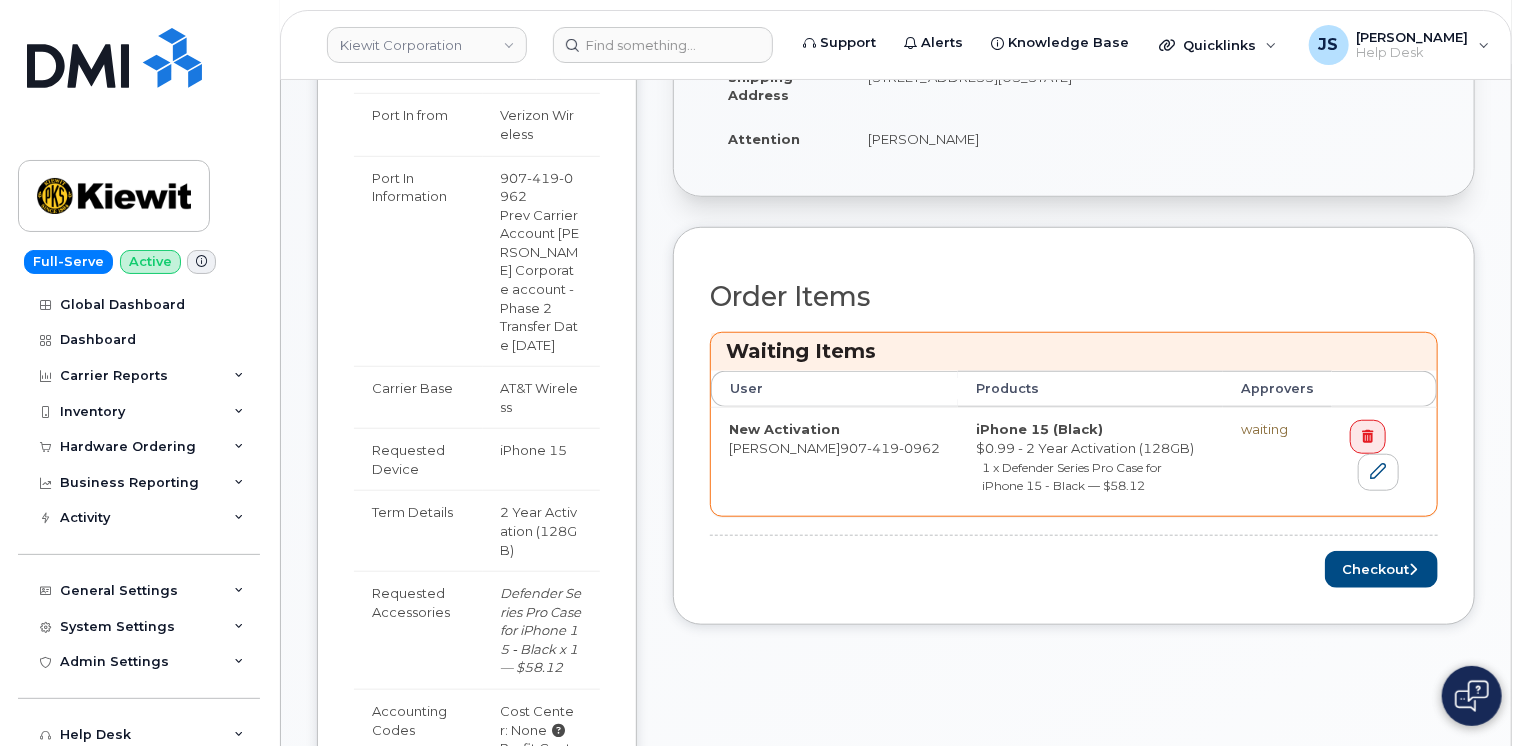 click on "Order Information
$62.07
Created By
[PERSON_NAME]
Created On
[DATE]
Requested By
CS0759738
Shipping Address
[STREET_ADDRESS][US_STATE]
Attention
[PERSON_NAME]
Order Items
Waiting Items
User
Products
Approvers
New Activation
[PERSON_NAME]  [PHONE_NUMBER]
iPhone 15
(Black)
$0.99 - 2 Year Activation (128GB)
1 x Defender Series Pro Case for iPhone 15 - Black
—
$58.12
waiting
Checkout" at bounding box center [1074, 578] 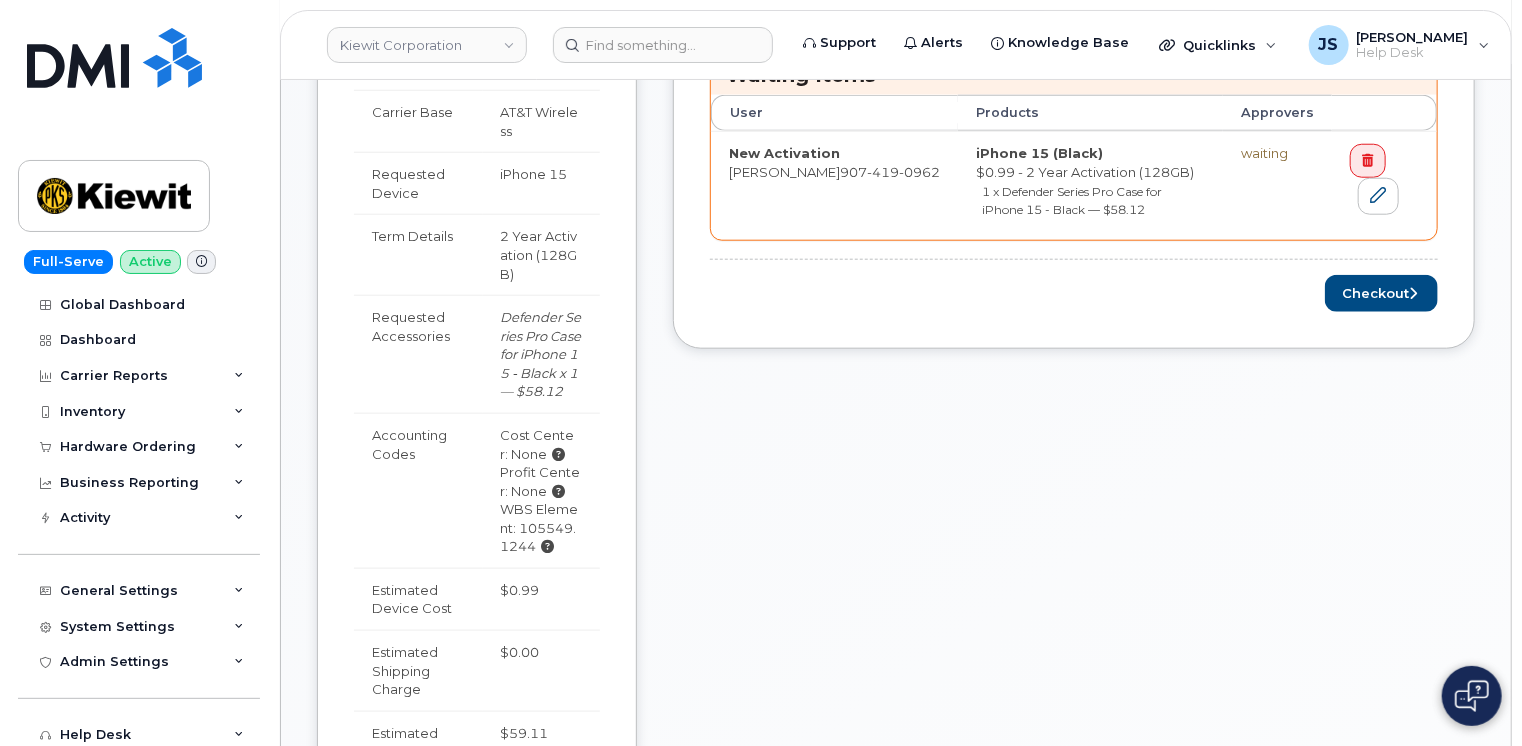 scroll, scrollTop: 920, scrollLeft: 0, axis: vertical 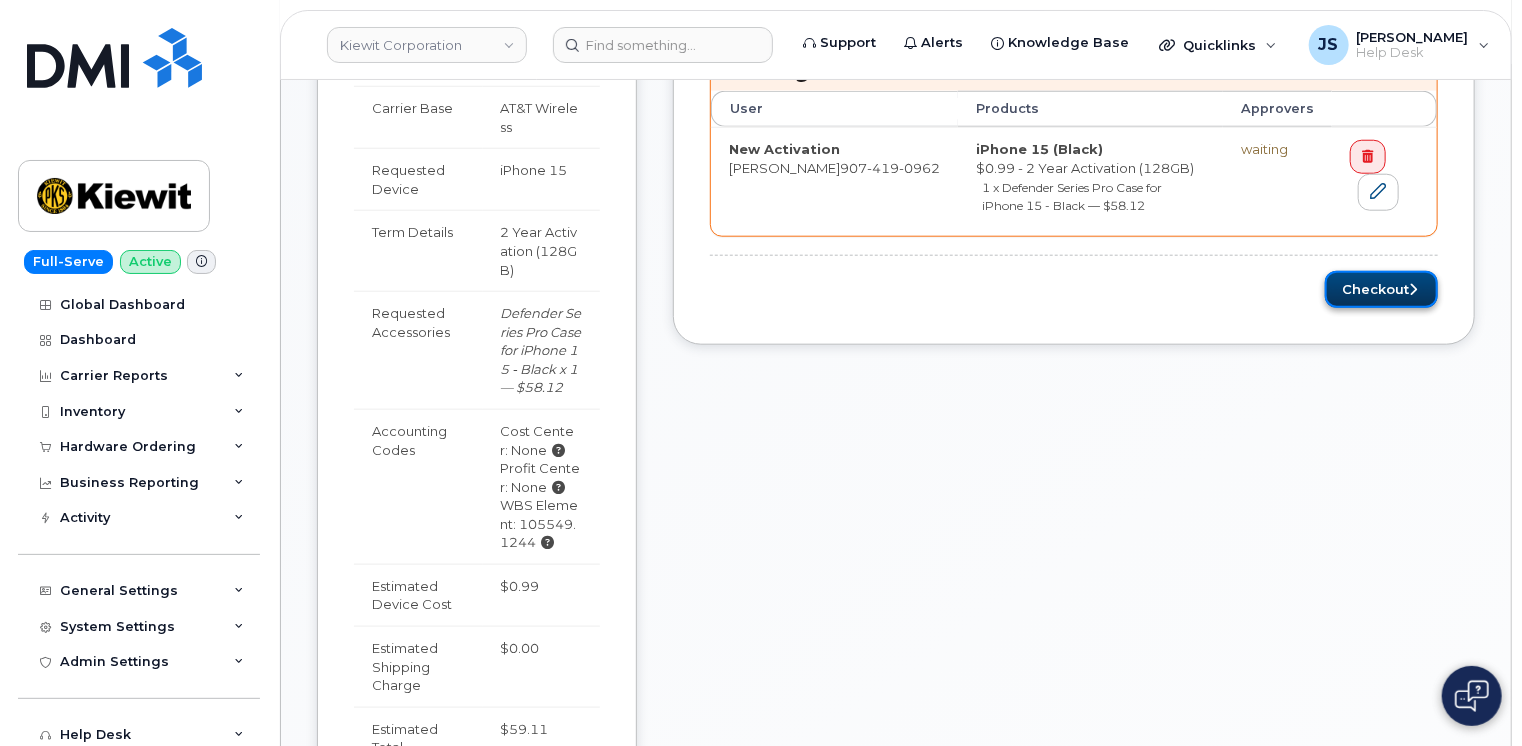click on "Checkout" at bounding box center [1381, 289] 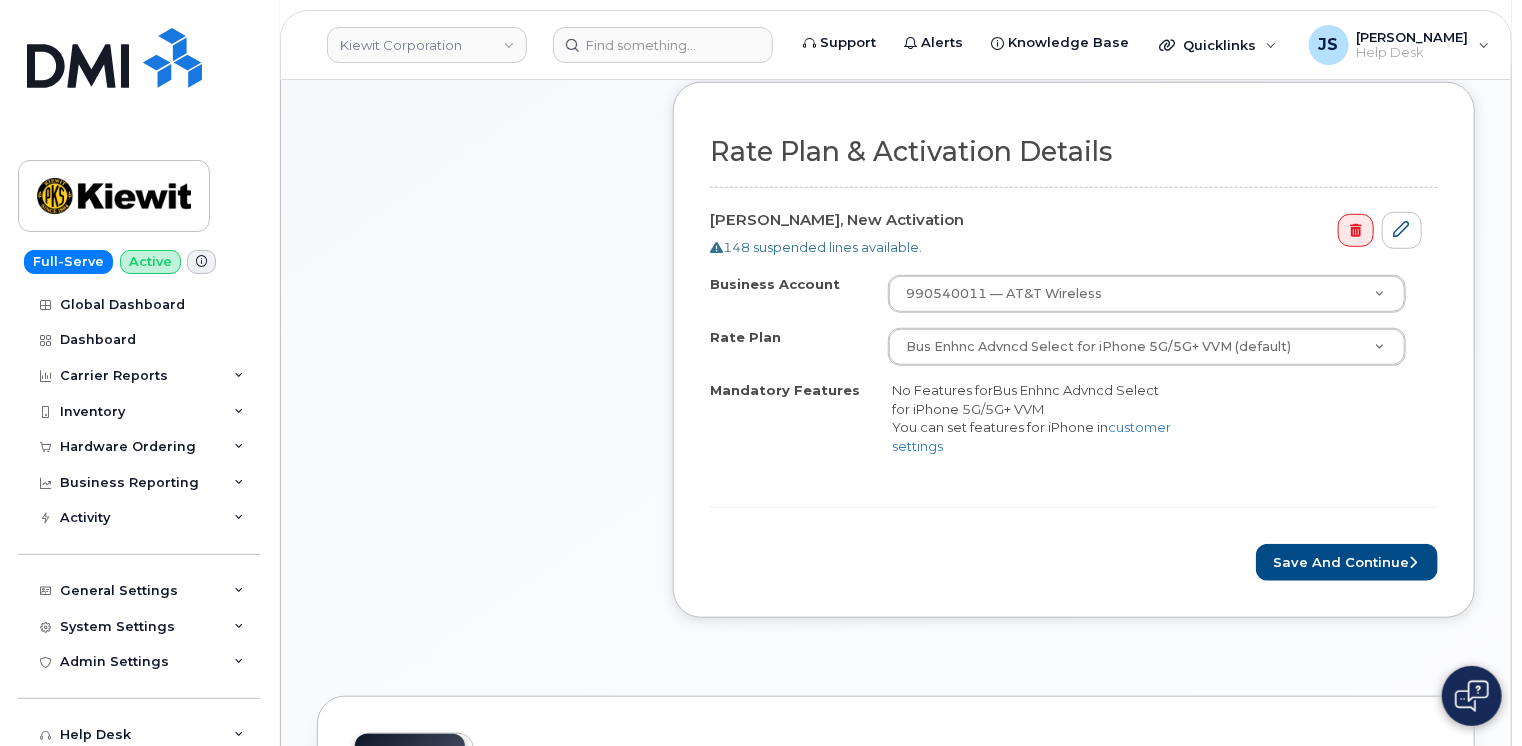 scroll, scrollTop: 640, scrollLeft: 0, axis: vertical 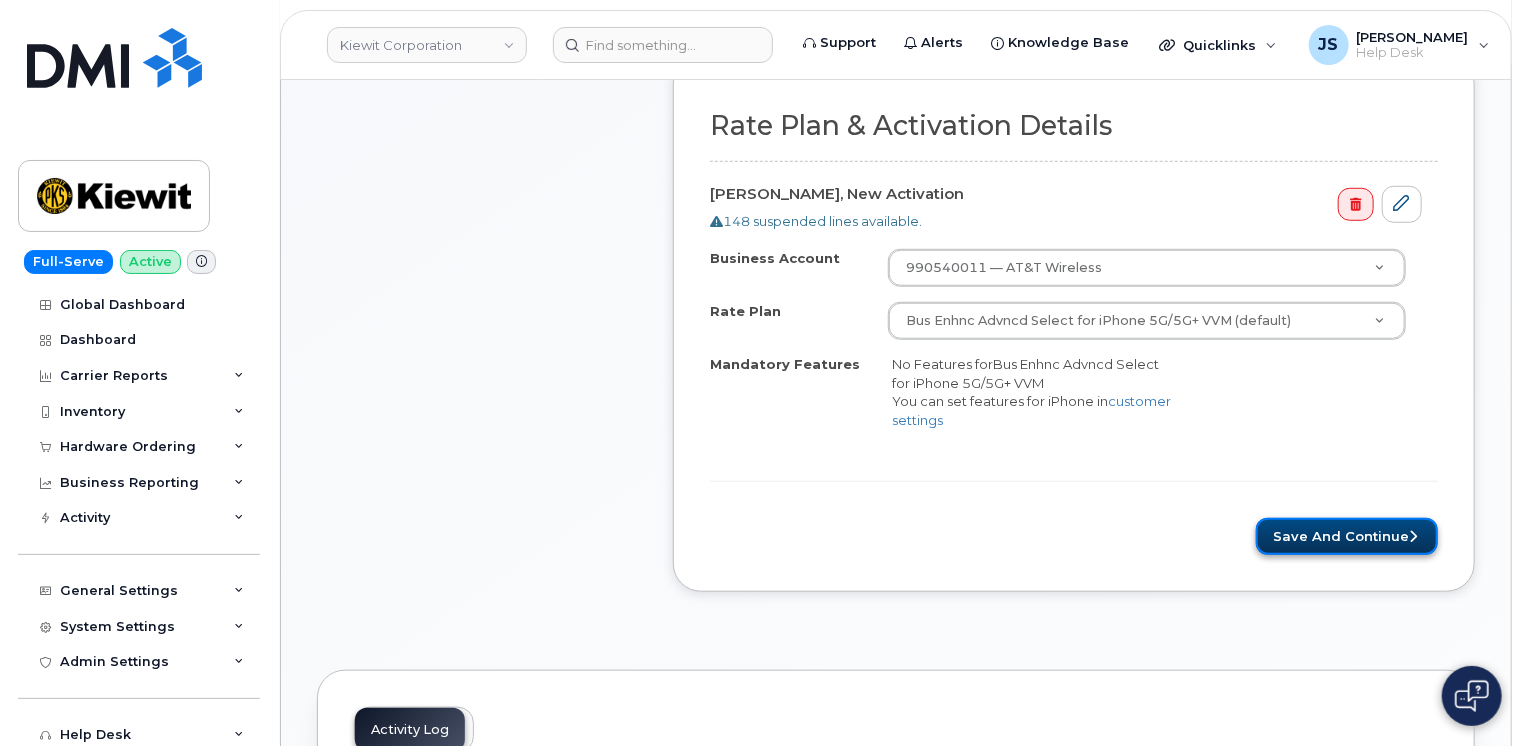 click on "Save and Continue" at bounding box center (1347, 536) 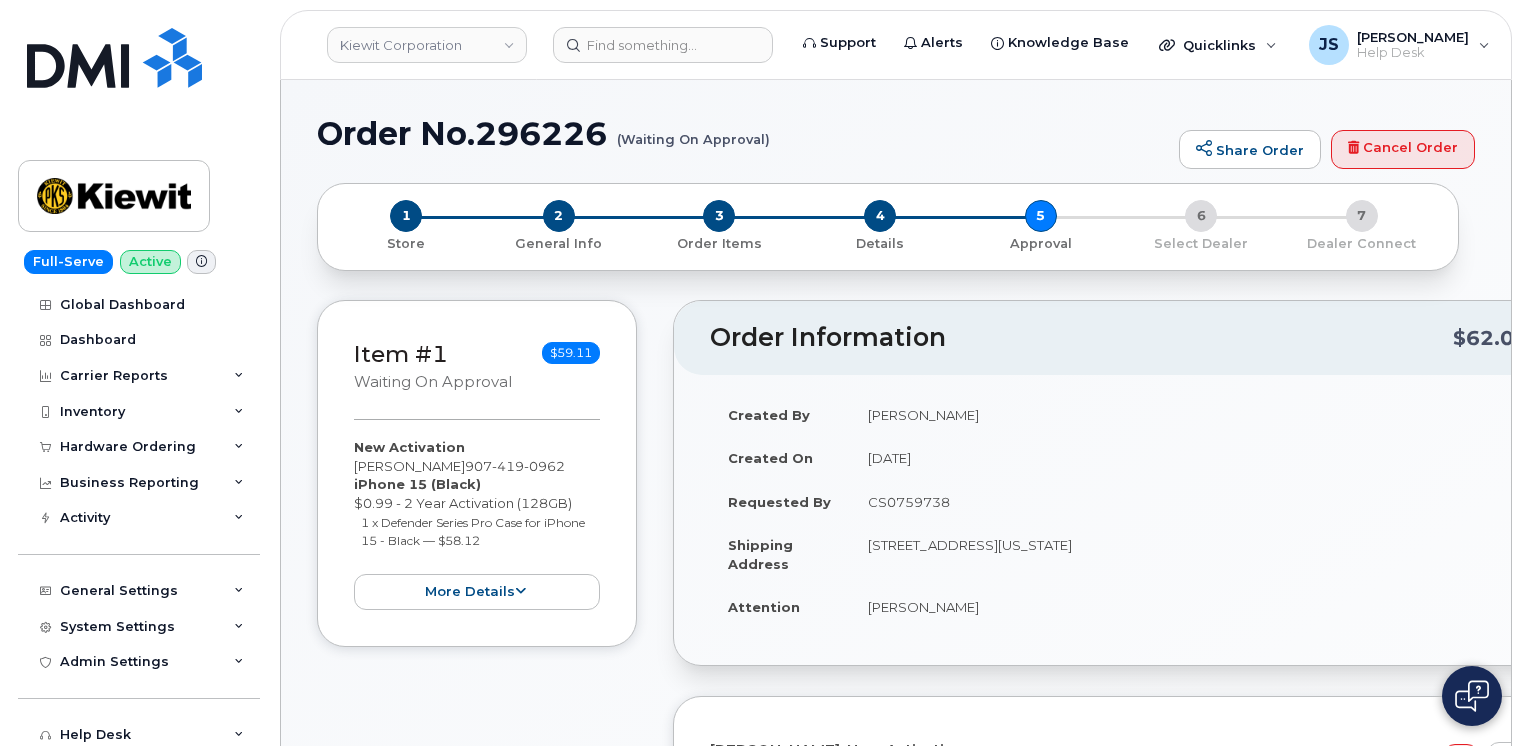 scroll, scrollTop: 0, scrollLeft: 0, axis: both 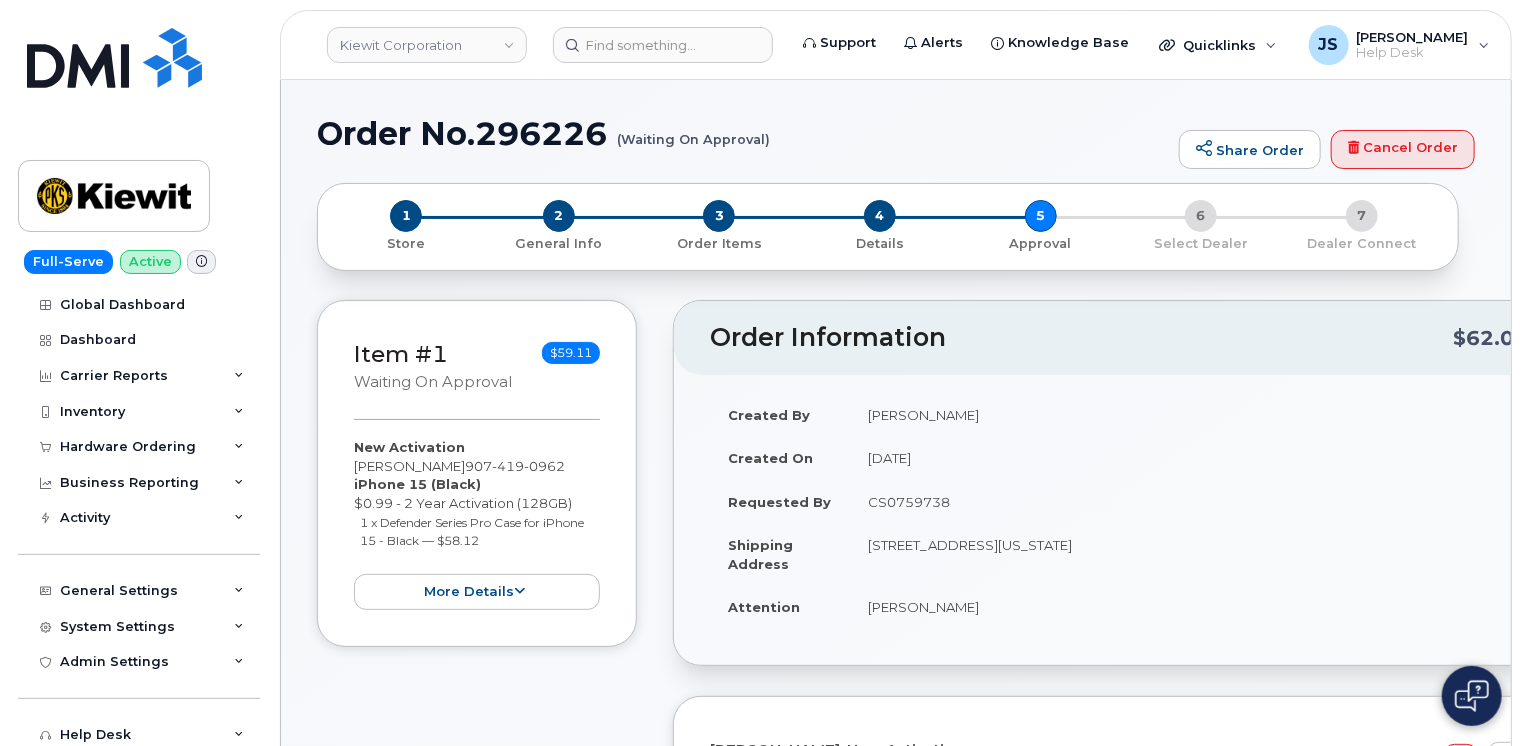 click on "Item #1
Waiting On Approval
$59.11
New Activation
[PERSON_NAME]  [PHONE_NUMBER]
iPhone 15
(Black)
$0.99 - 2 Year Activation (128GB)
1 x Defender Series Pro Case for iPhone 15 - Black
—
$58.12
more details
Request
New Activation
Employee
[PERSON_NAME]
( [PHONE_NUMBER] )
Port In from
Verizon Wireless
Port In Information
[PHONE_NUMBER]
Prev Carrier Account
[PERSON_NAME] Corporate account - Phase 2
Transfer Date
[DATE]
Carrier Base
AT&T Wireless
Requested Device
iPhone 15
Term Details
2 Year Activation (128GB)
Requested Accessories
Defender Series Pro Case for iPhone 15 - Black x 1
— $58.12
Accounting Codes
Cost Center: None
Profit Center: None
WBS Element: 105549.1244
Estimated Device Cost
$0.99
Estimated Shipping Charge
$0.00
Estimated Total
(Device & Accessories)
$59.11" at bounding box center (477, 863) 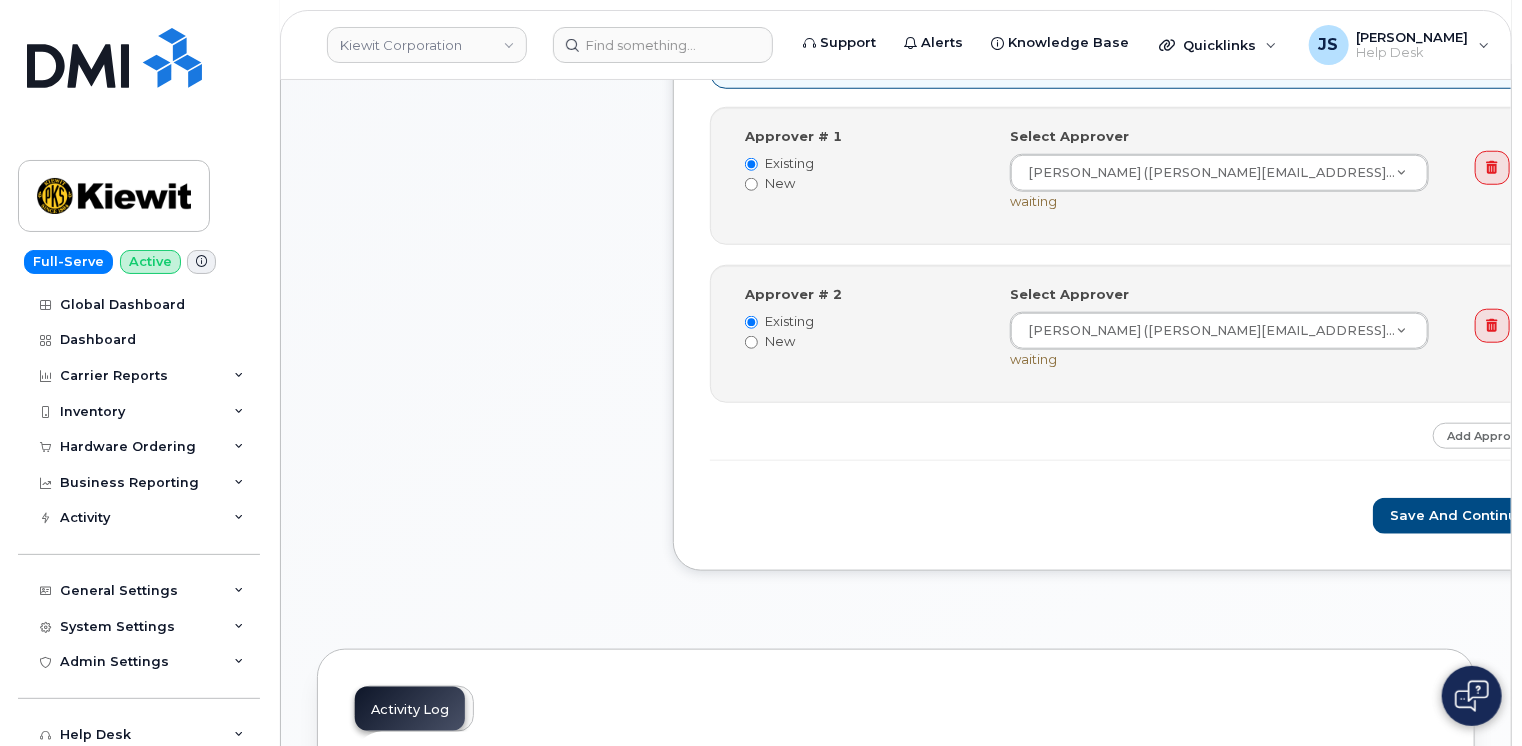 scroll, scrollTop: 800, scrollLeft: 0, axis: vertical 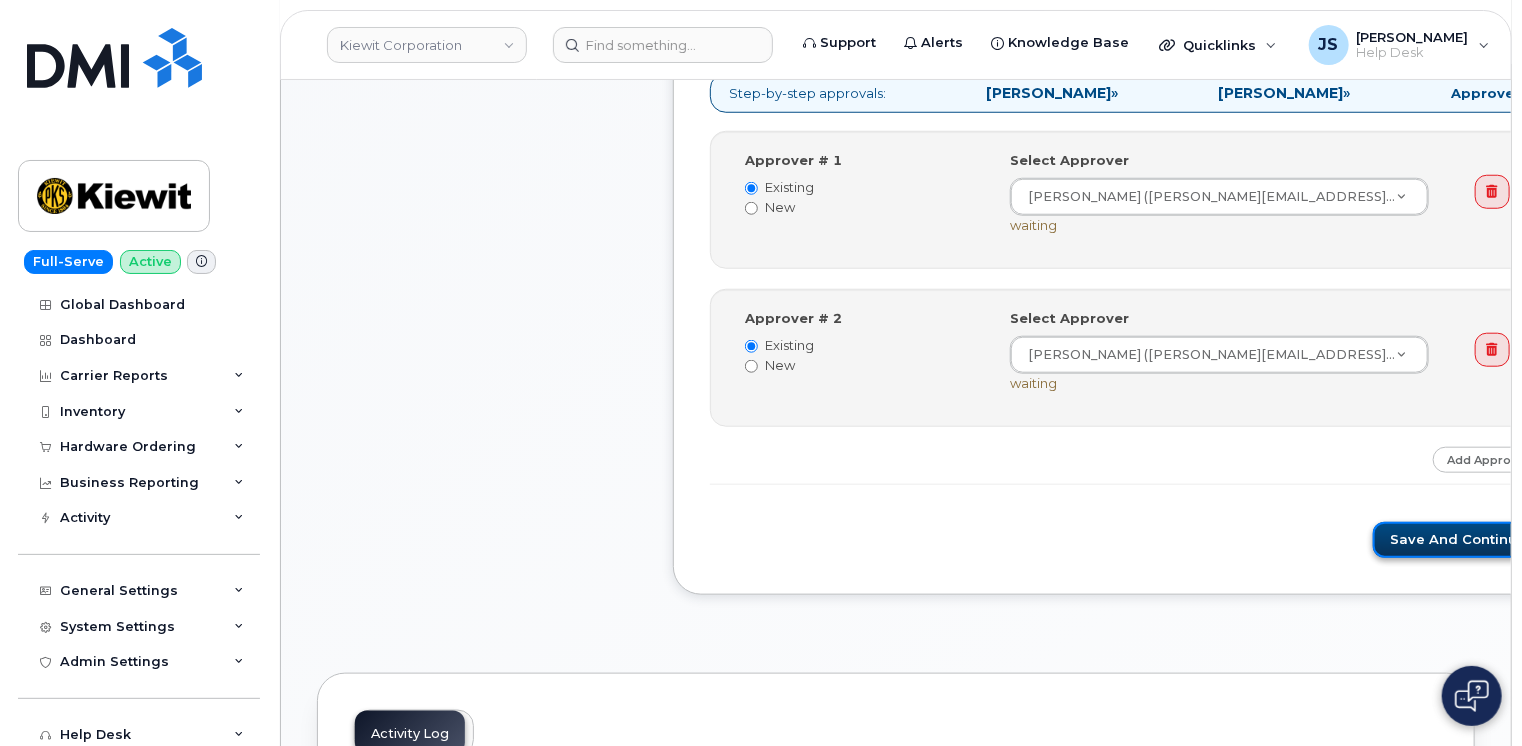 click on "Save and Continue" at bounding box center [1458, 540] 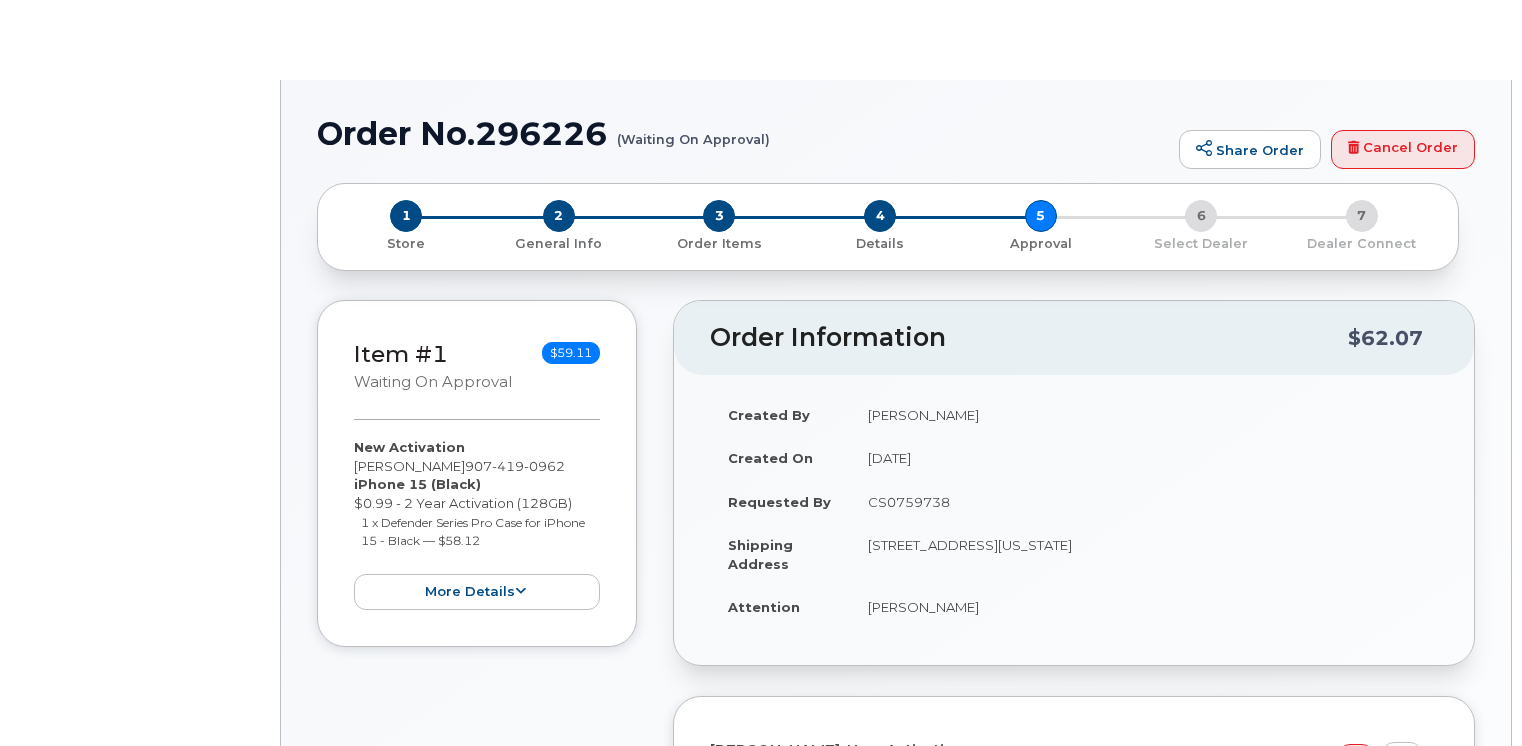 scroll, scrollTop: 0, scrollLeft: 0, axis: both 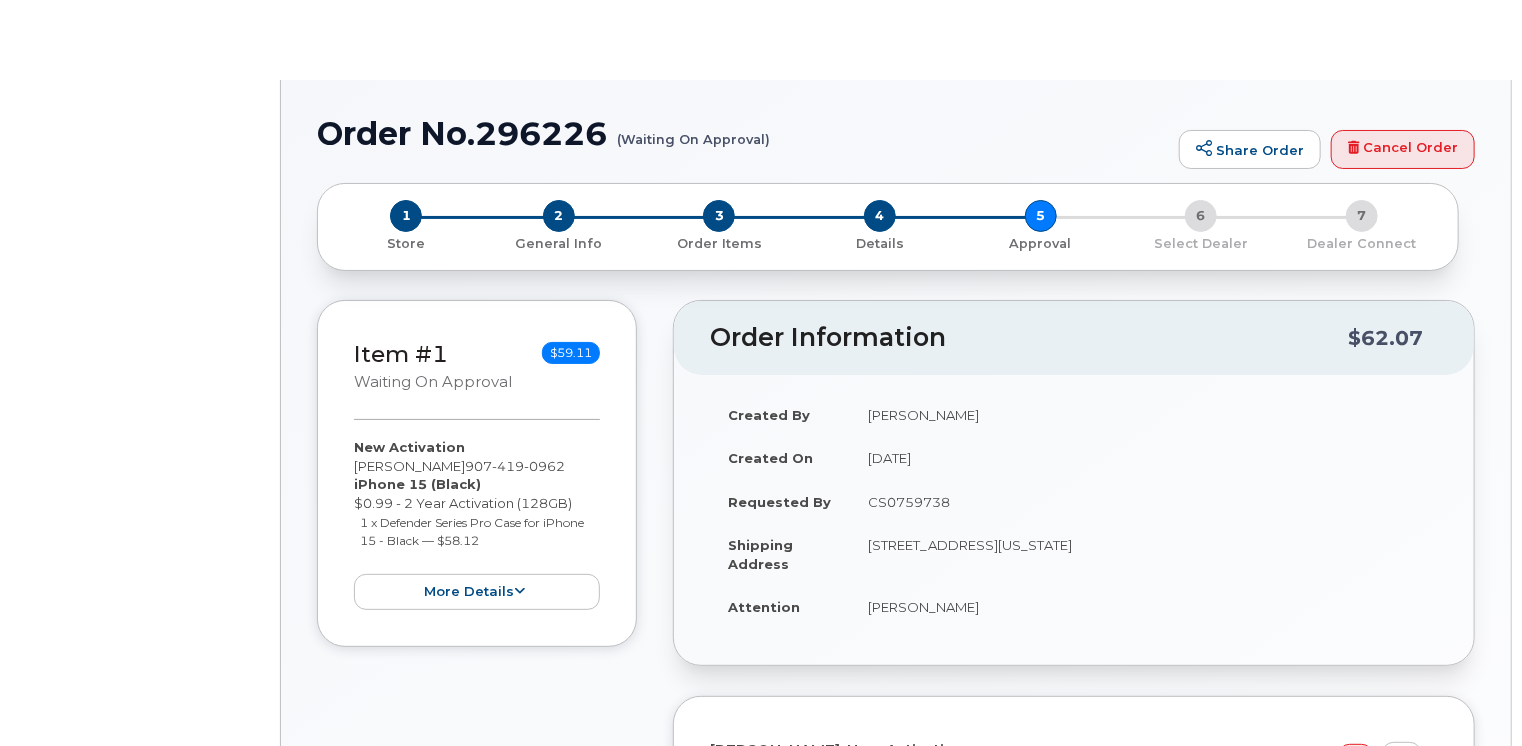 radio on "true" 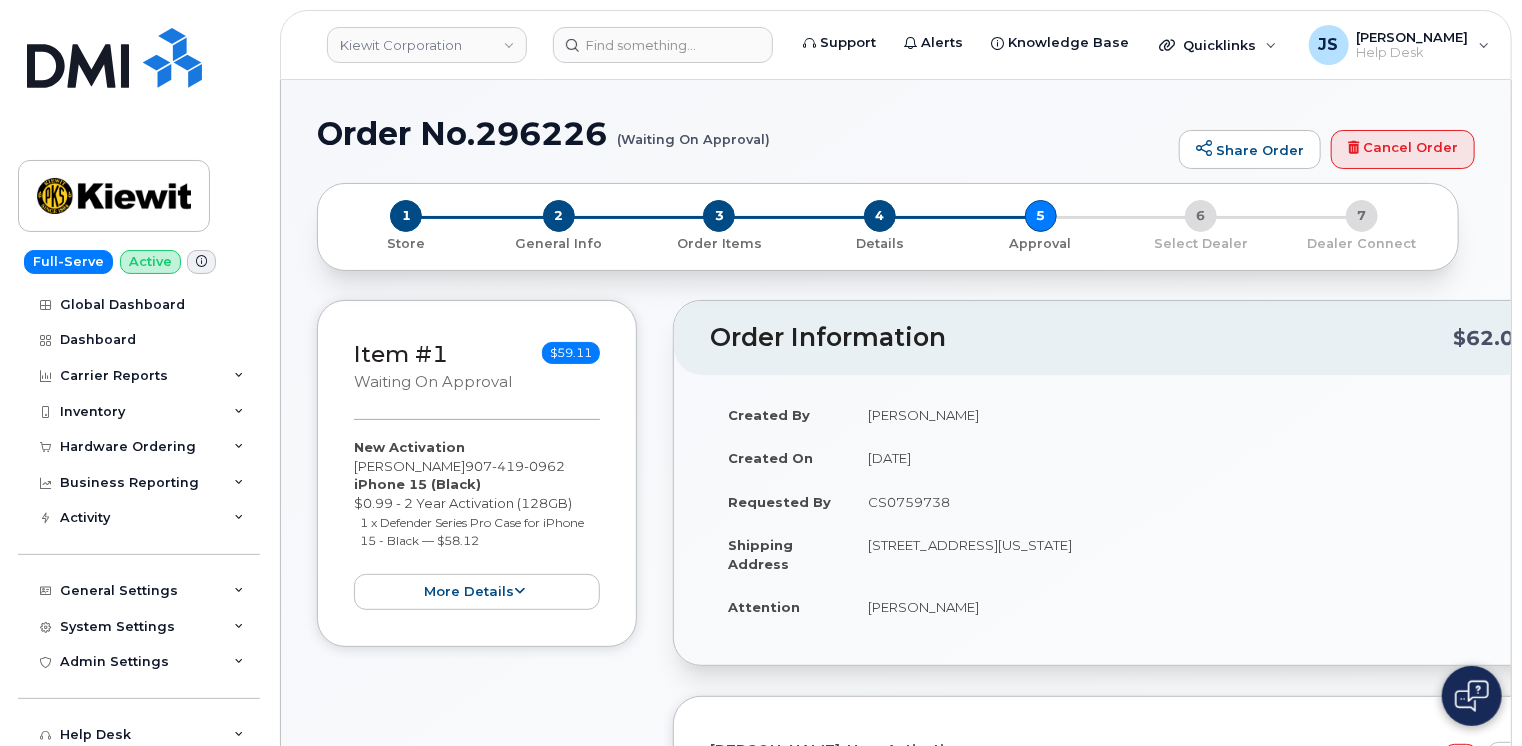 click on "Order No.296226
(Waiting On Approval)" at bounding box center (743, 133) 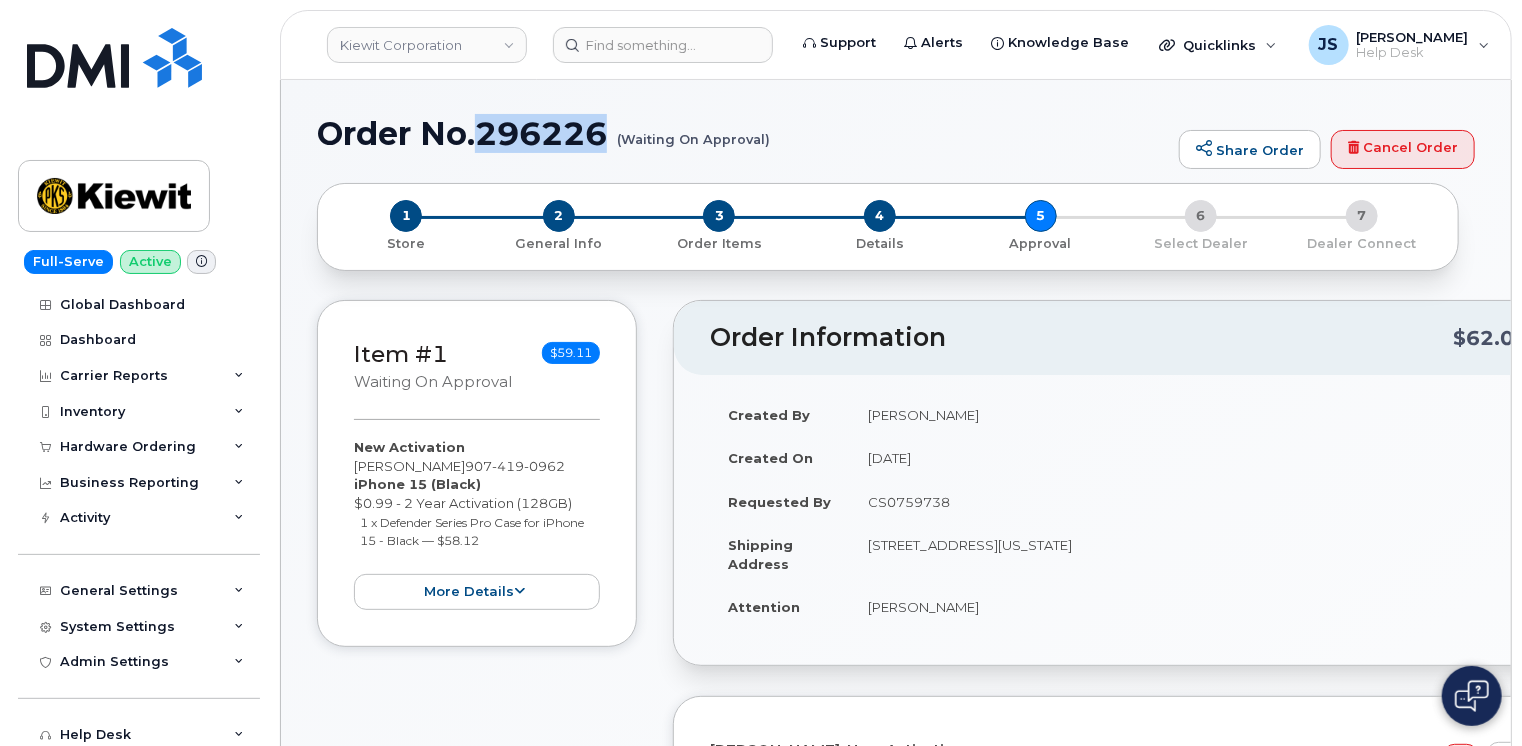 click on "Order No.296226
(Waiting On Approval)" at bounding box center [743, 133] 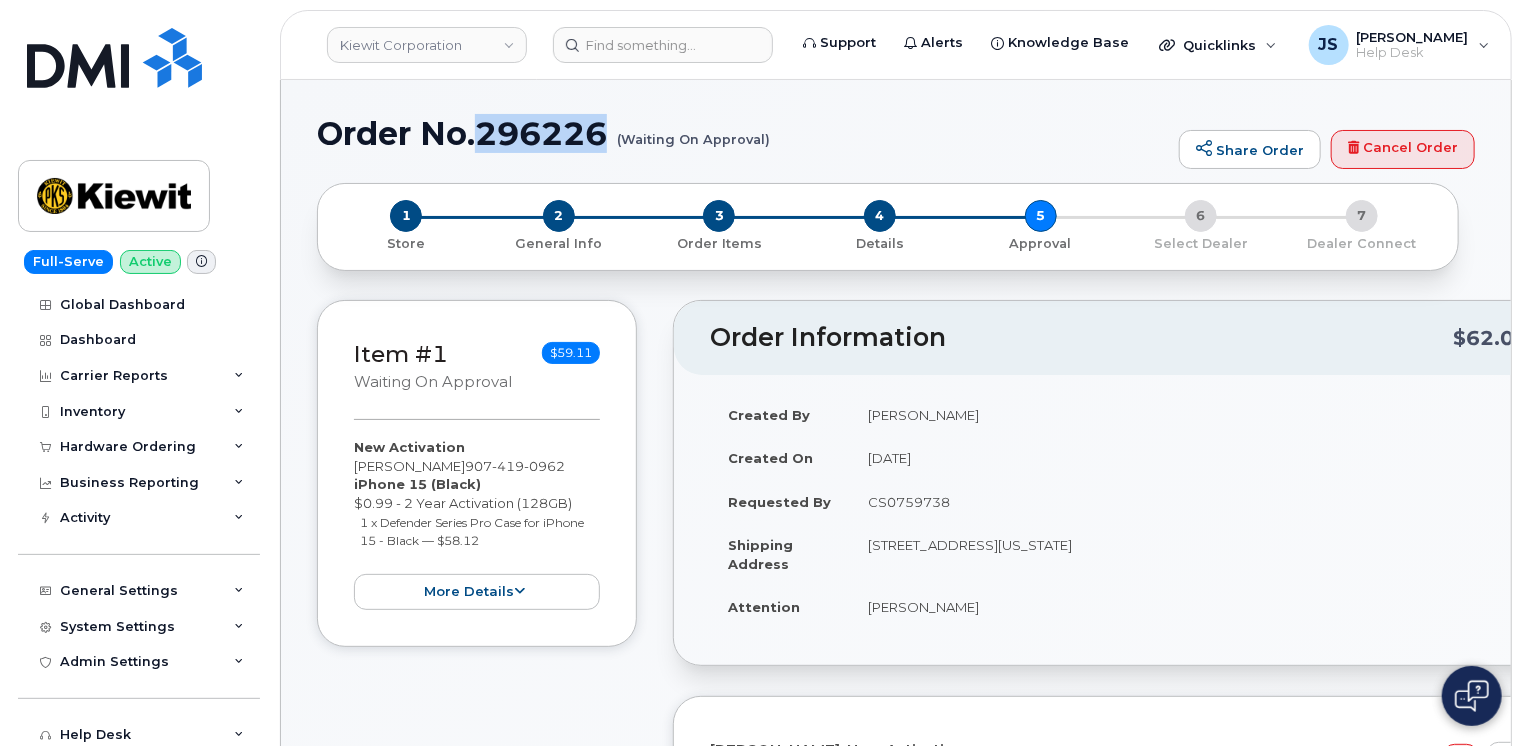 copy on "296226" 